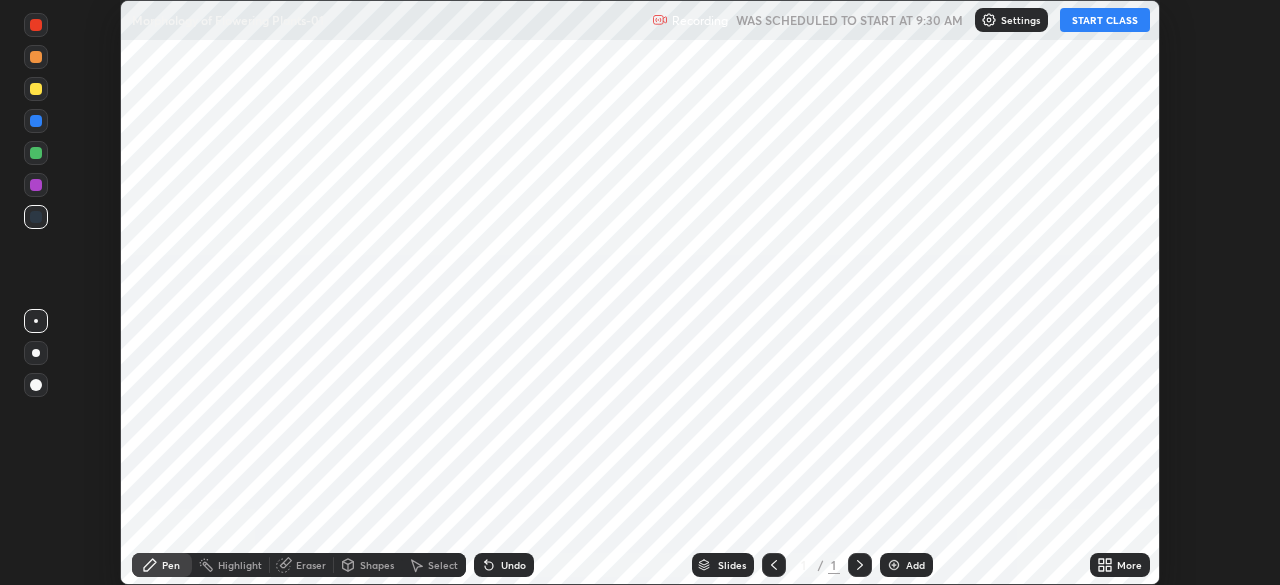 scroll, scrollTop: 0, scrollLeft: 0, axis: both 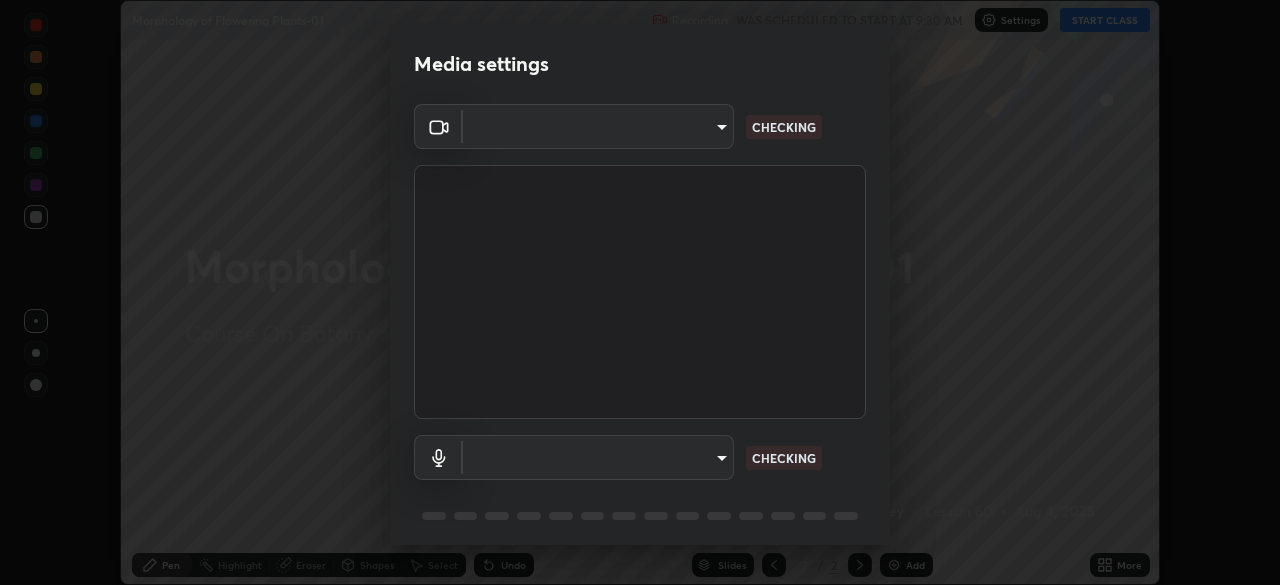 type on "49997c5035a380d1e4bfd67072f4403f37fcfd6159da511fce73e868ba03c42c" 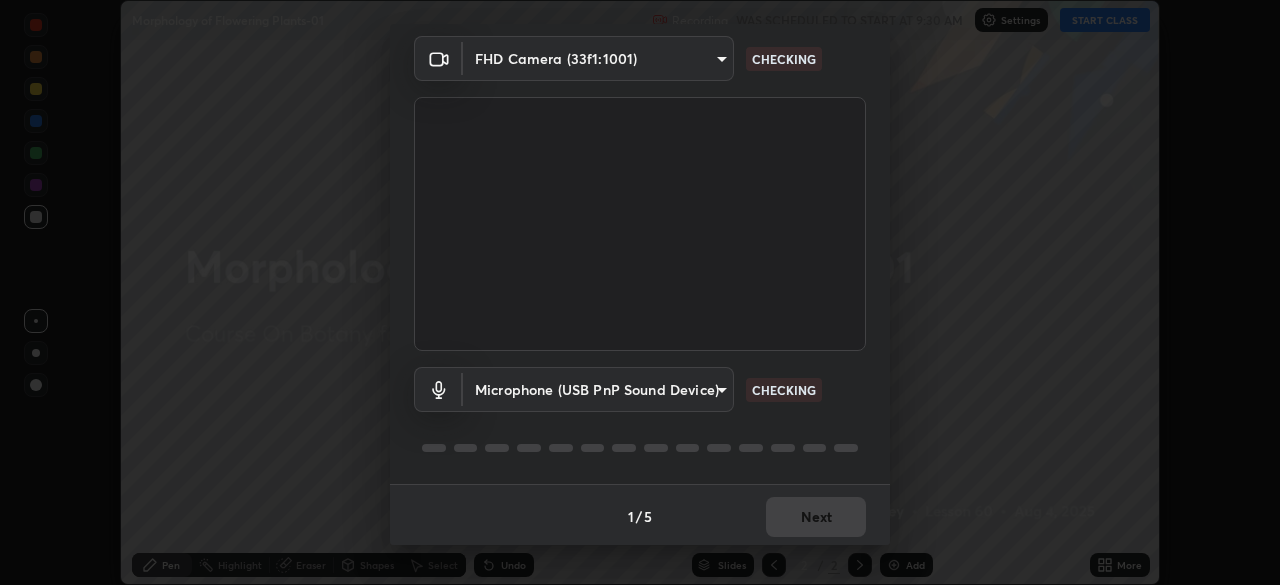 scroll, scrollTop: 71, scrollLeft: 0, axis: vertical 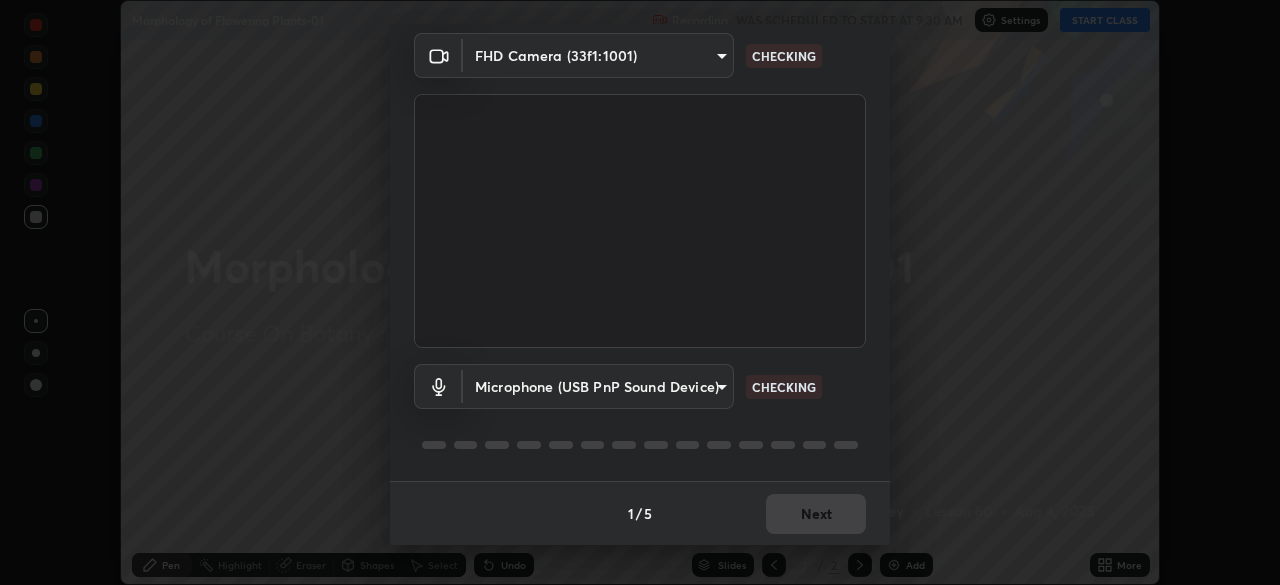 click on "Erase all Morphology of Flowering Plants-01 Recording WAS SCHEDULED TO START AT 9:30 AM Settings START CLASS Setting up your live class Morphology of Flowering Plants-01 • L60 of Course On Botany for NEET Conquer 1 2026 [FIRST] [LAST] Pen Highlight Eraser Shapes Select Undo Slides 2 / 2 Add More No doubts shared Encourage your learners to ask a doubt for better clarity Report an issue Reason for reporting Buffering Chat not working Audio - Video sync issue Educator video quality low Attach an image Report Media settings FHD Camera (33f1:1001) 49997c5035a380d1e4bfd67072f4403f37fcfd6159da511fce73e868ba03c42c CHECKING Microphone (USB PnP Sound Device) b93cbfc37ea663615e2a2758e13d6489b429ad874a2ce90456402bbb4f5a5e7c CHECKING 1 / 5 Next" at bounding box center (640, 292) 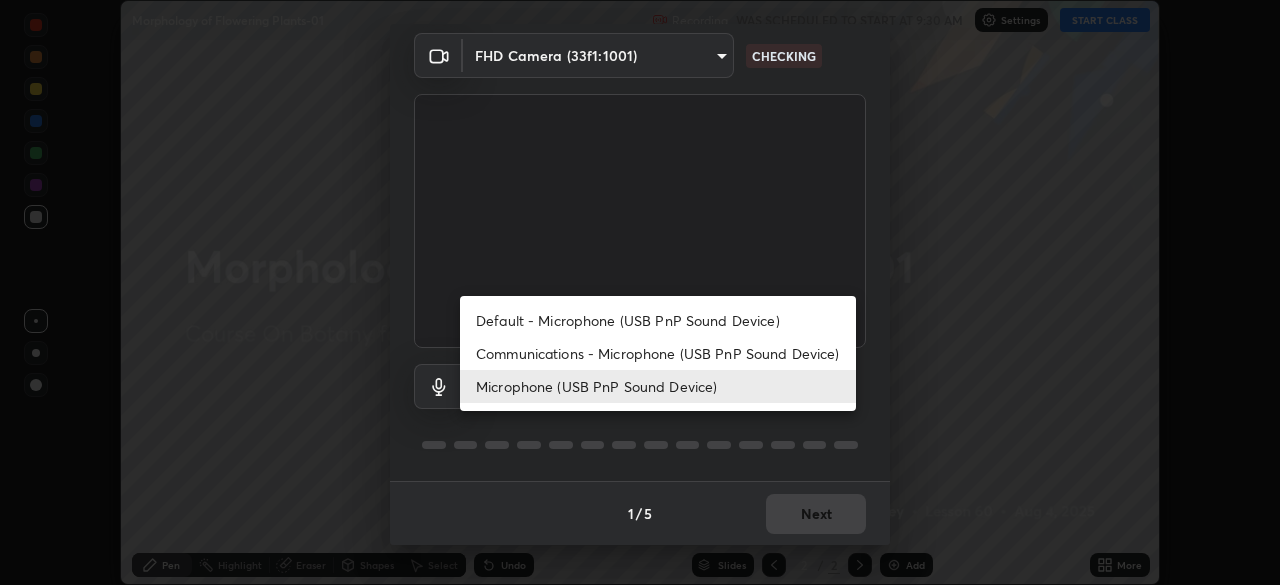 click on "Default - Microphone (USB PnP Sound Device)" at bounding box center [658, 320] 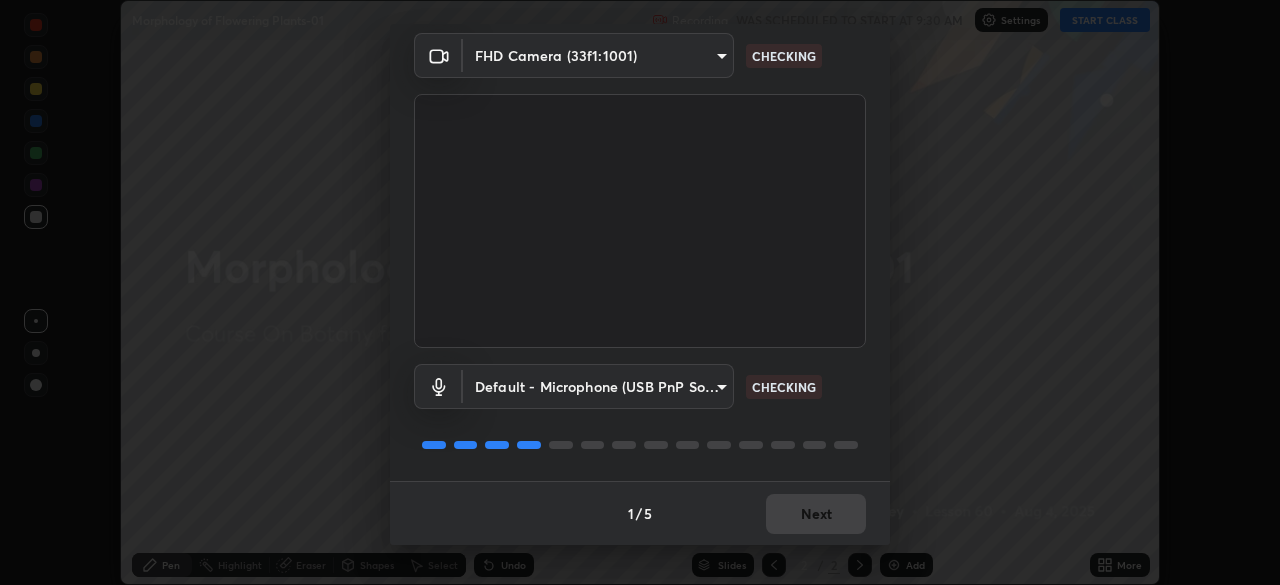 click on "Erase all Morphology of Flowering Plants-01 Recording WAS SCHEDULED TO START AT 9:30 AM Settings START CLASS Setting up your live class Morphology of Flowering Plants-01 • L60 of Course On Botany for NEET Conquer 1 2026 [FIRST] [LAST] Pen Highlight Eraser Shapes Select Undo Slides 2 / 2 Add More No doubts shared Encourage your learners to ask a doubt for better clarity Report an issue Reason for reporting Buffering Chat not working Audio - Video sync issue Educator video quality low Attach an image Report Media settings FHD Camera (33f1:1001) 49997c5035a380d1e4bfd67072f4403f37fcfd6159da511fce73e868ba03c42c CHECKING Default - Microphone (USB PnP Sound Device) default CHECKING 1 / 5 Next" at bounding box center (640, 292) 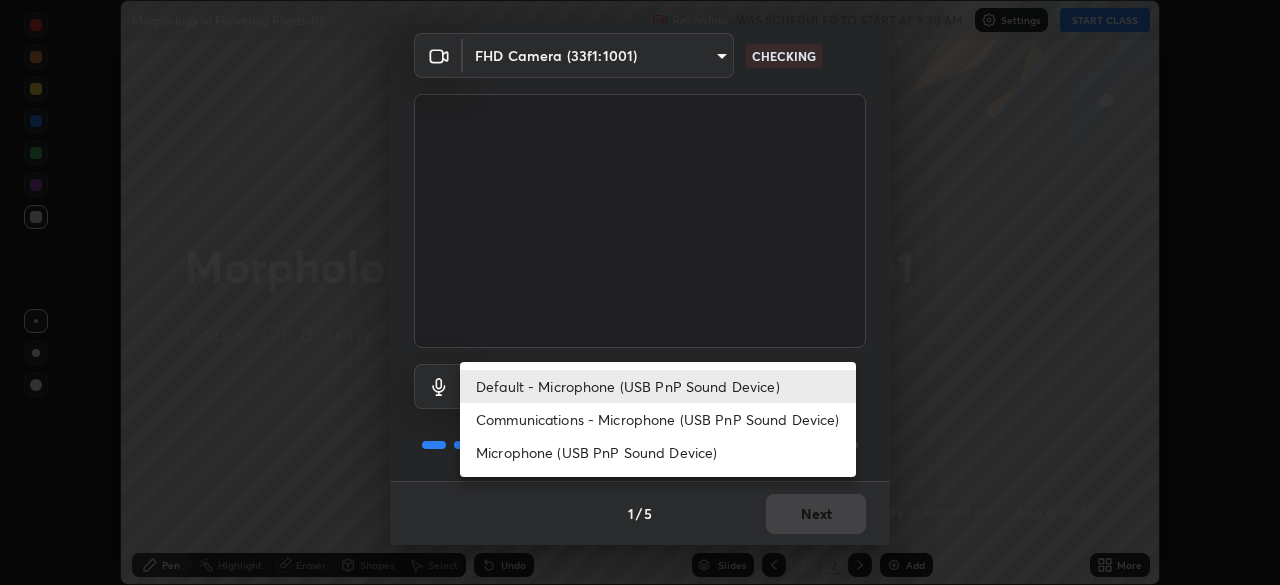 click on "Microphone (USB PnP Sound Device)" at bounding box center [658, 452] 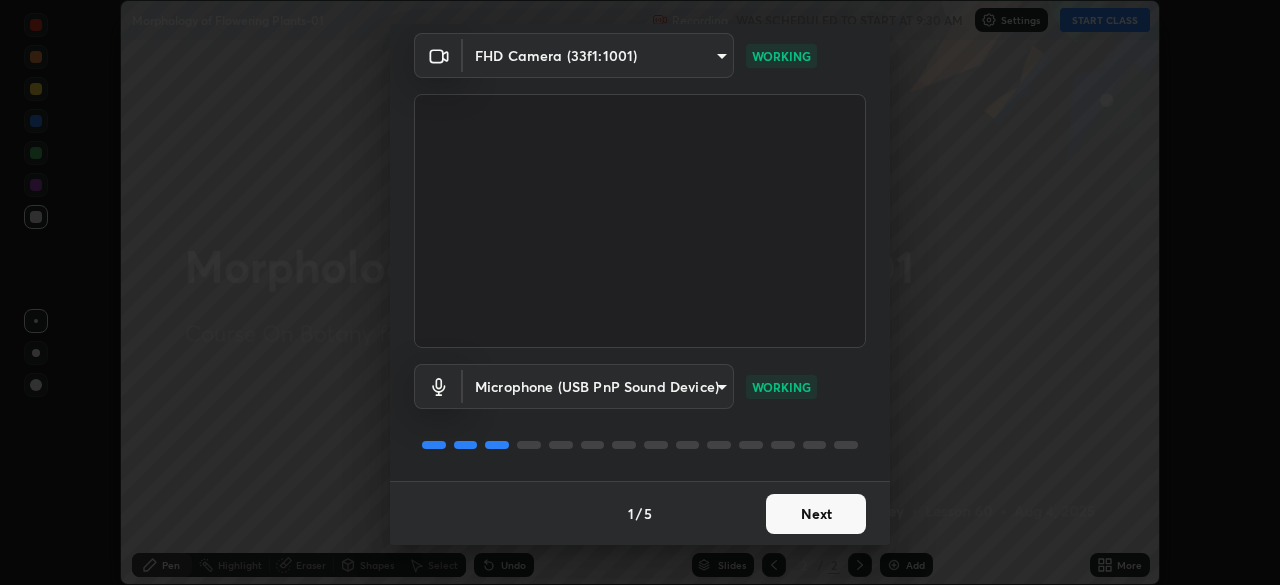 click on "Next" at bounding box center (816, 514) 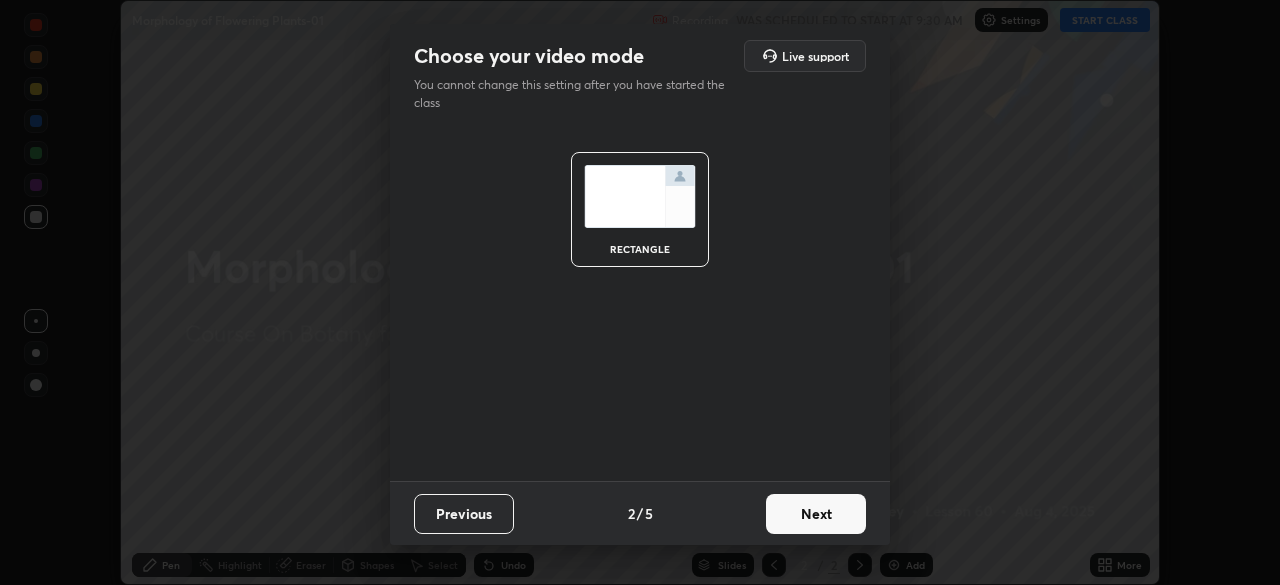 click on "Next" at bounding box center (816, 514) 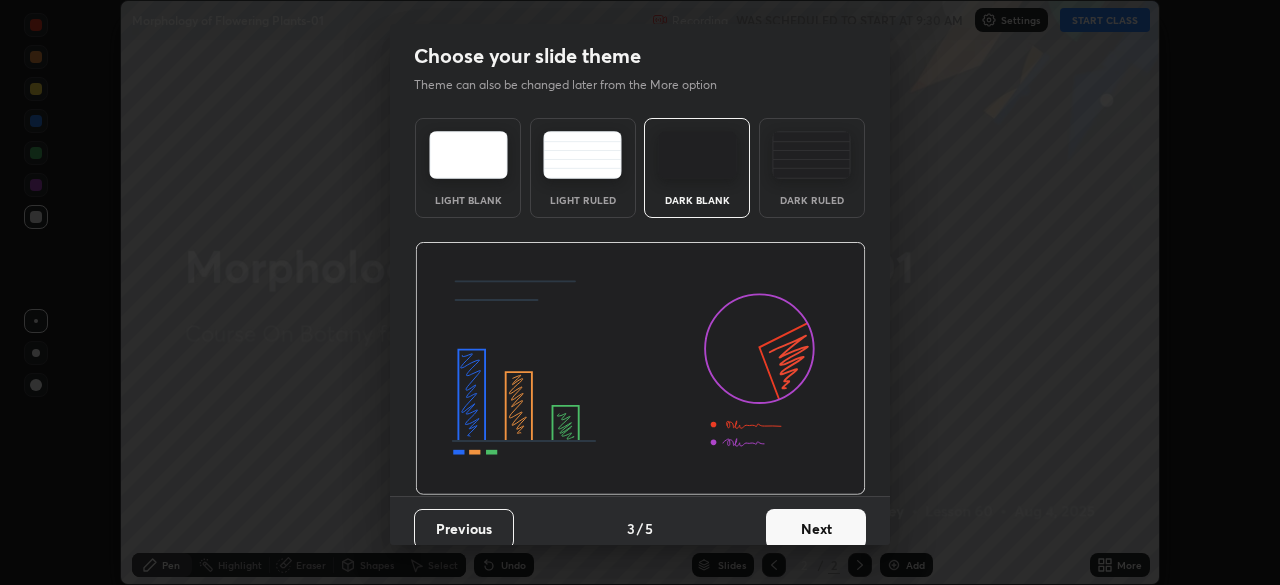 click on "Next" at bounding box center [816, 529] 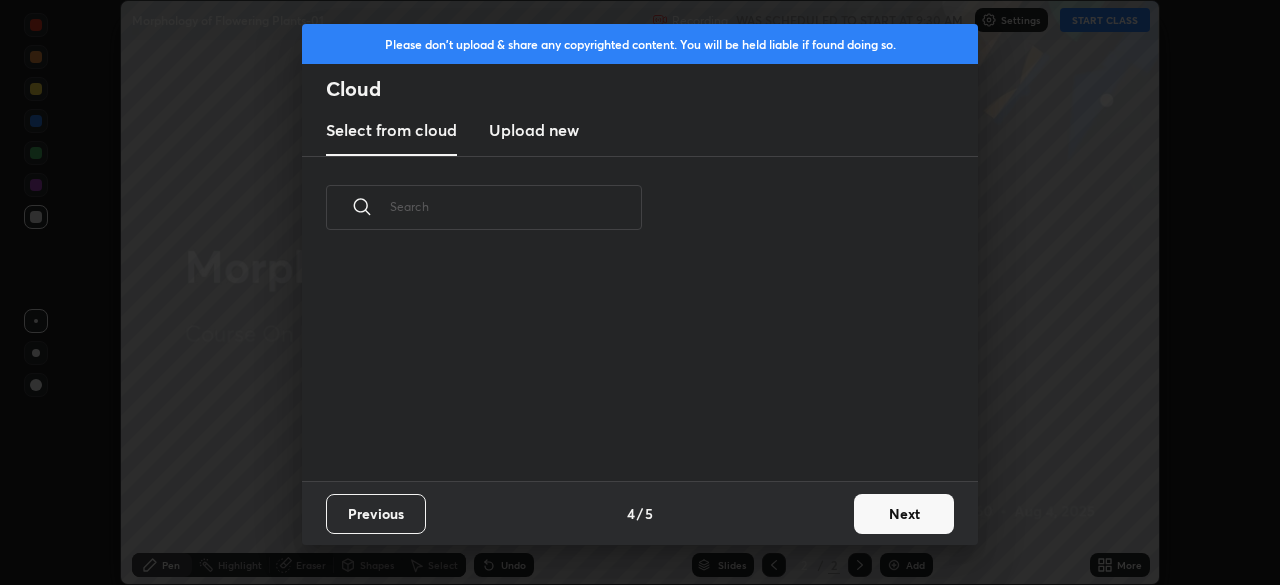 click on "Next" at bounding box center [904, 514] 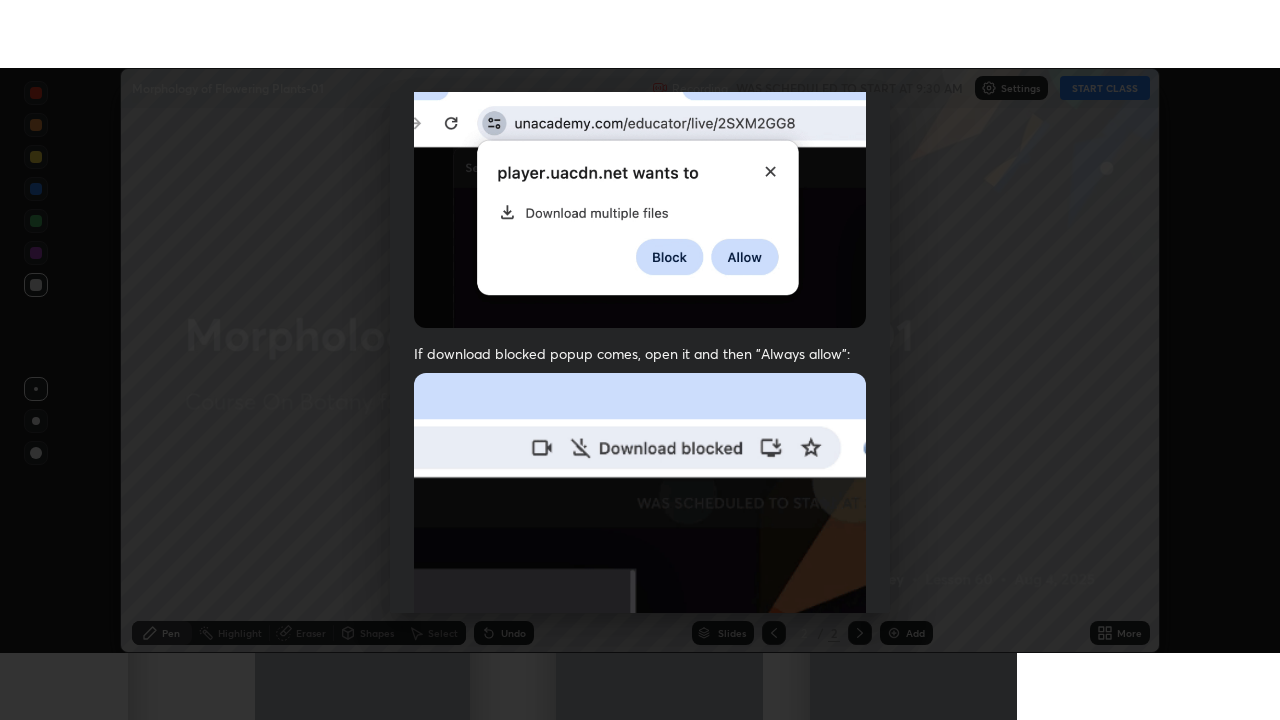 scroll, scrollTop: 479, scrollLeft: 0, axis: vertical 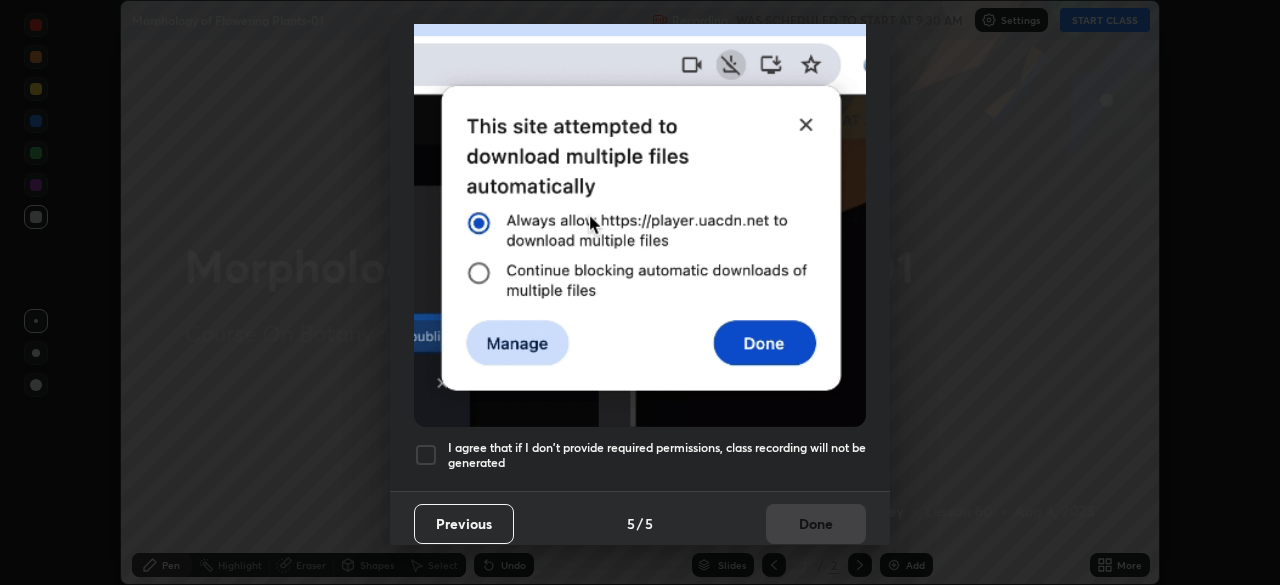 click at bounding box center (426, 455) 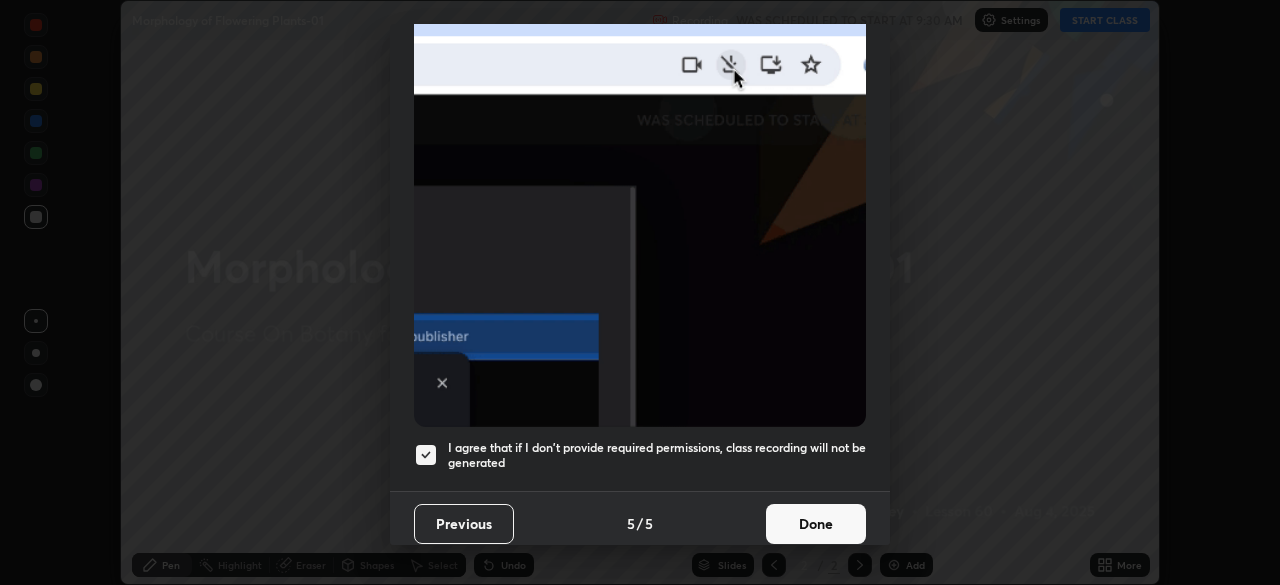 click on "Done" at bounding box center (816, 524) 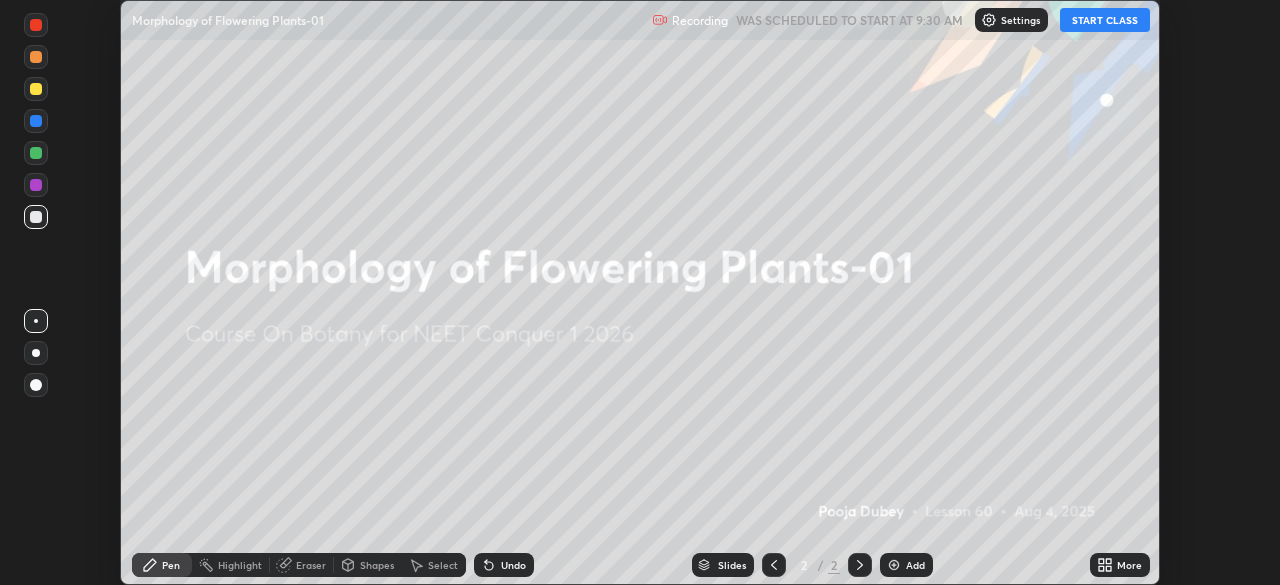 click on "START CLASS" at bounding box center (1105, 20) 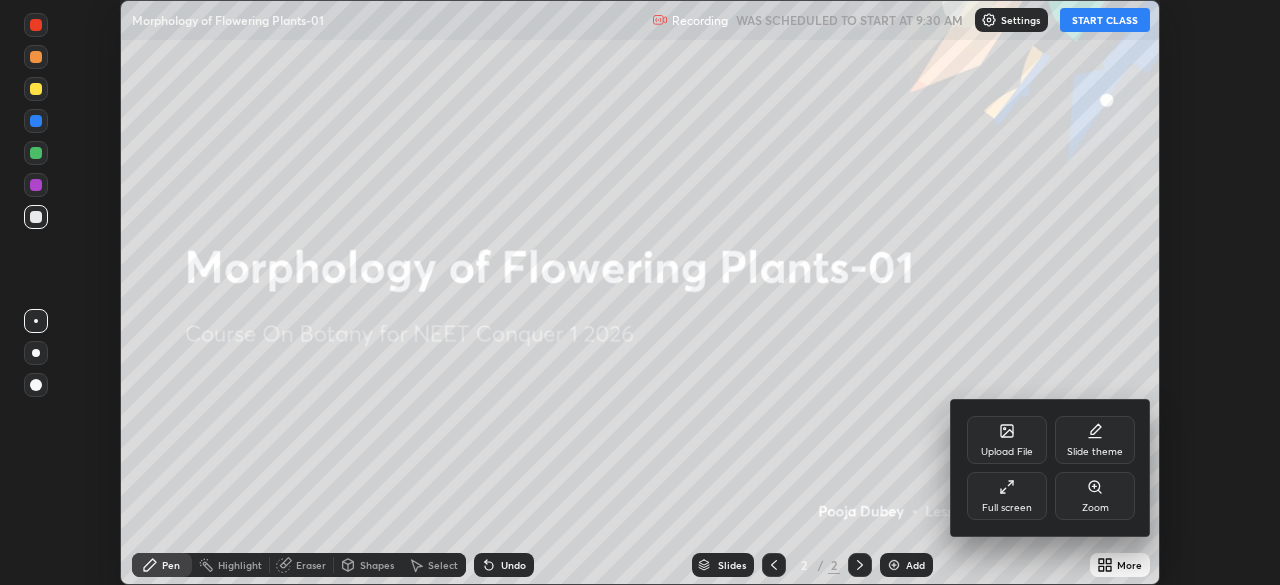 click on "Full screen" at bounding box center [1007, 508] 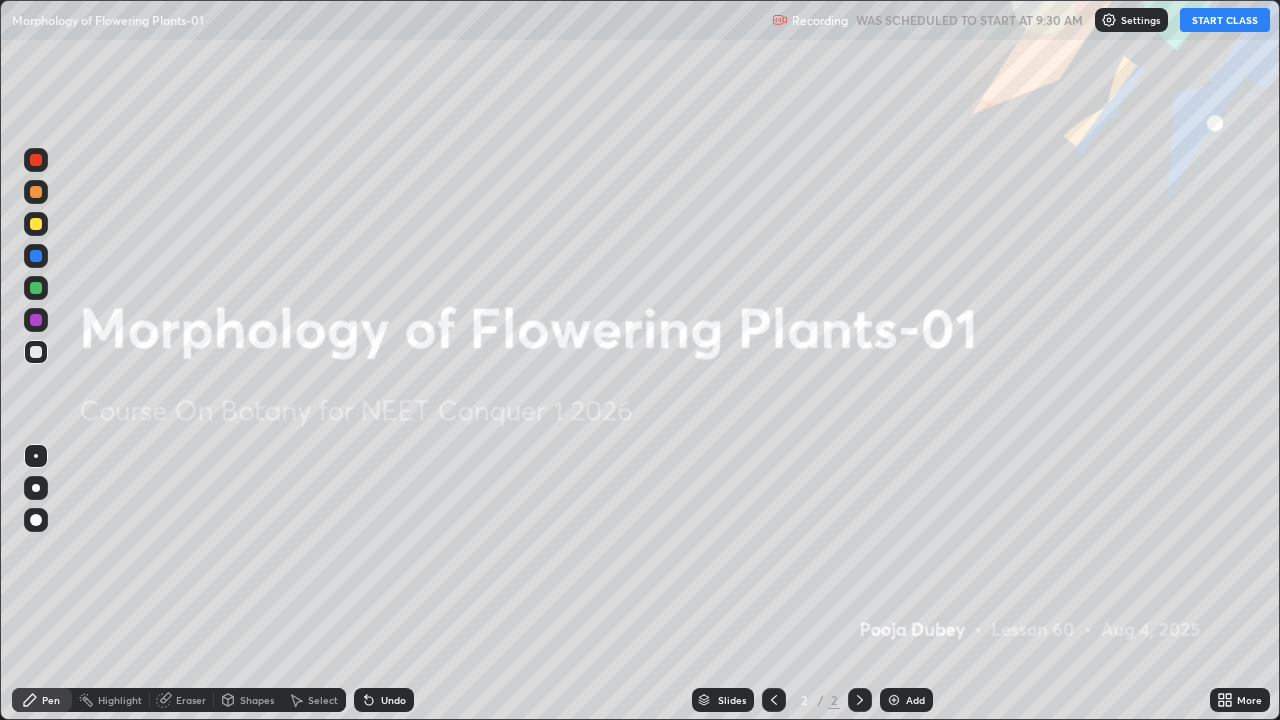 scroll, scrollTop: 99280, scrollLeft: 98720, axis: both 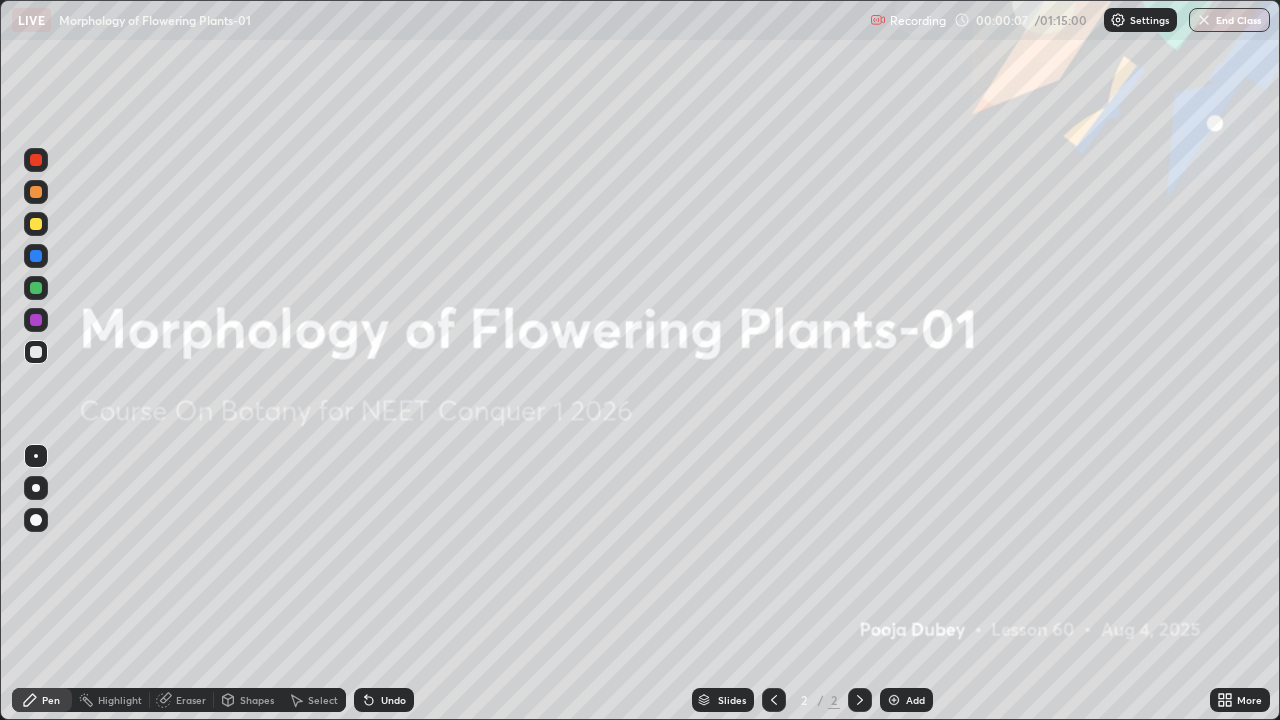 click 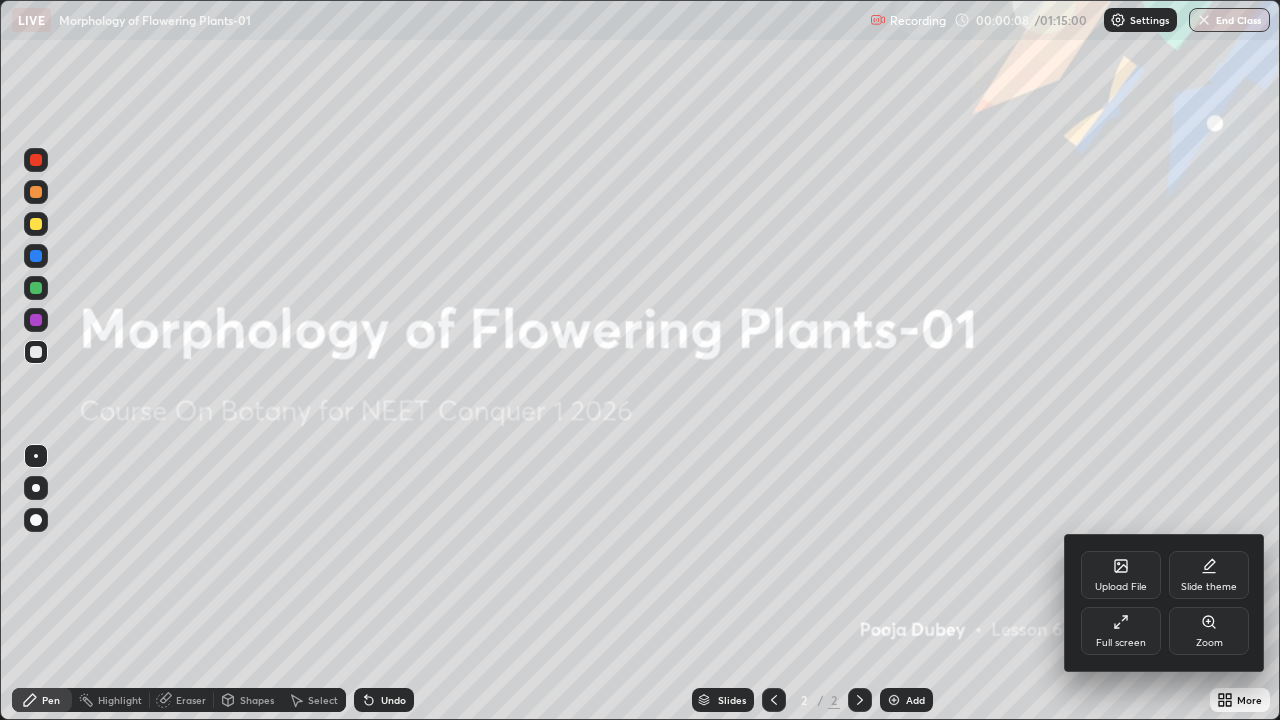click on "Upload File" at bounding box center (1121, 575) 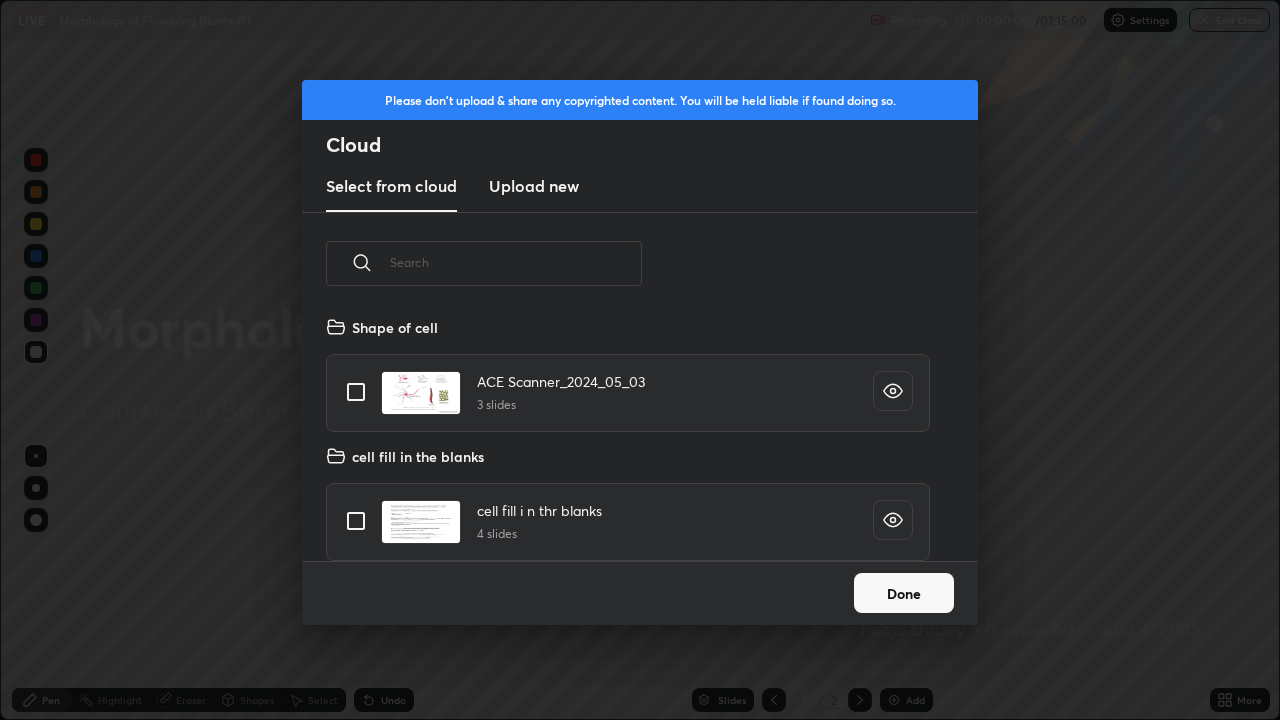 scroll, scrollTop: 7, scrollLeft: 11, axis: both 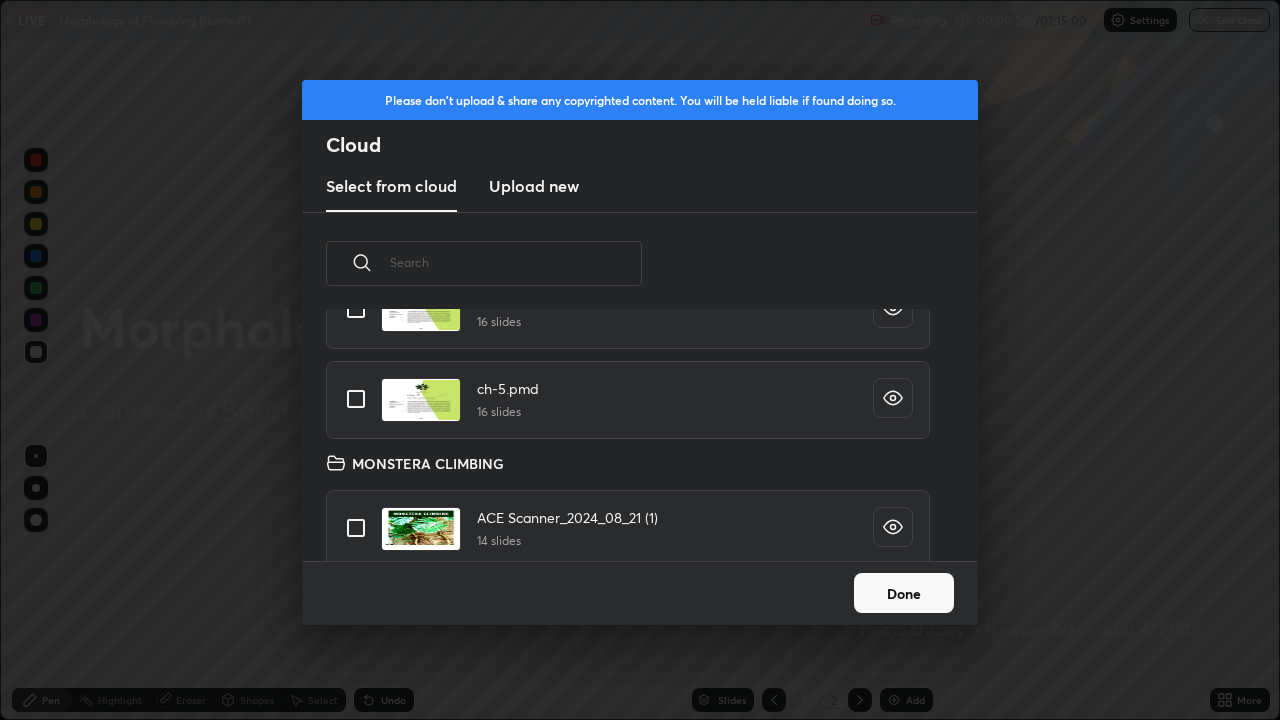 click at bounding box center (356, 399) 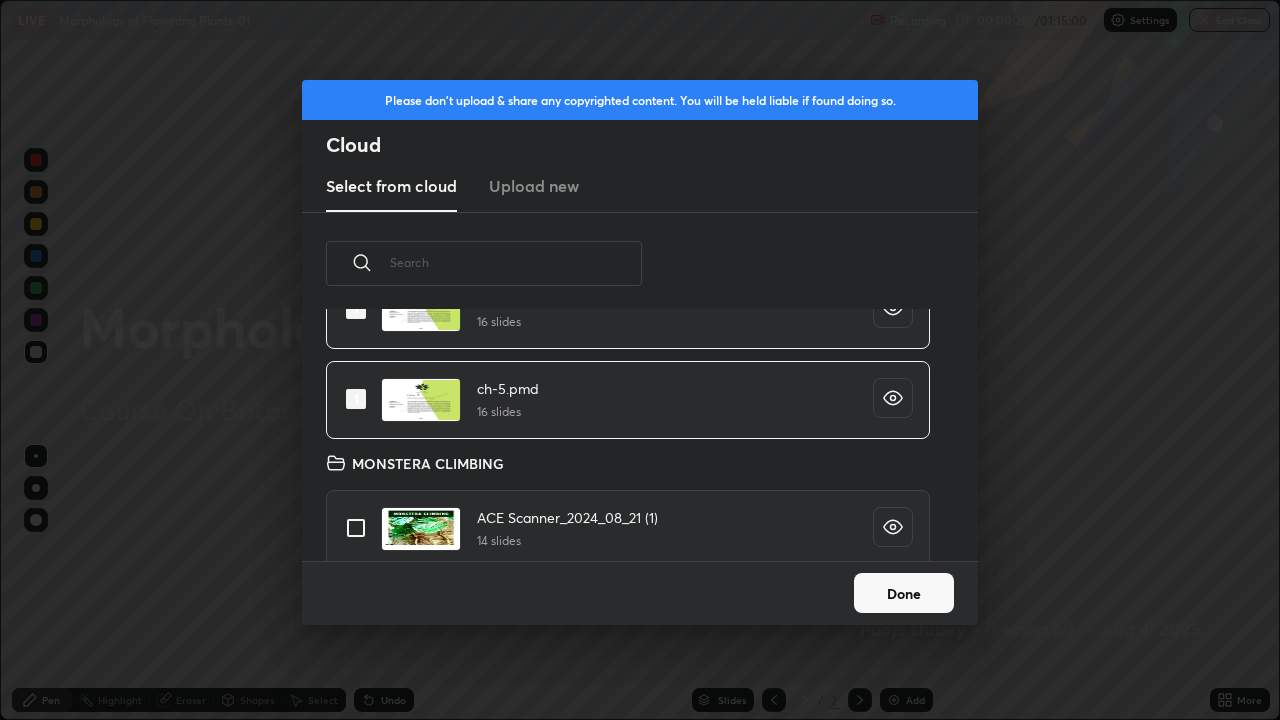 click on "Done" at bounding box center (904, 593) 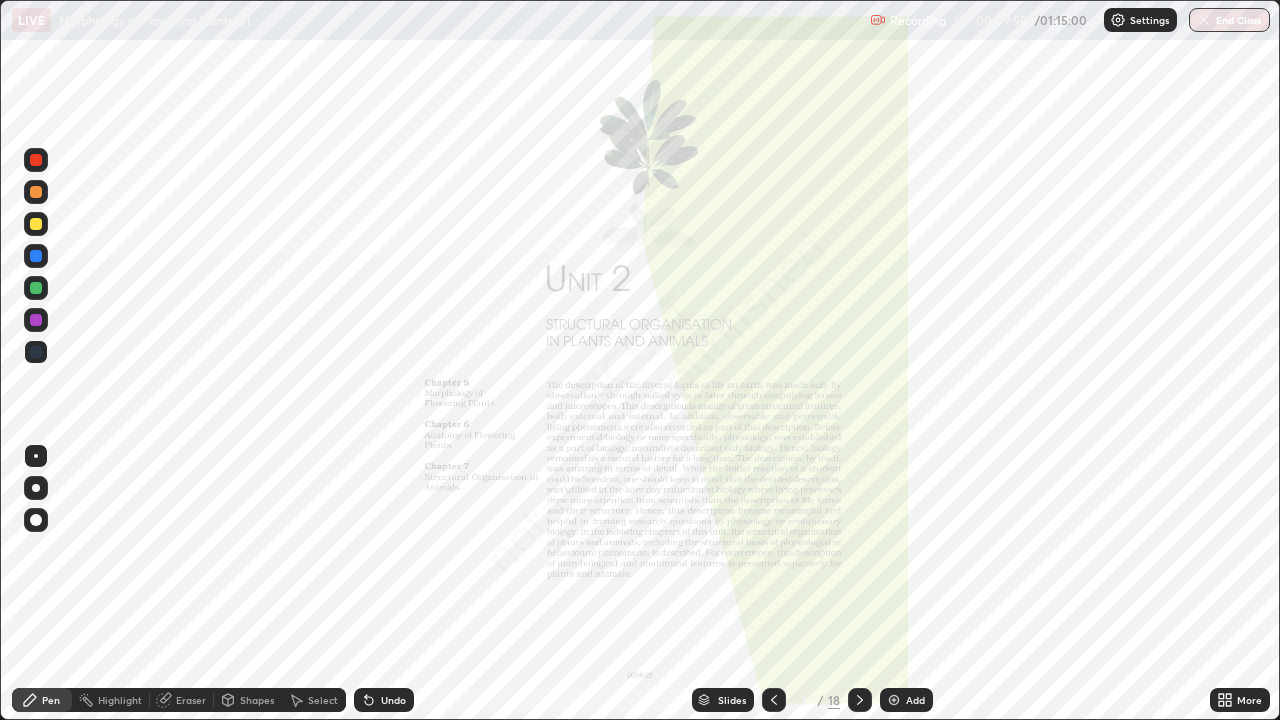 click at bounding box center [860, 700] 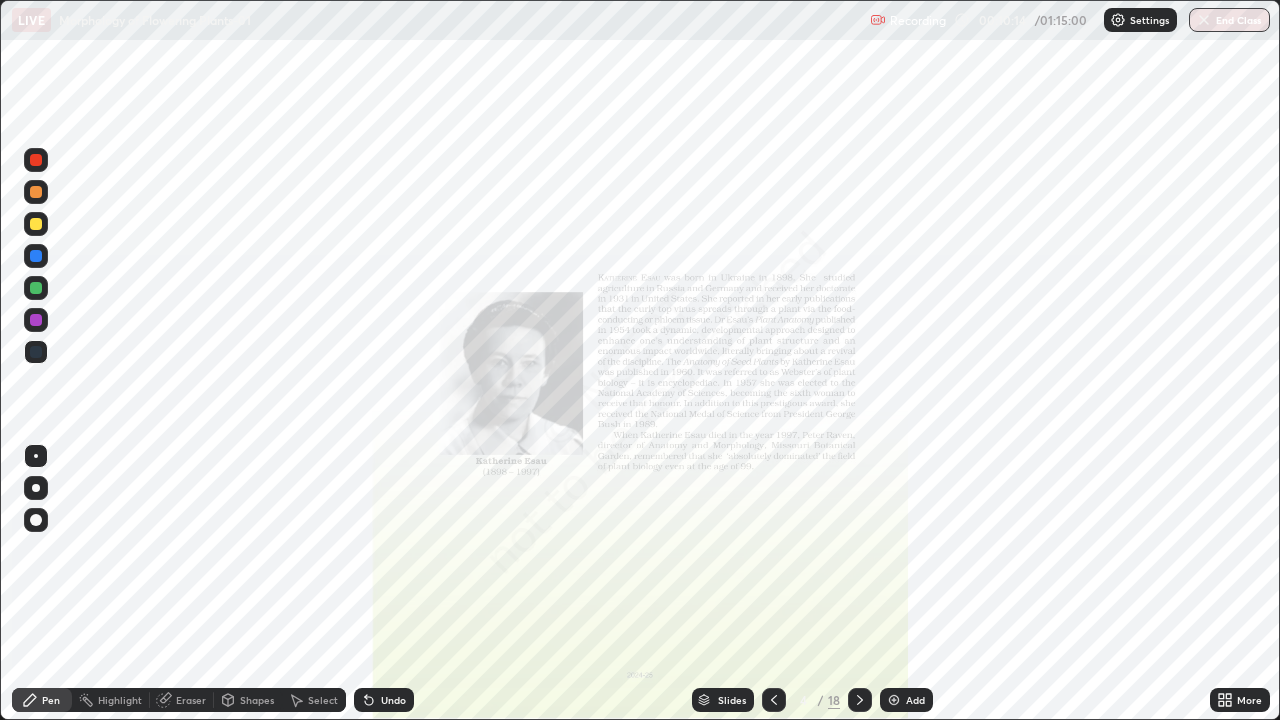 click 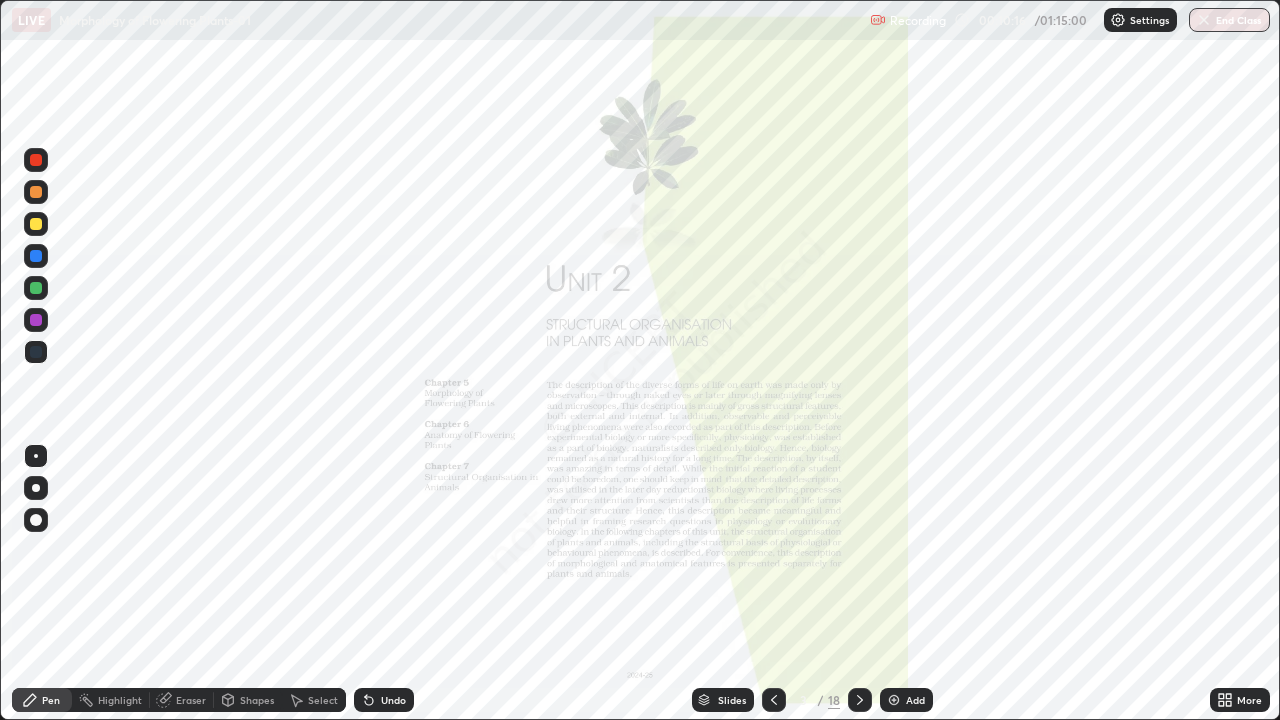 click 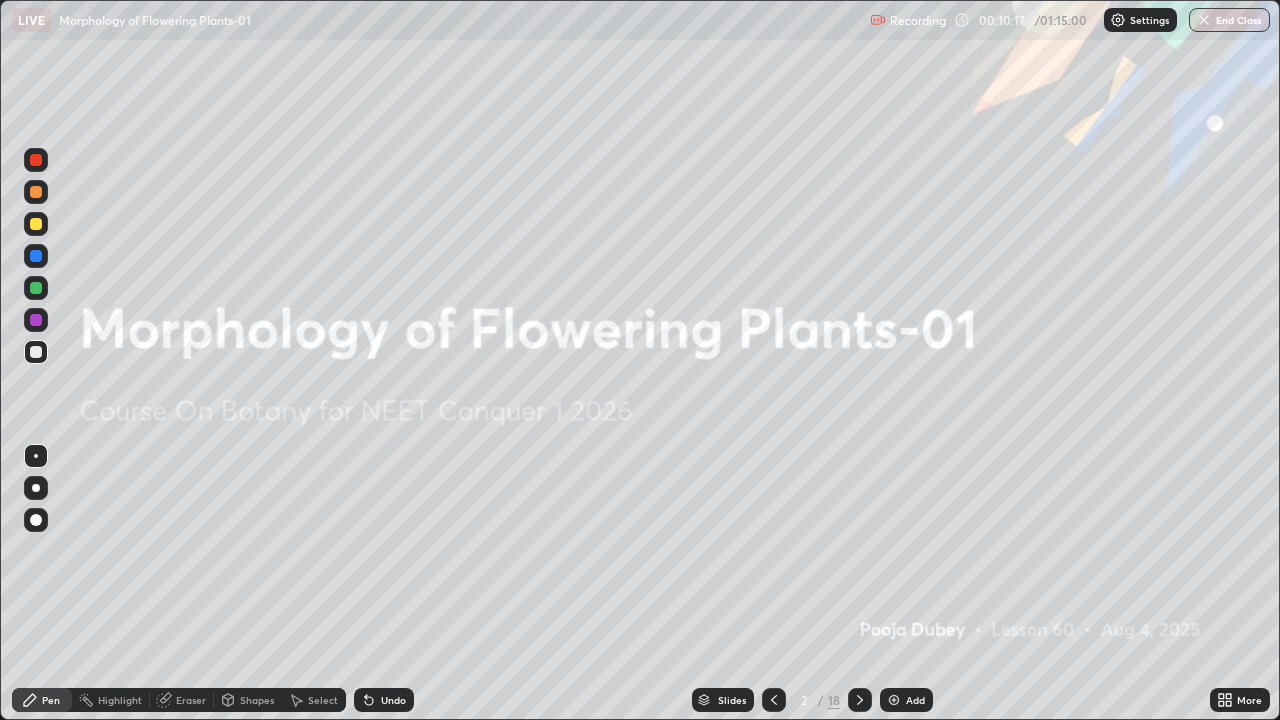click 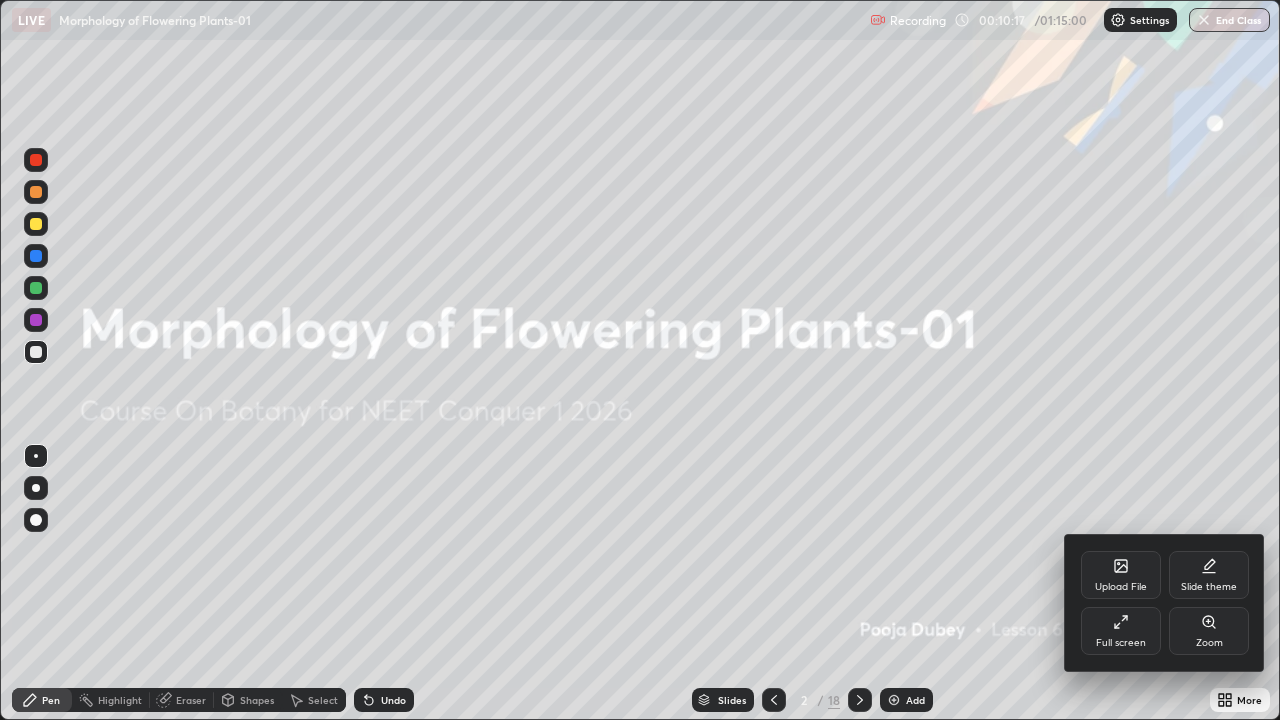 click on "Upload File" at bounding box center (1121, 575) 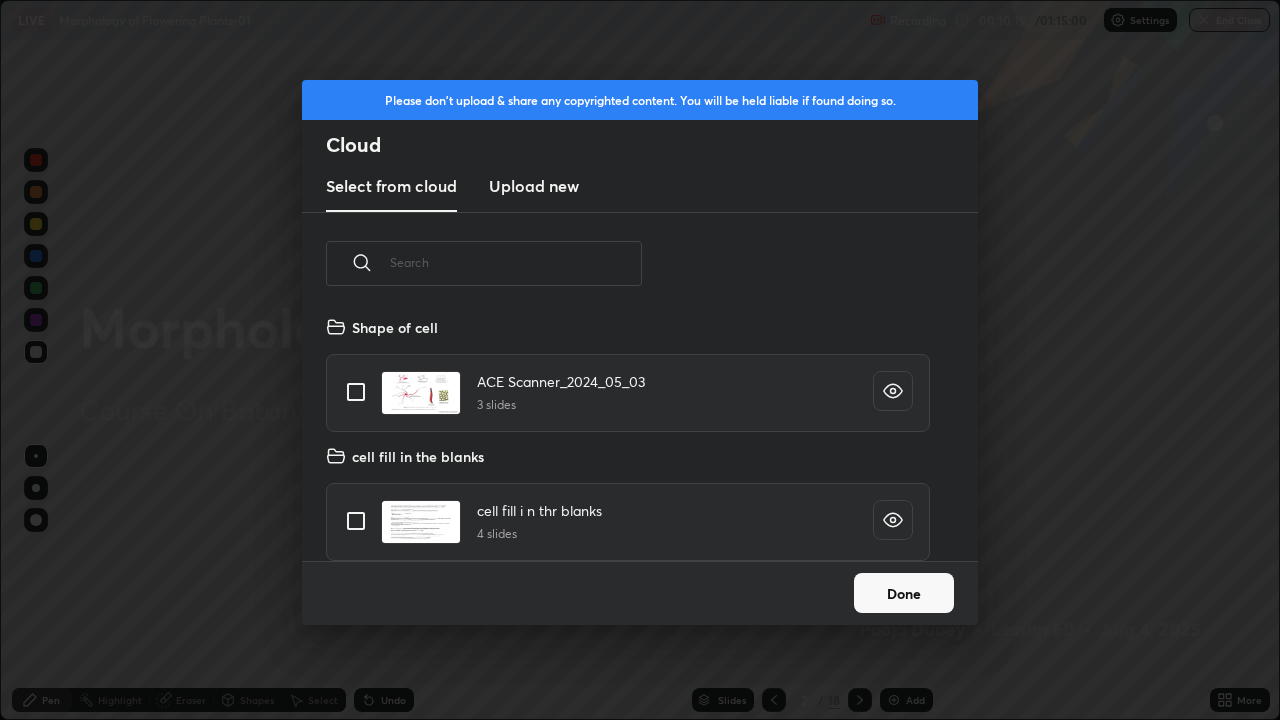 scroll, scrollTop: 7, scrollLeft: 11, axis: both 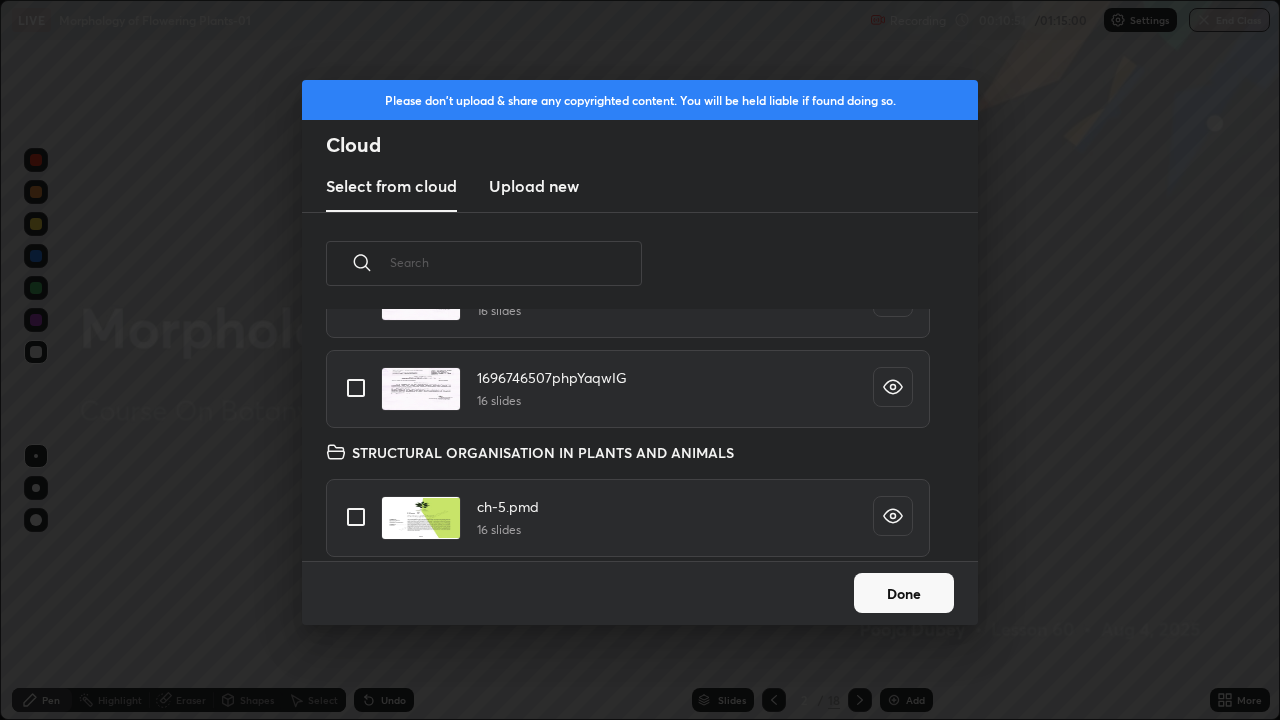 click at bounding box center (356, 388) 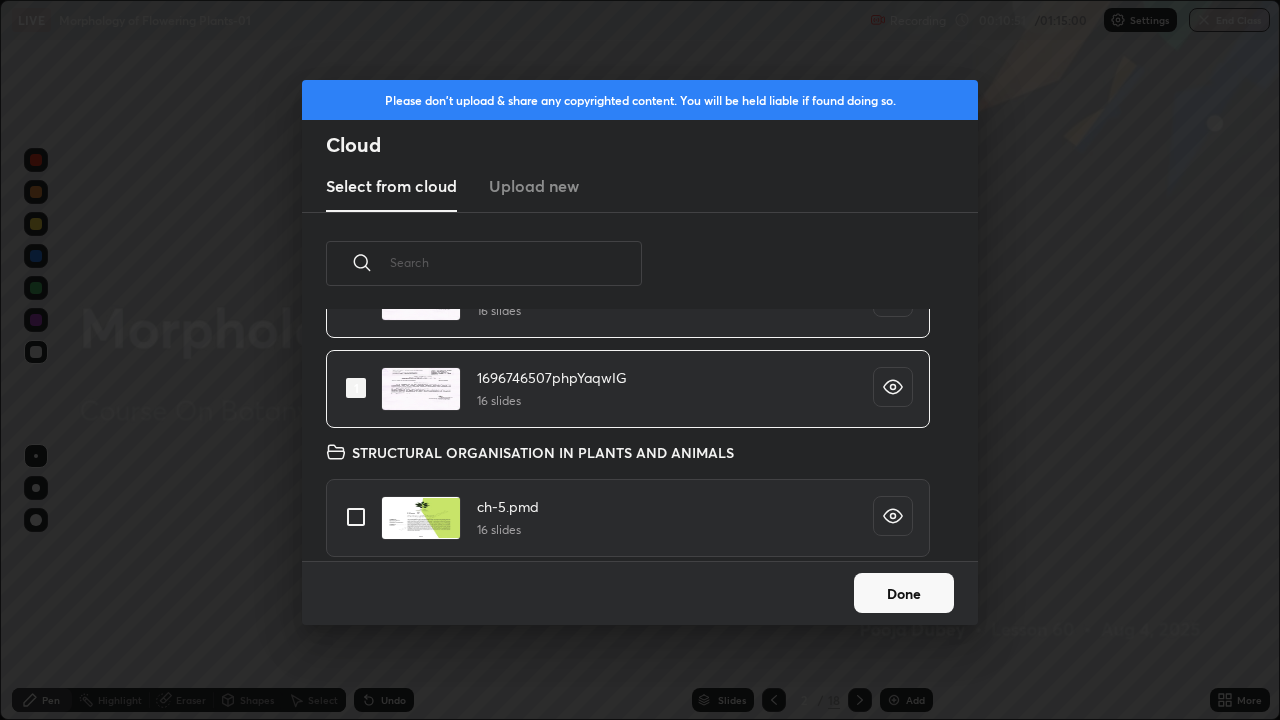 click on "Done" at bounding box center [904, 593] 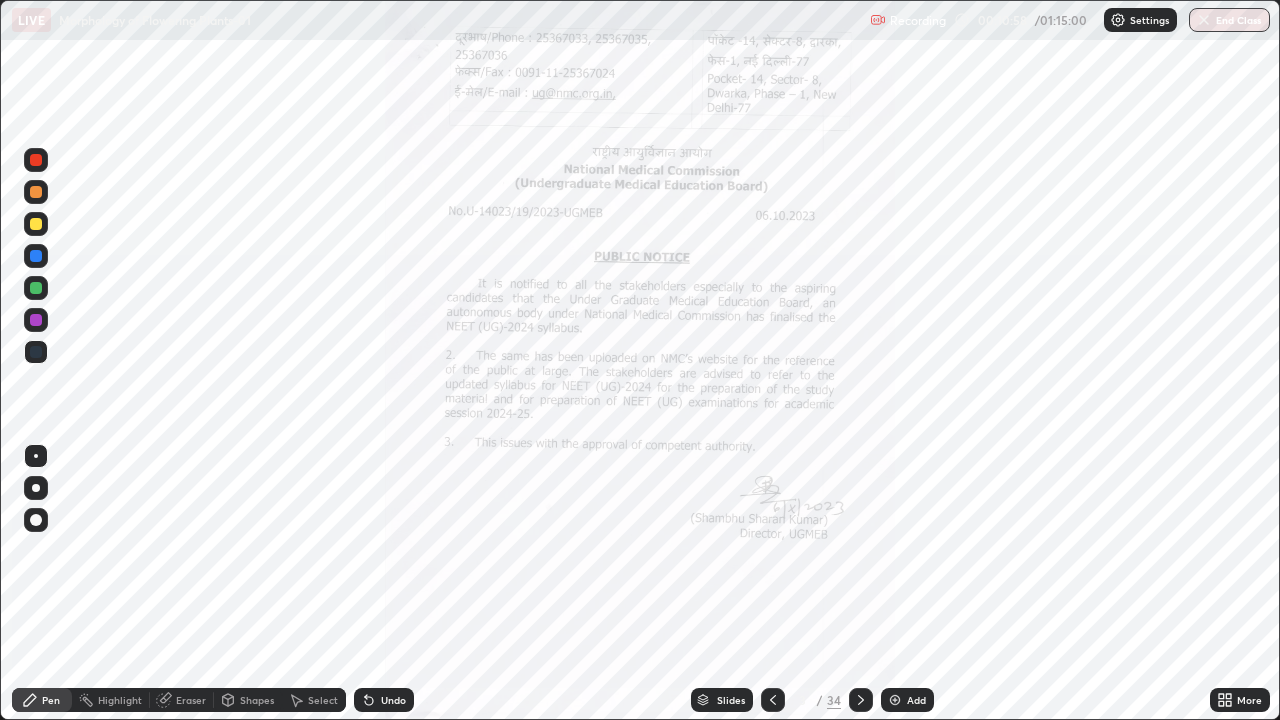 click on "Slides" at bounding box center (722, 700) 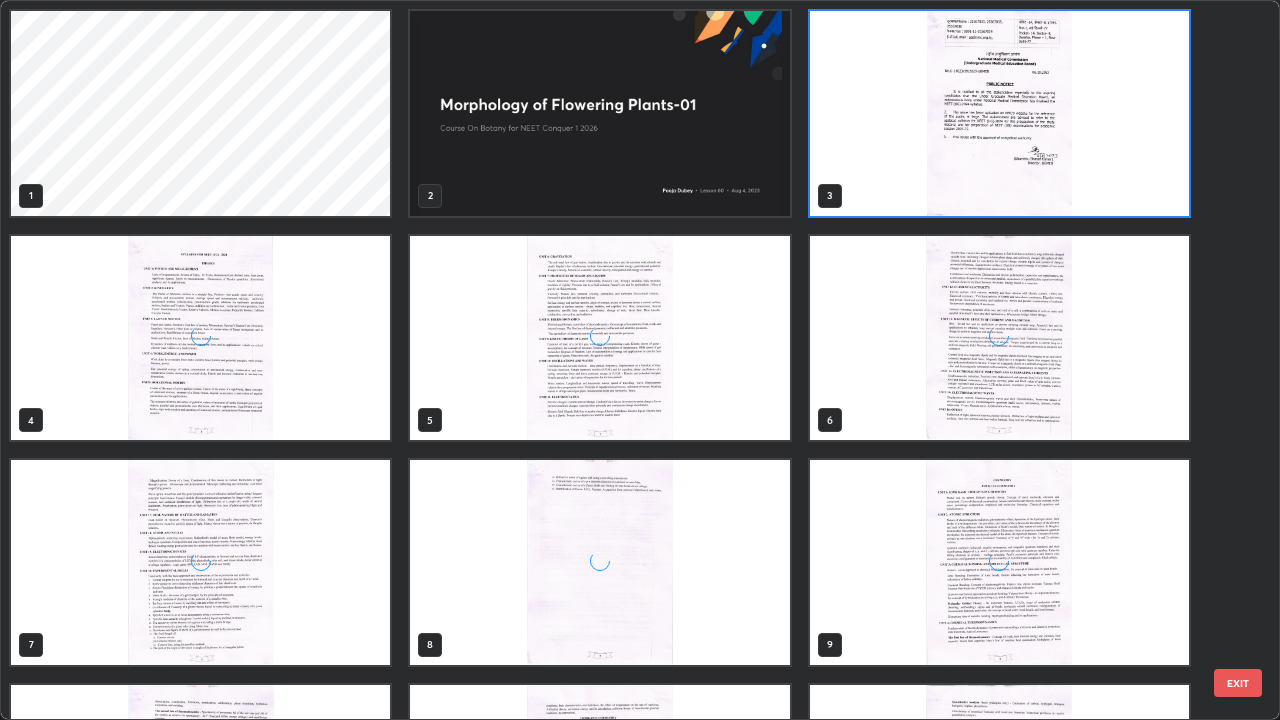 scroll, scrollTop: 7, scrollLeft: 11, axis: both 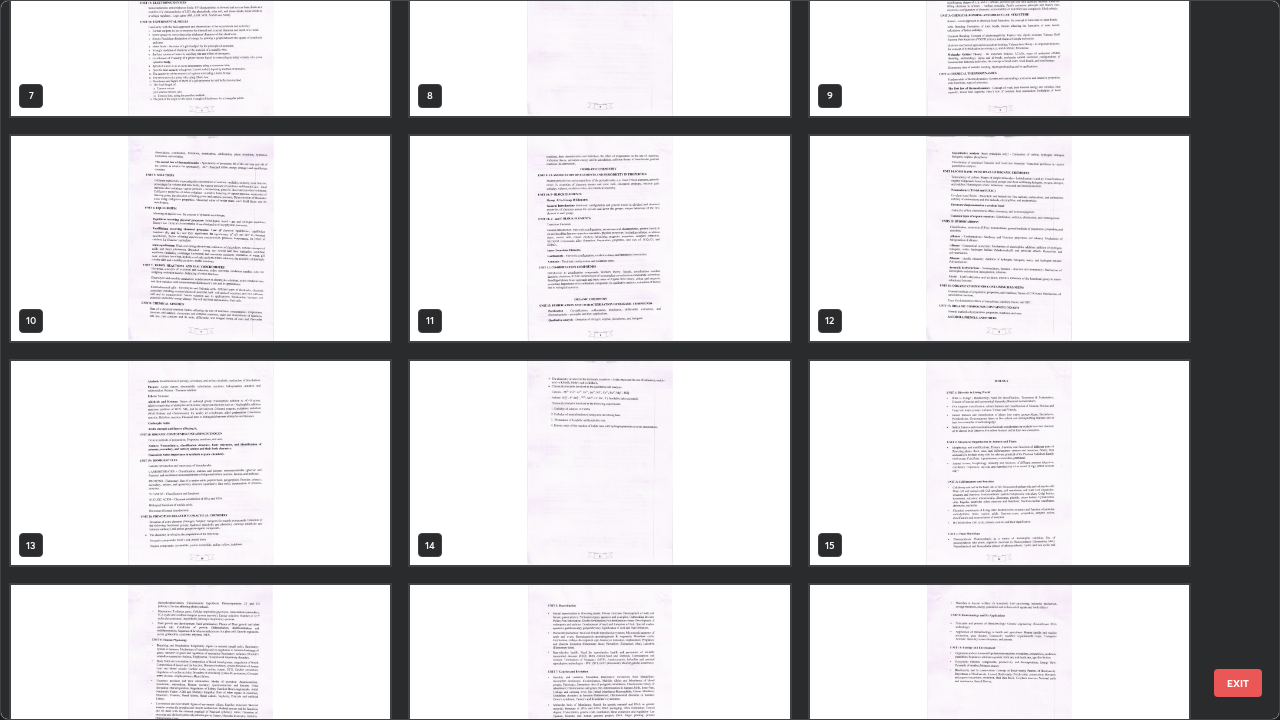 click at bounding box center [999, 463] 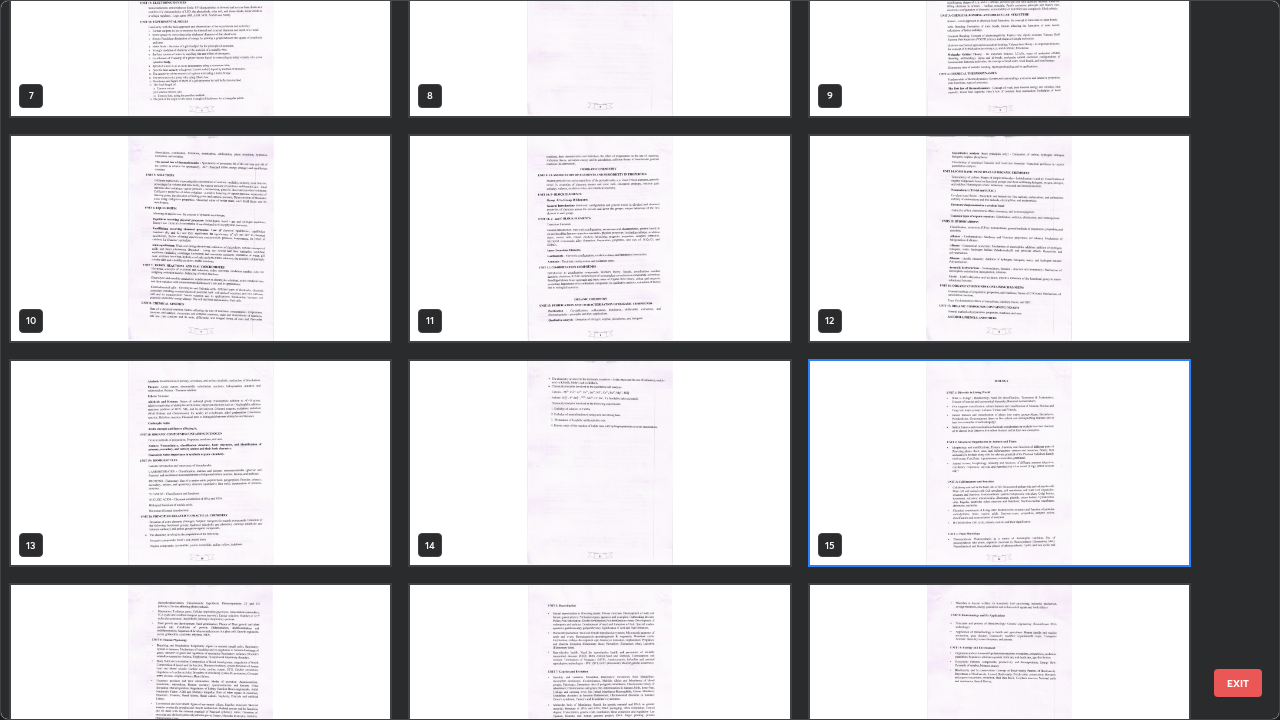 click at bounding box center (999, 463) 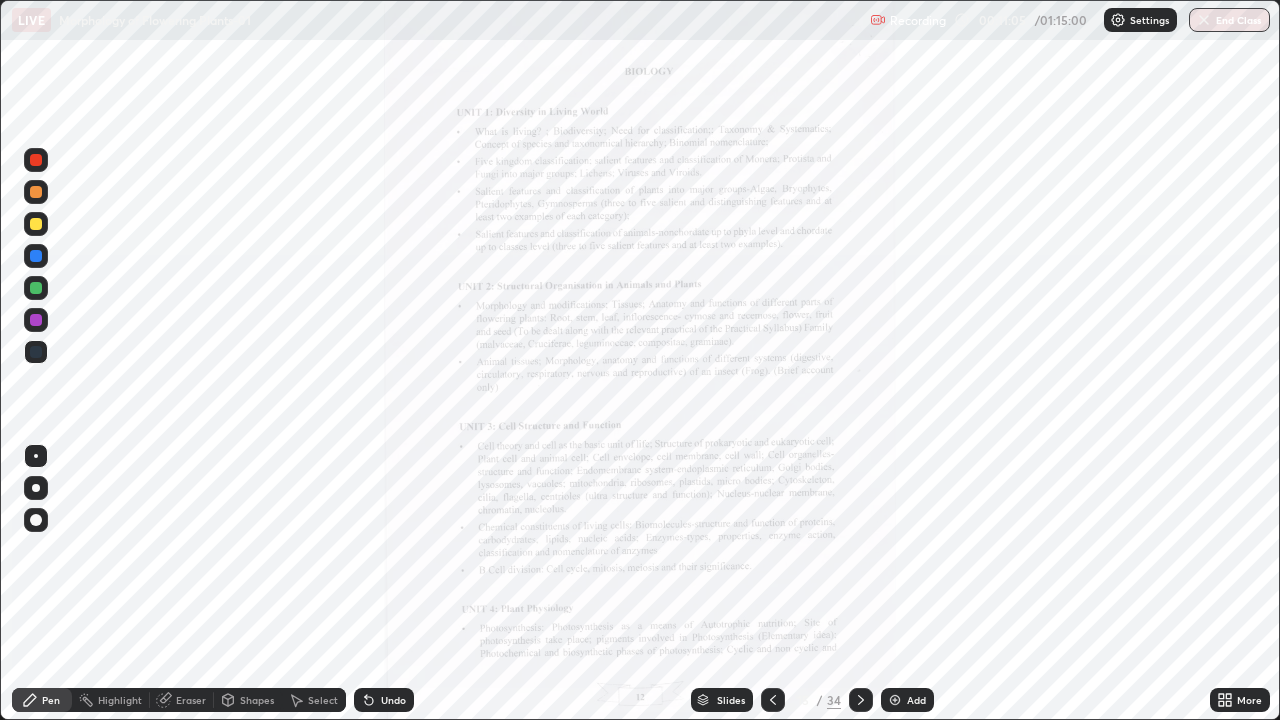 click on "More" at bounding box center (1249, 700) 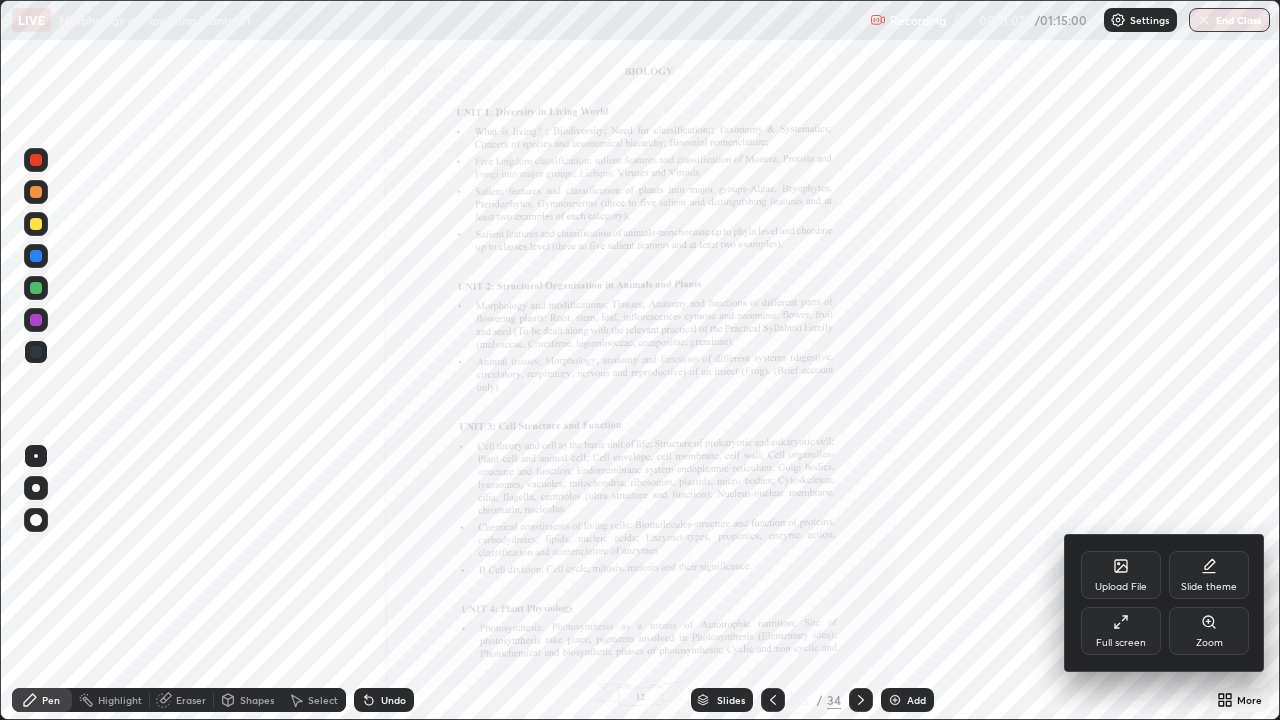 click on "Zoom" at bounding box center (1209, 631) 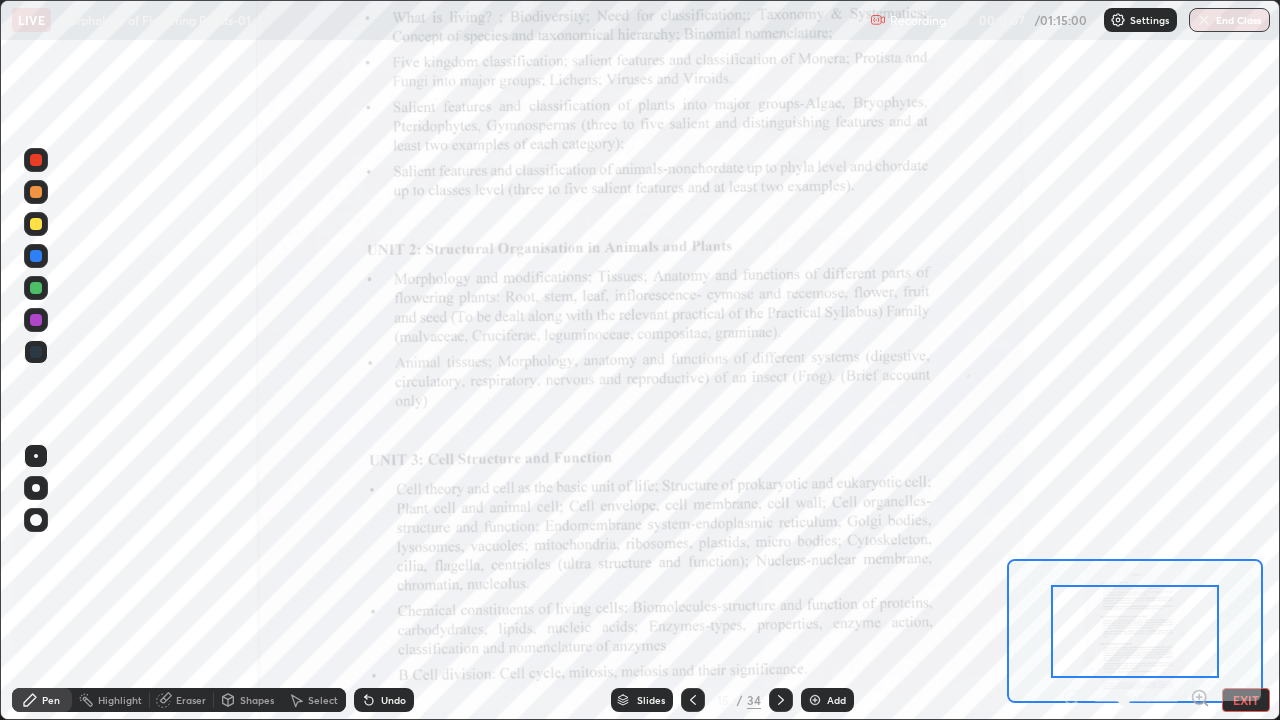 click 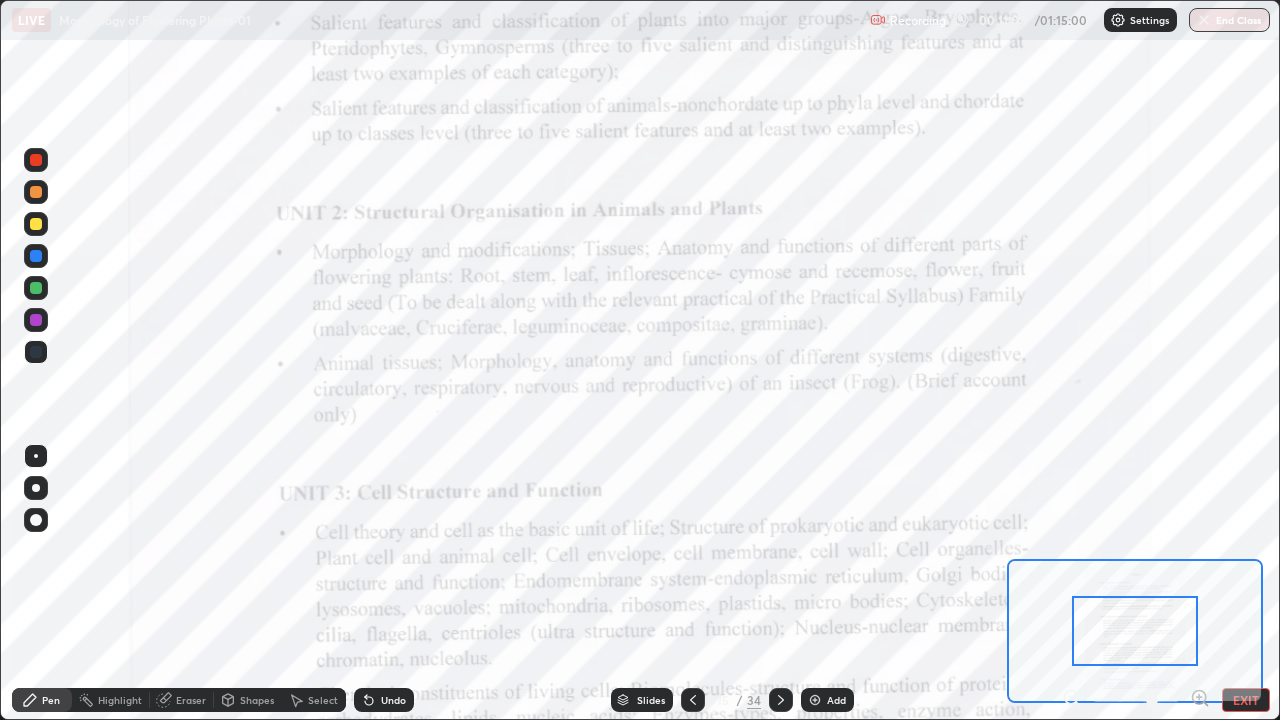 click 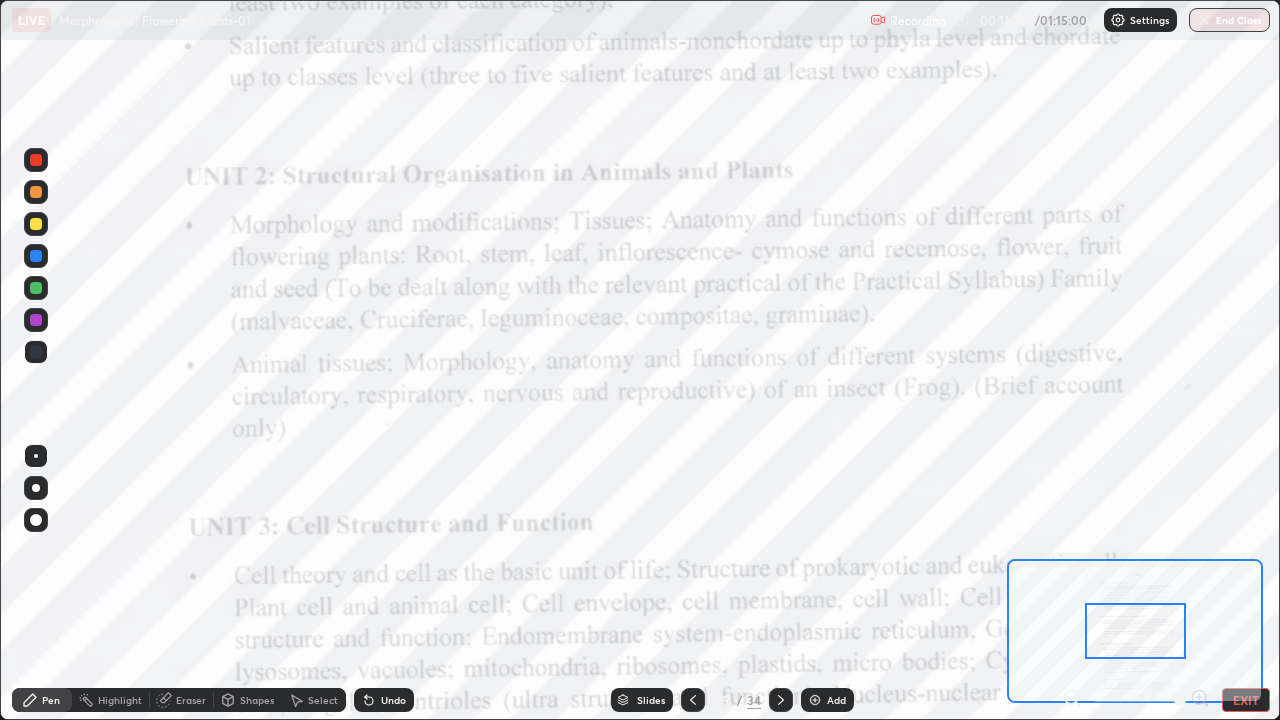 click on "Slides" at bounding box center (651, 700) 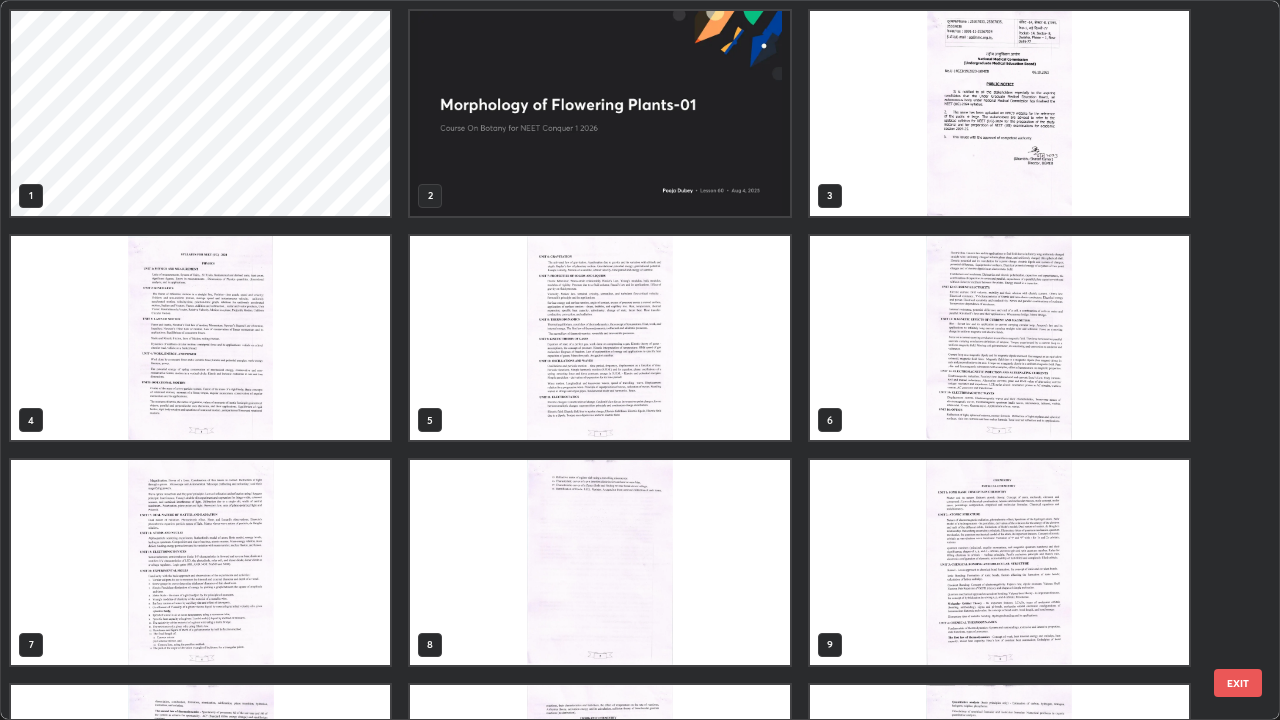 scroll, scrollTop: 405, scrollLeft: 0, axis: vertical 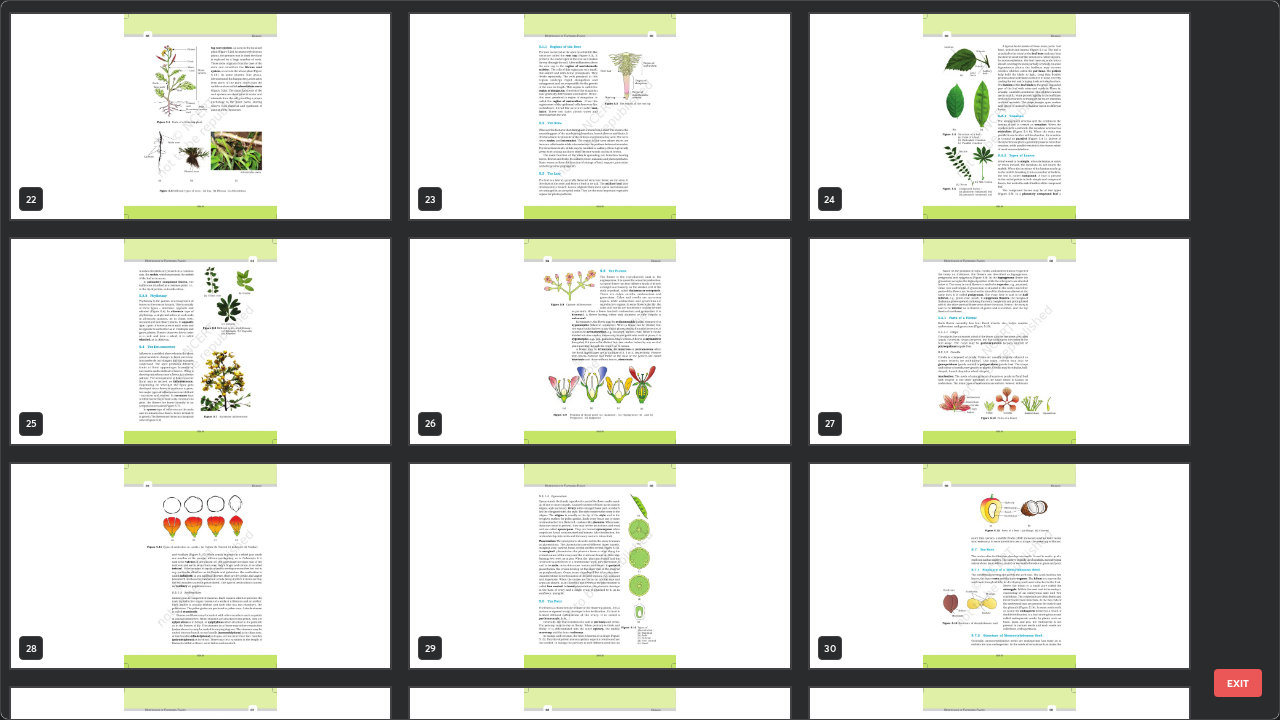click at bounding box center (599, 116) 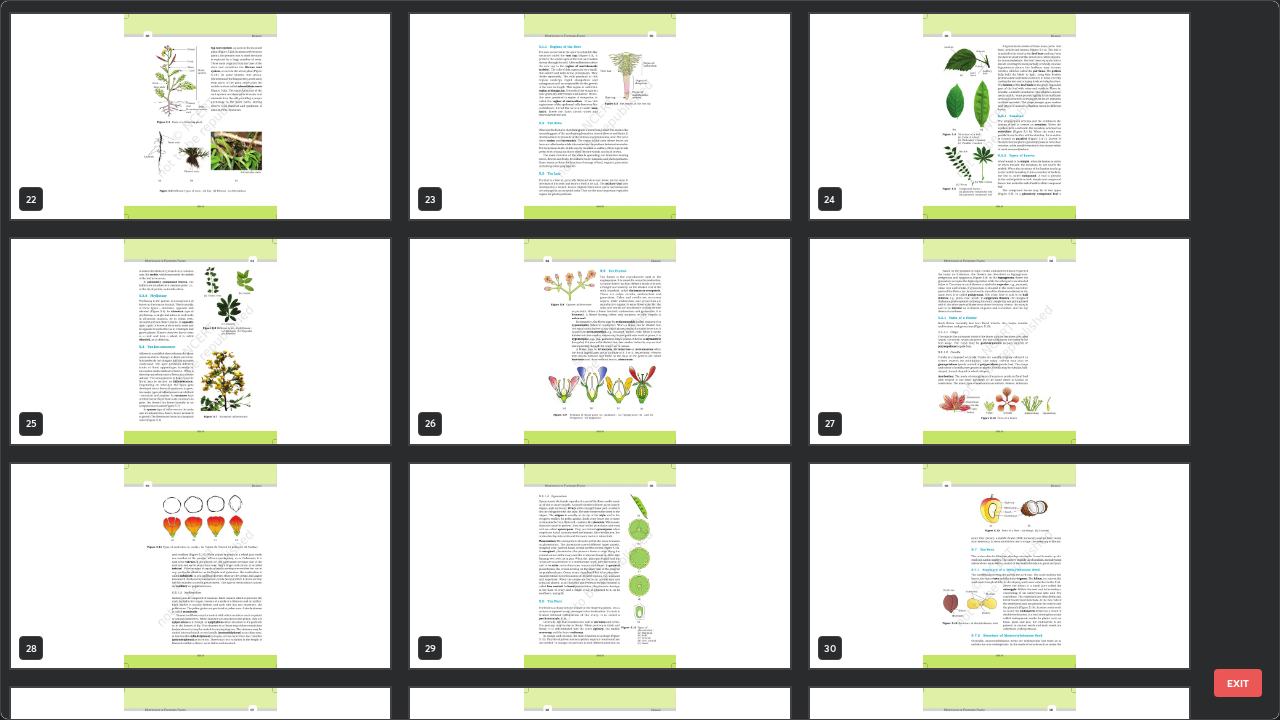 click at bounding box center [599, 116] 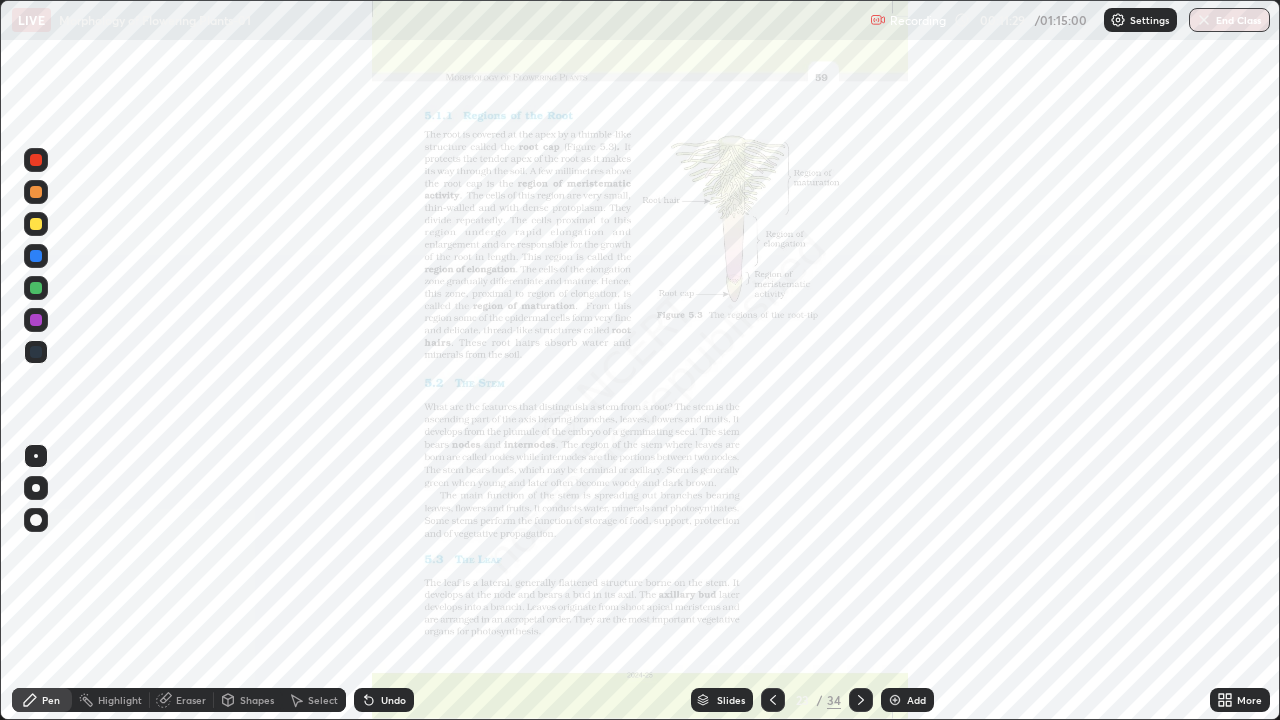 click at bounding box center [599, 116] 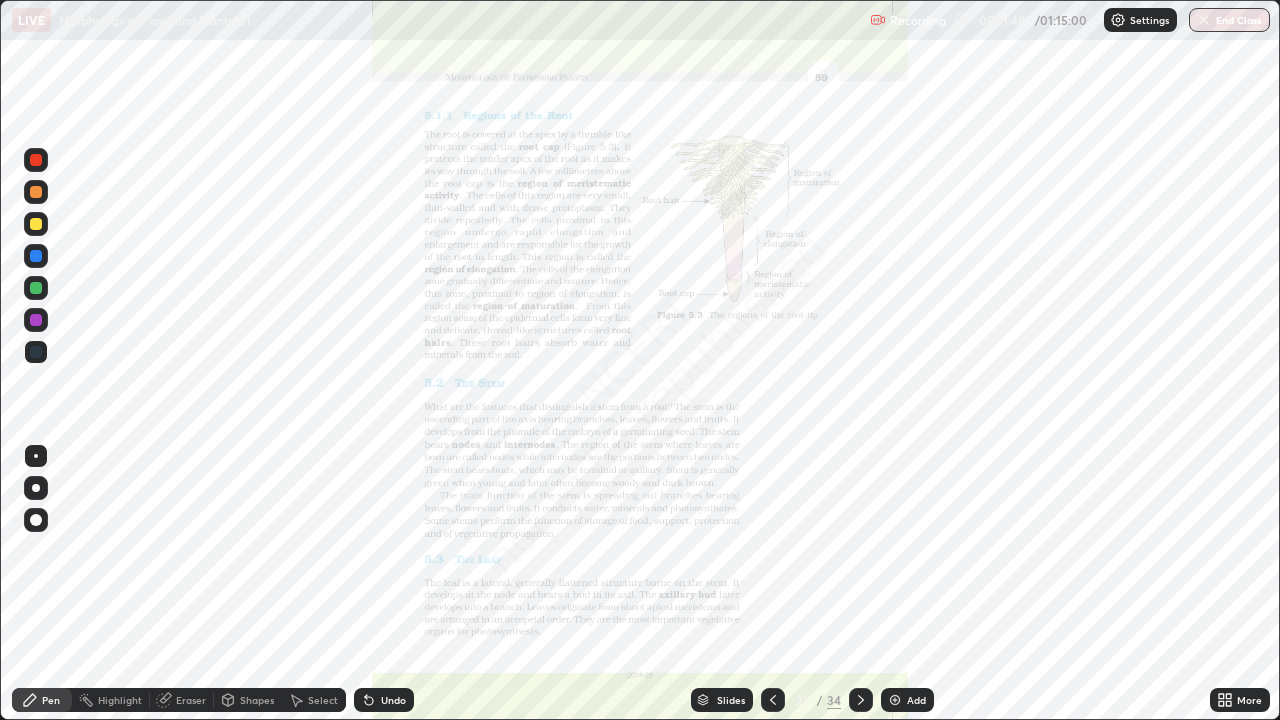 click on "Slides" at bounding box center (731, 700) 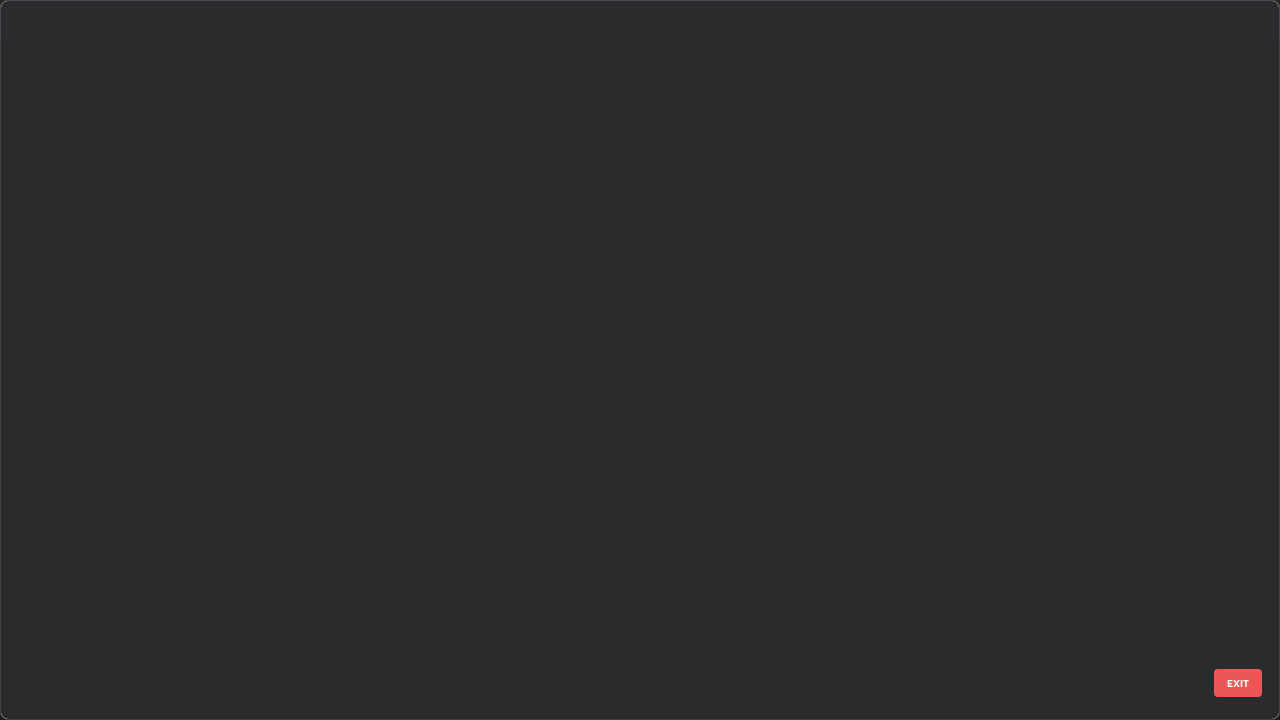 scroll, scrollTop: 1079, scrollLeft: 0, axis: vertical 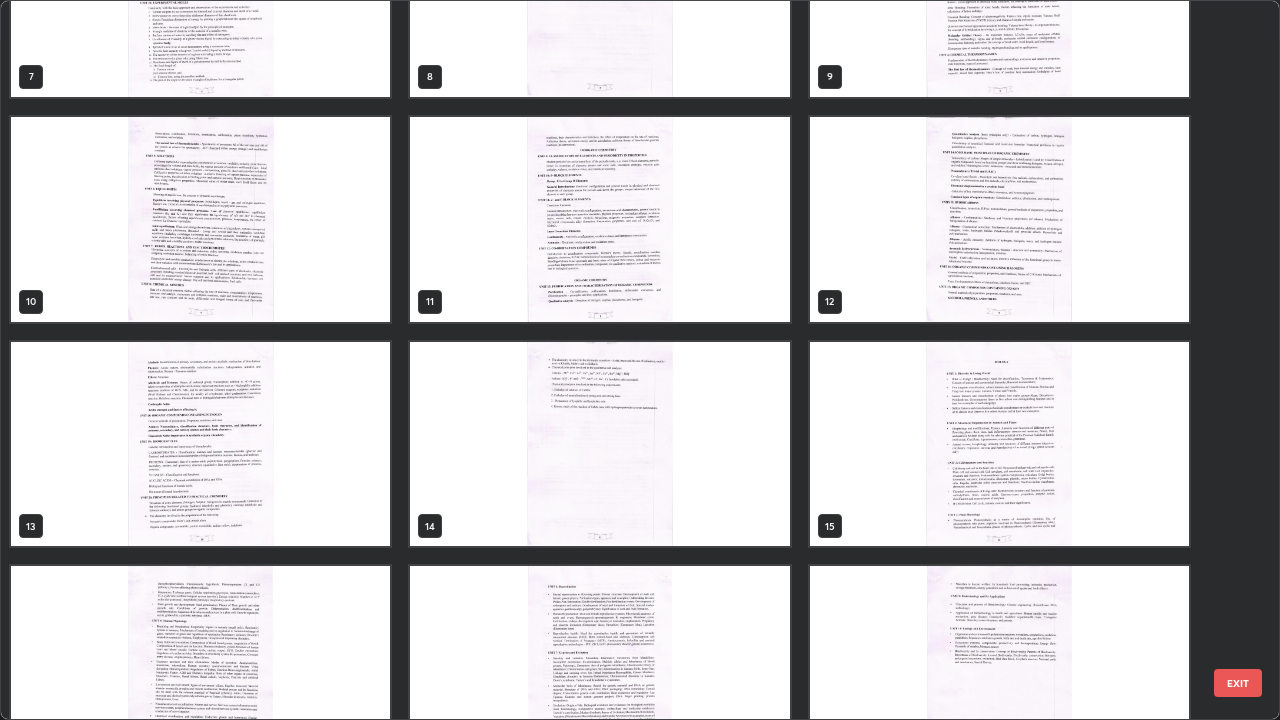 click at bounding box center [999, 444] 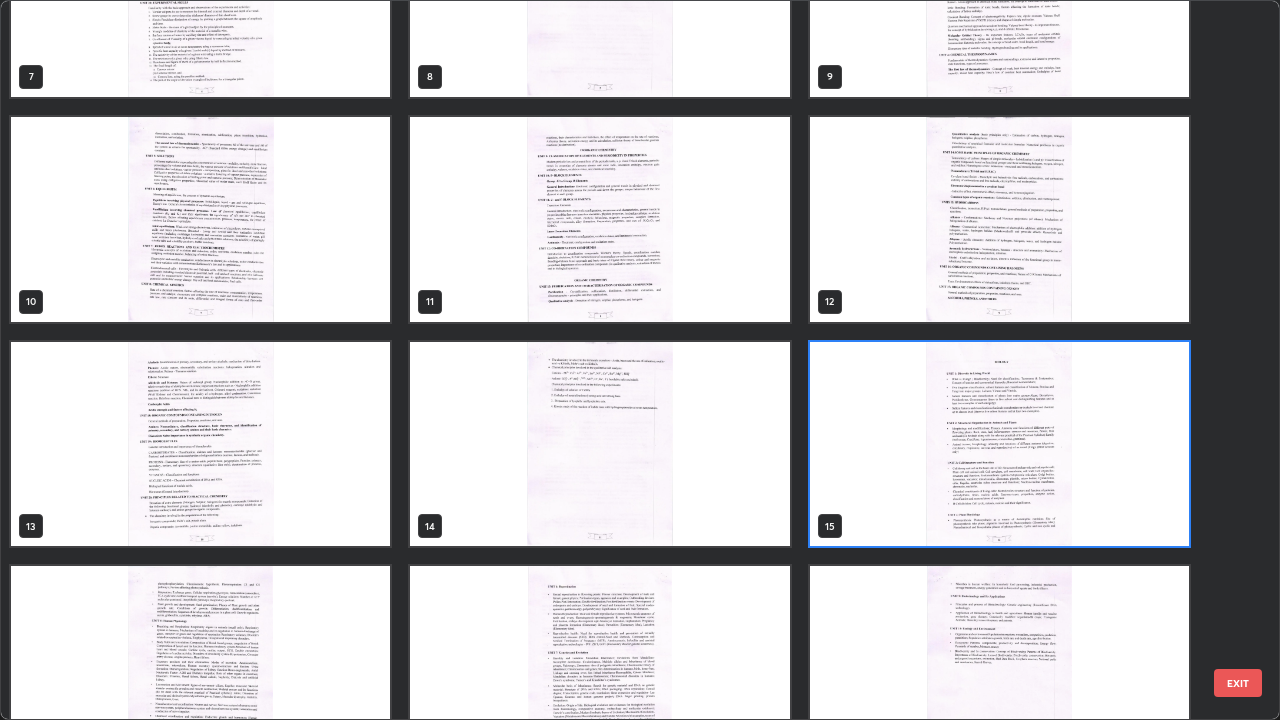 click at bounding box center (999, 444) 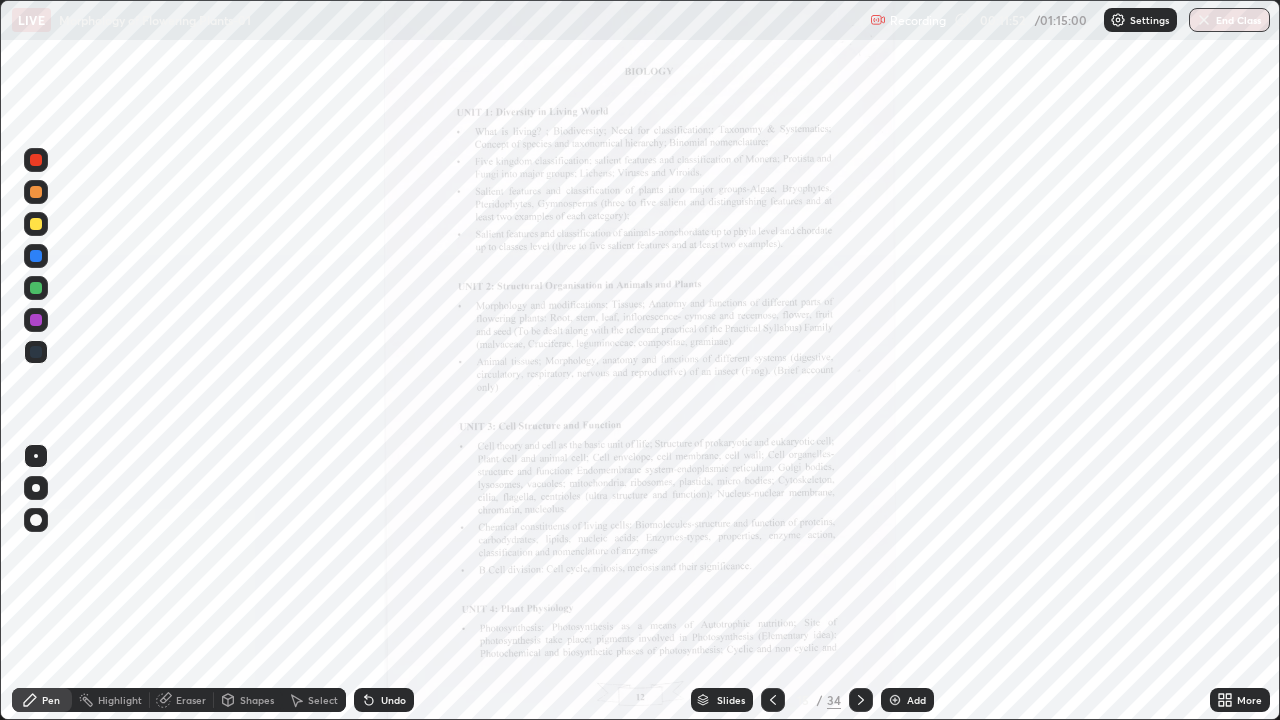 click at bounding box center [999, 444] 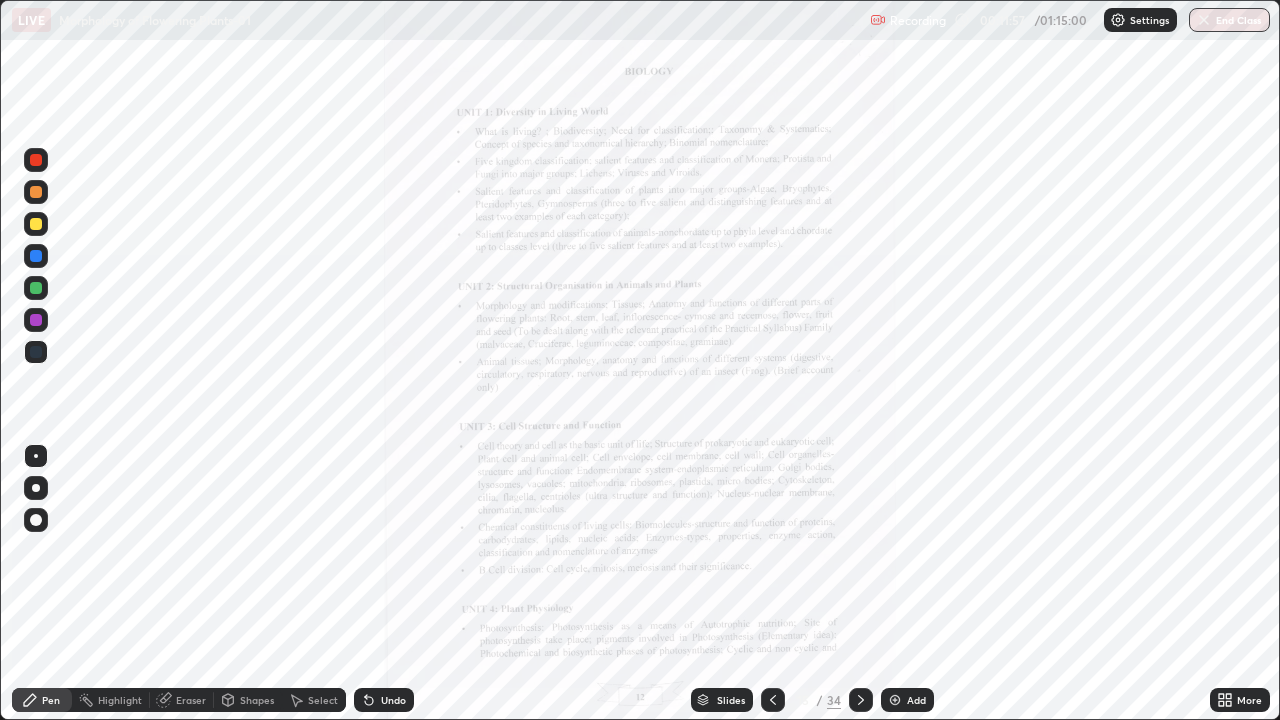 click on "More" at bounding box center (1240, 700) 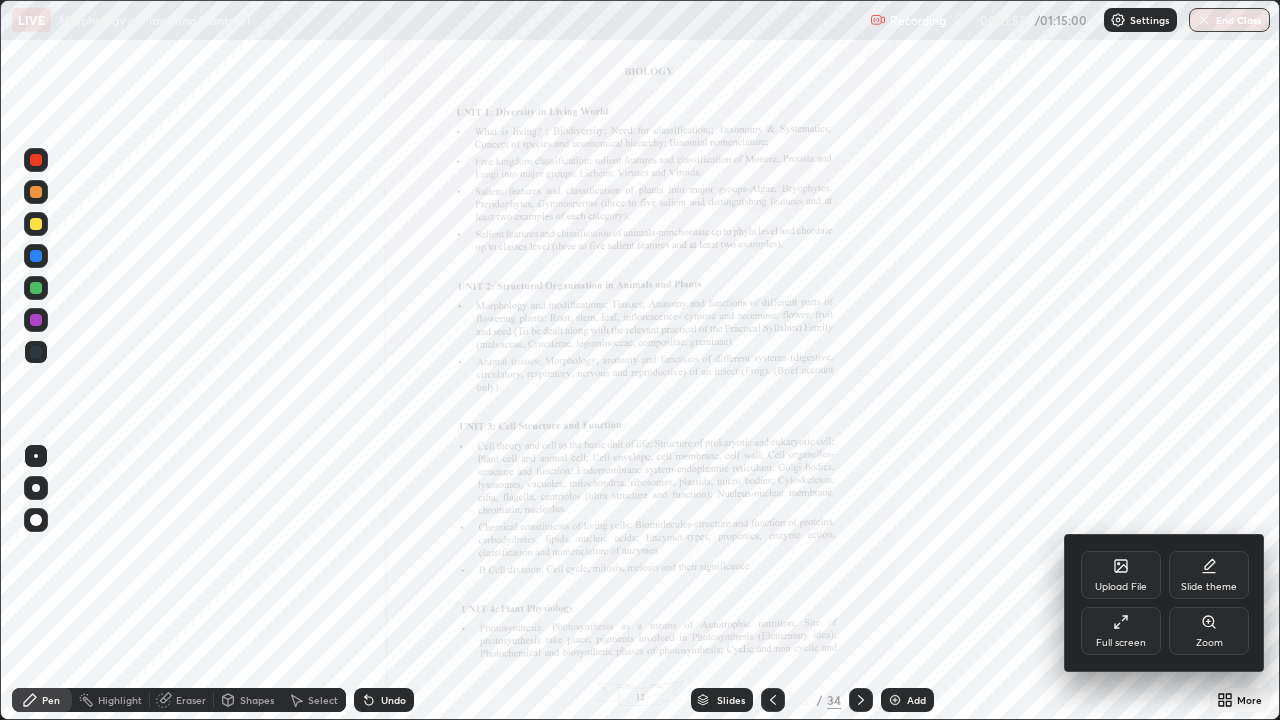 click on "Zoom" at bounding box center (1209, 631) 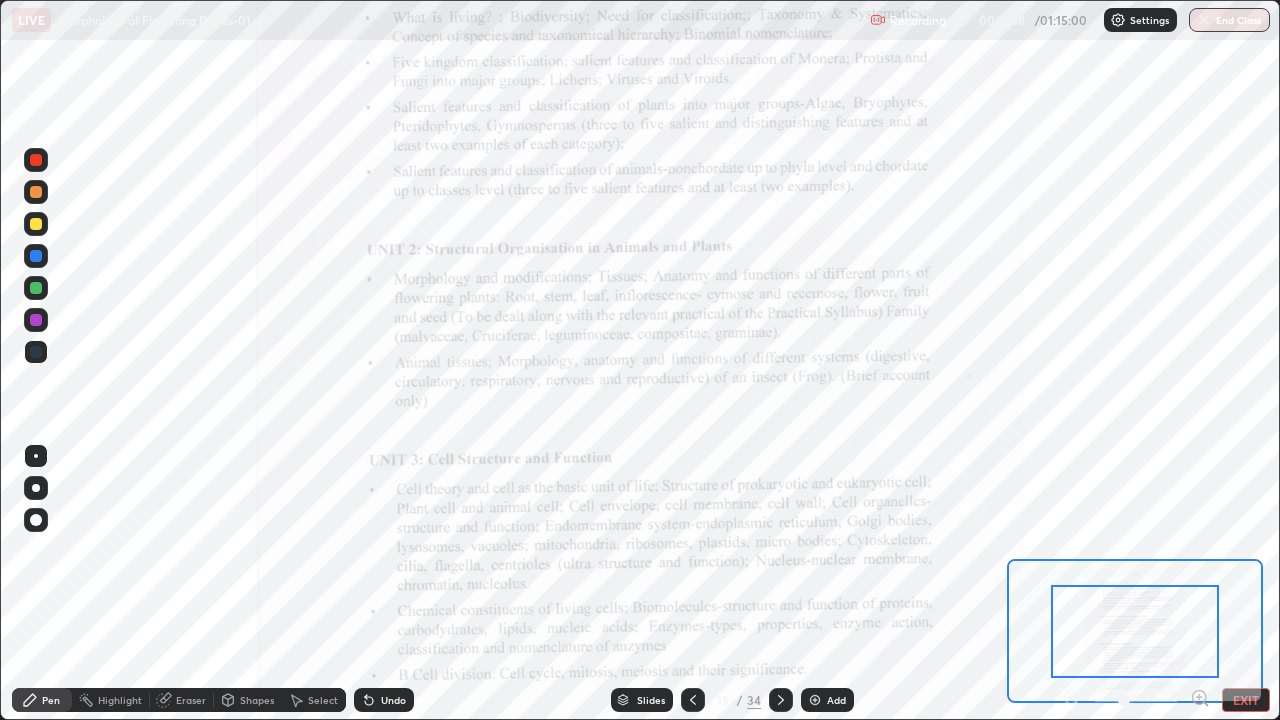 click 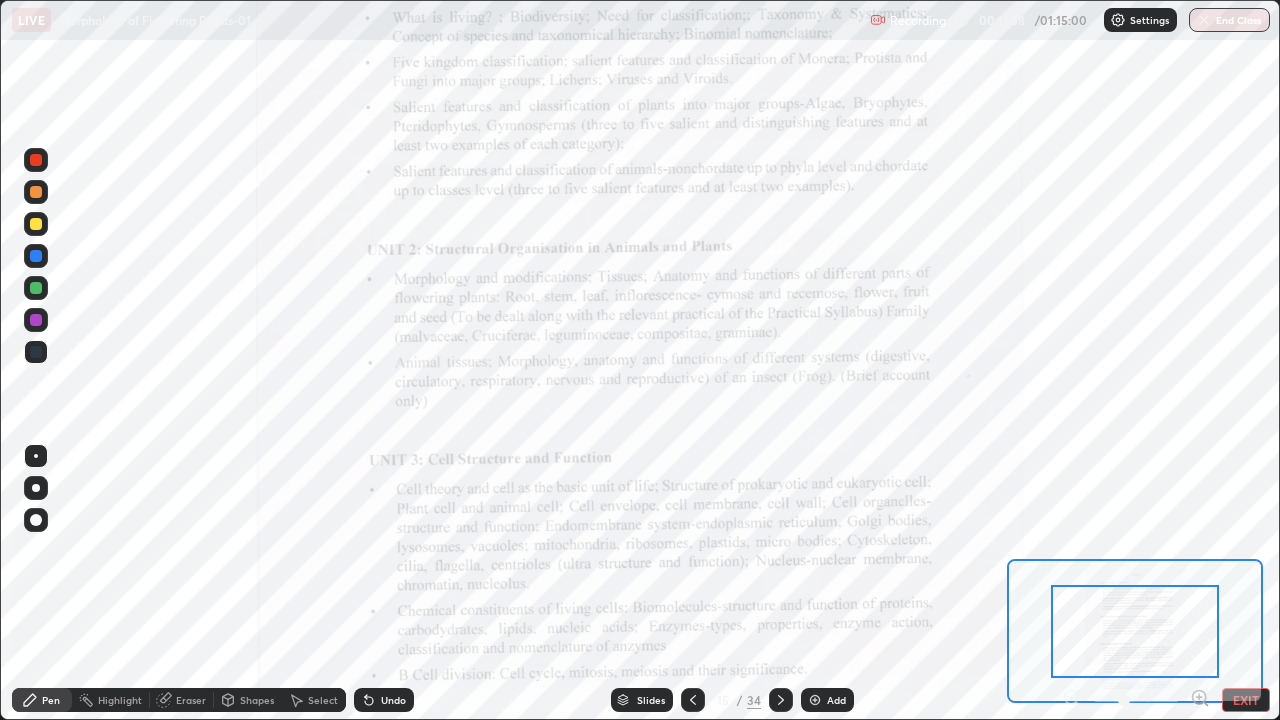 click 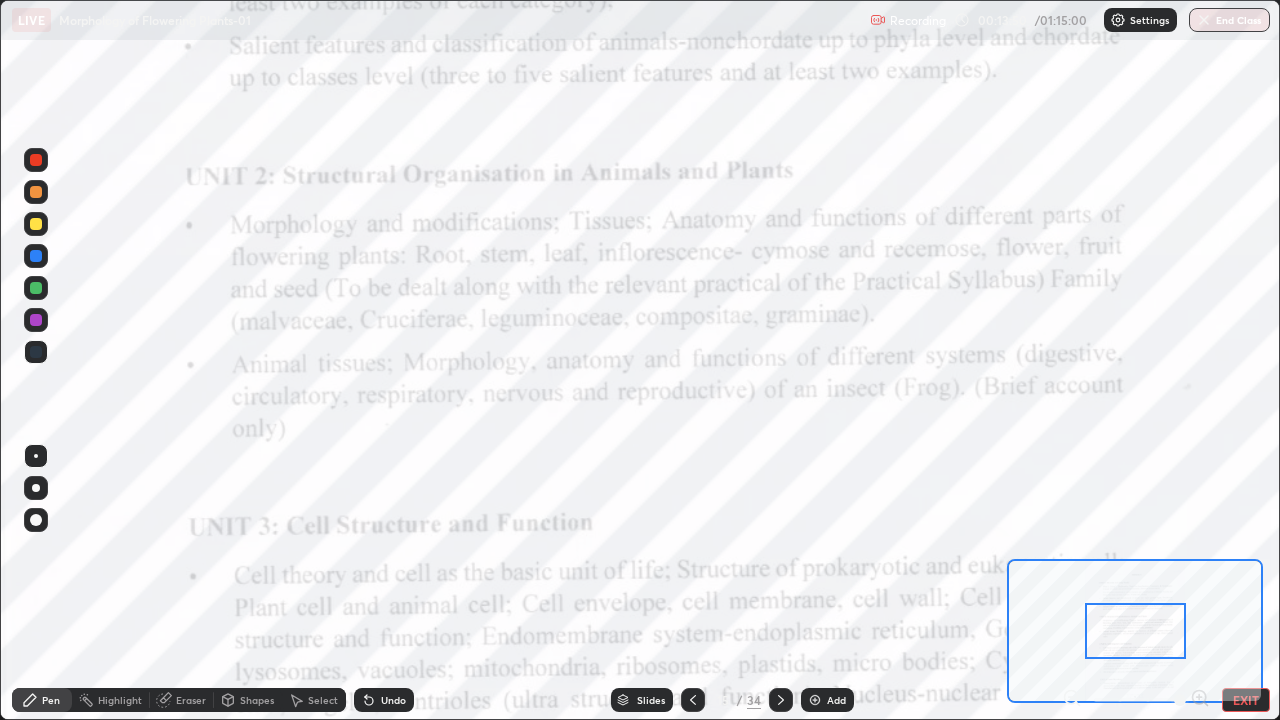 click on "Slides" at bounding box center (651, 700) 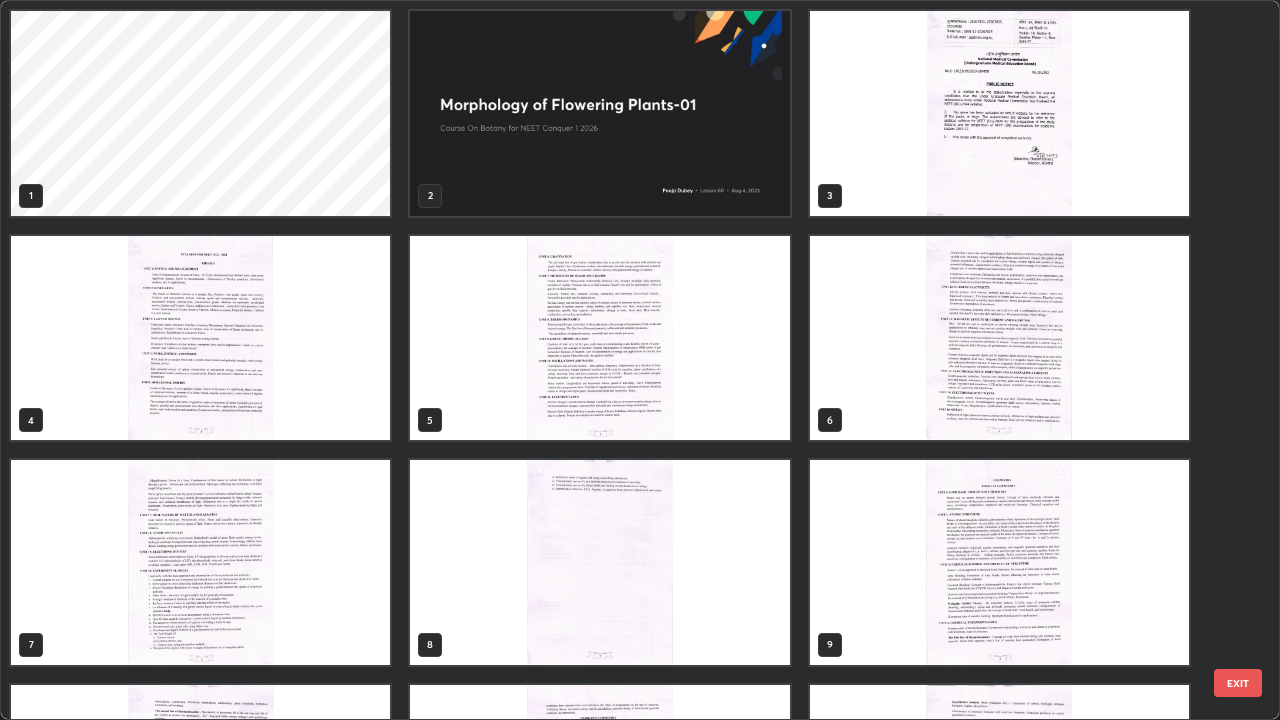 scroll, scrollTop: 405, scrollLeft: 0, axis: vertical 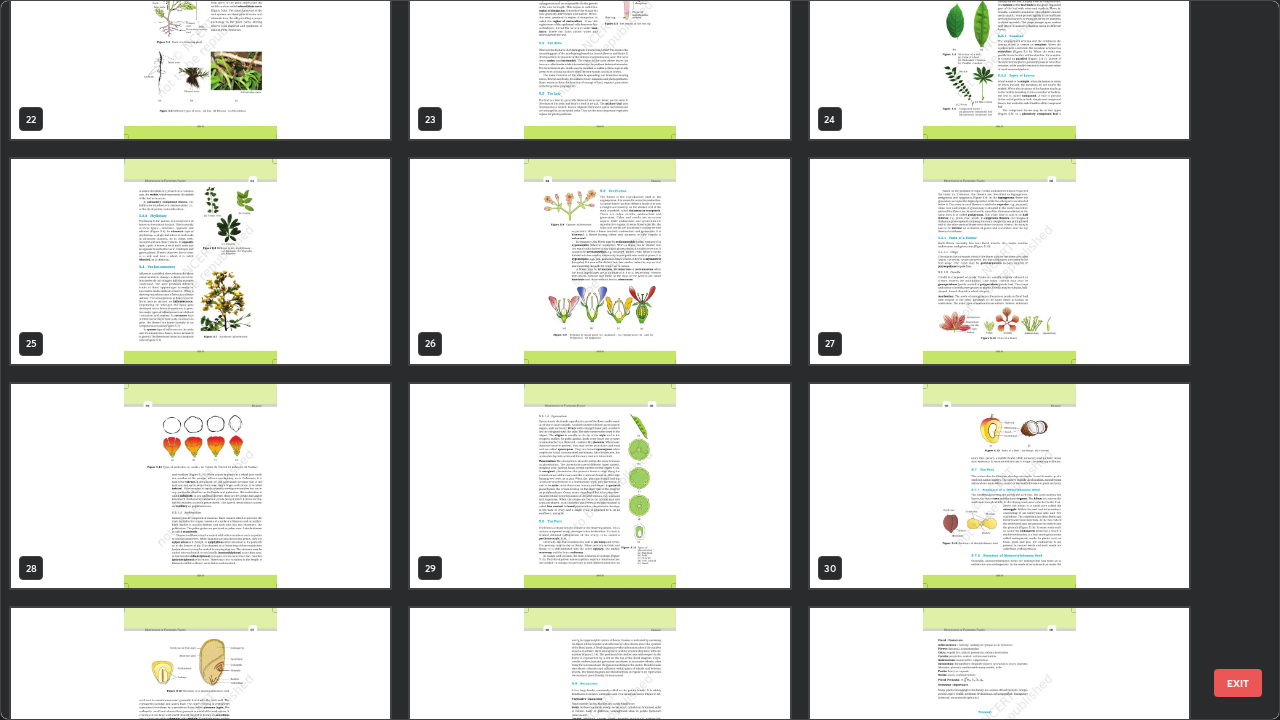 click at bounding box center (200, 486) 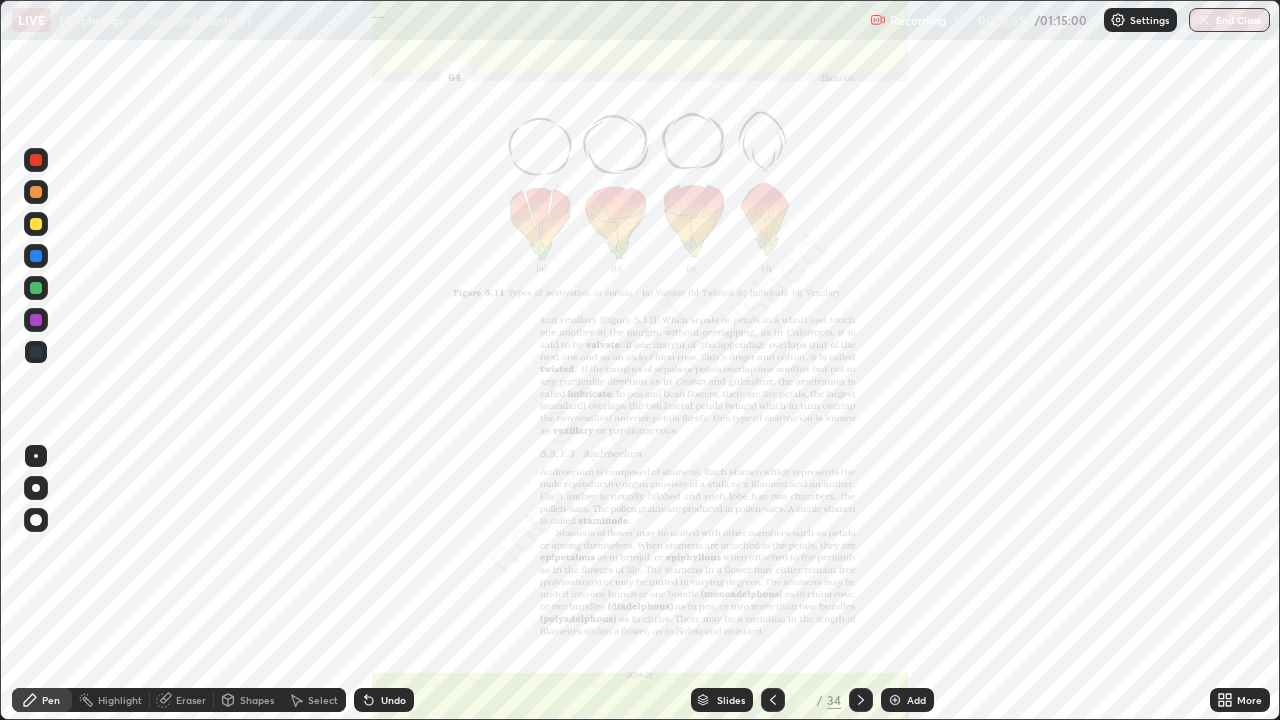 click at bounding box center (200, 486) 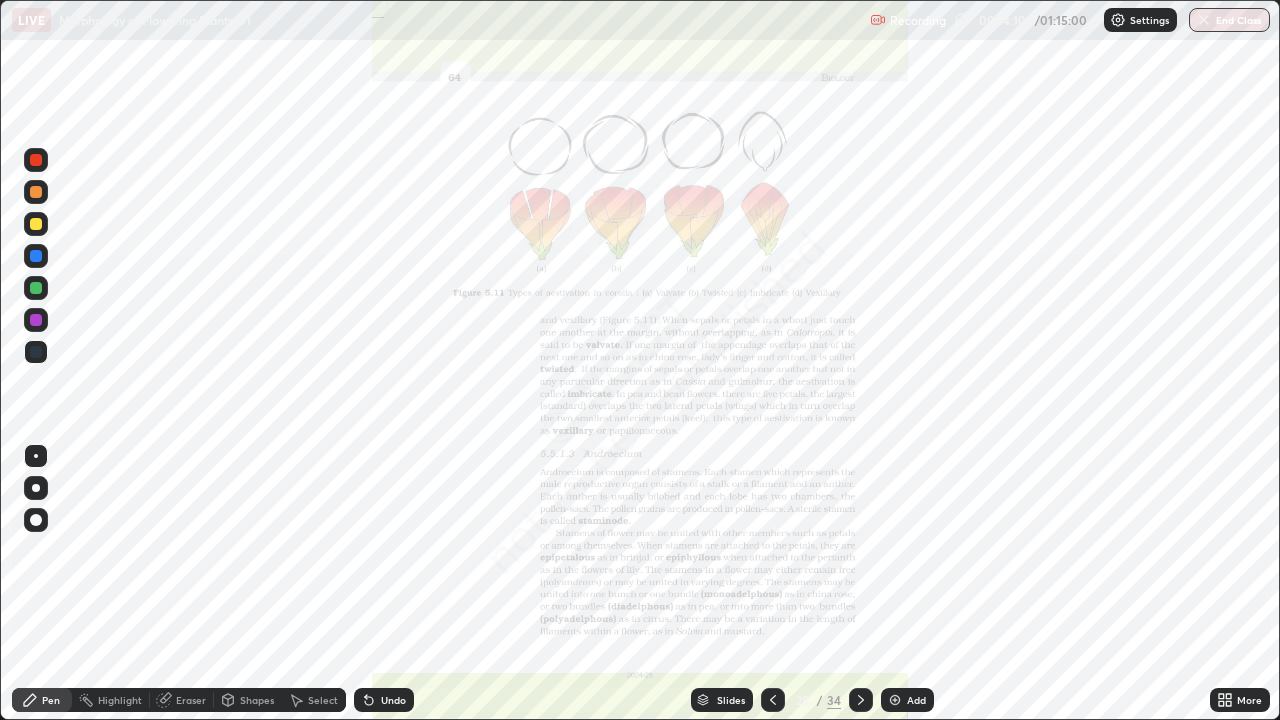 click 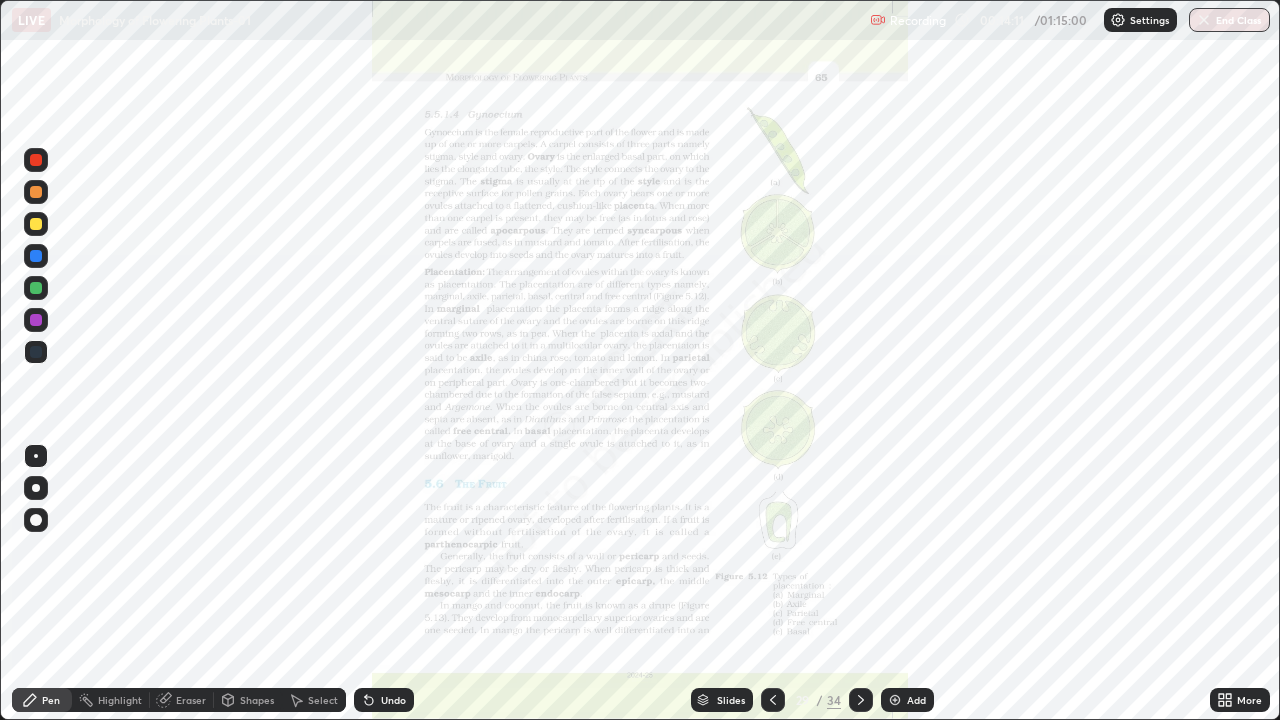 click 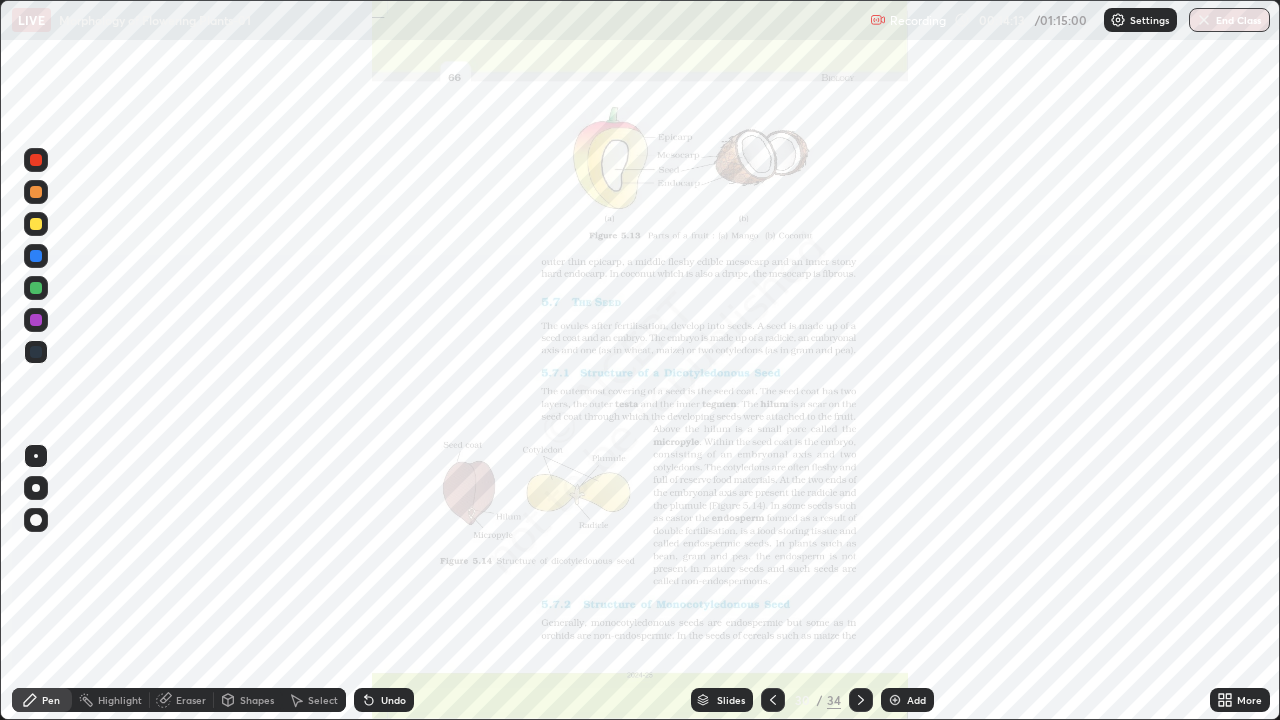 click at bounding box center [861, 700] 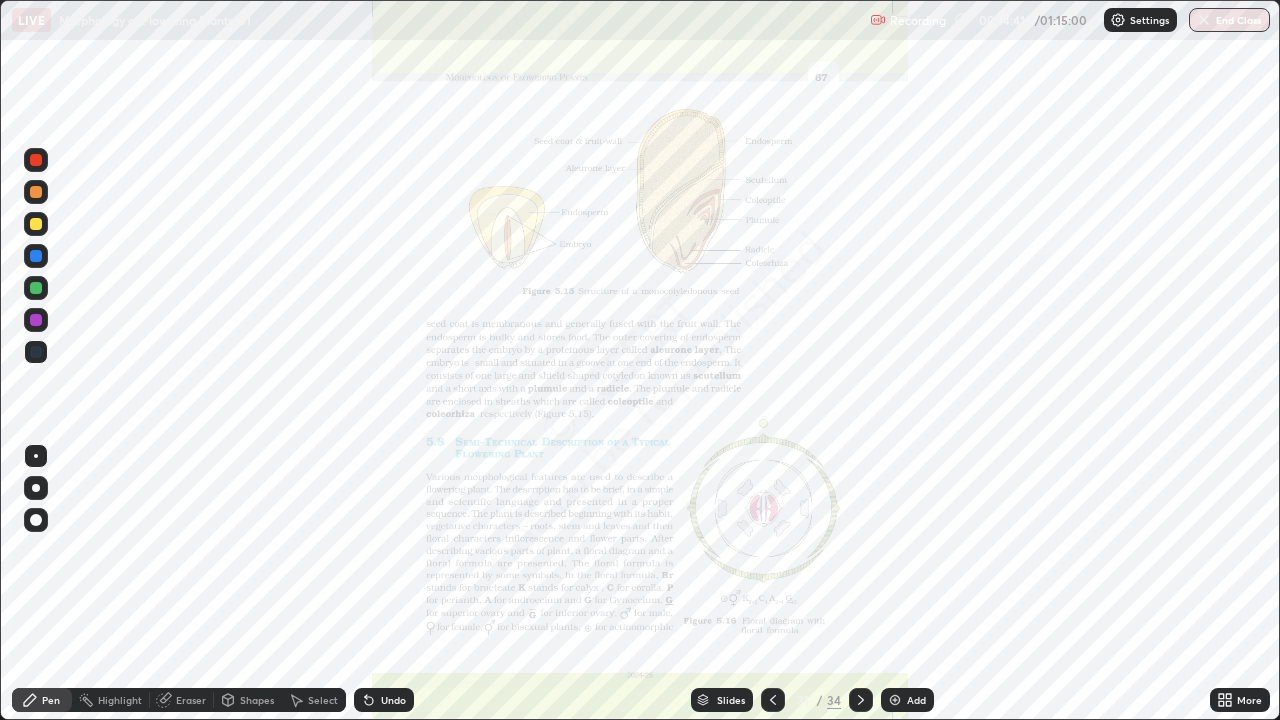 click on "Slides" at bounding box center [731, 700] 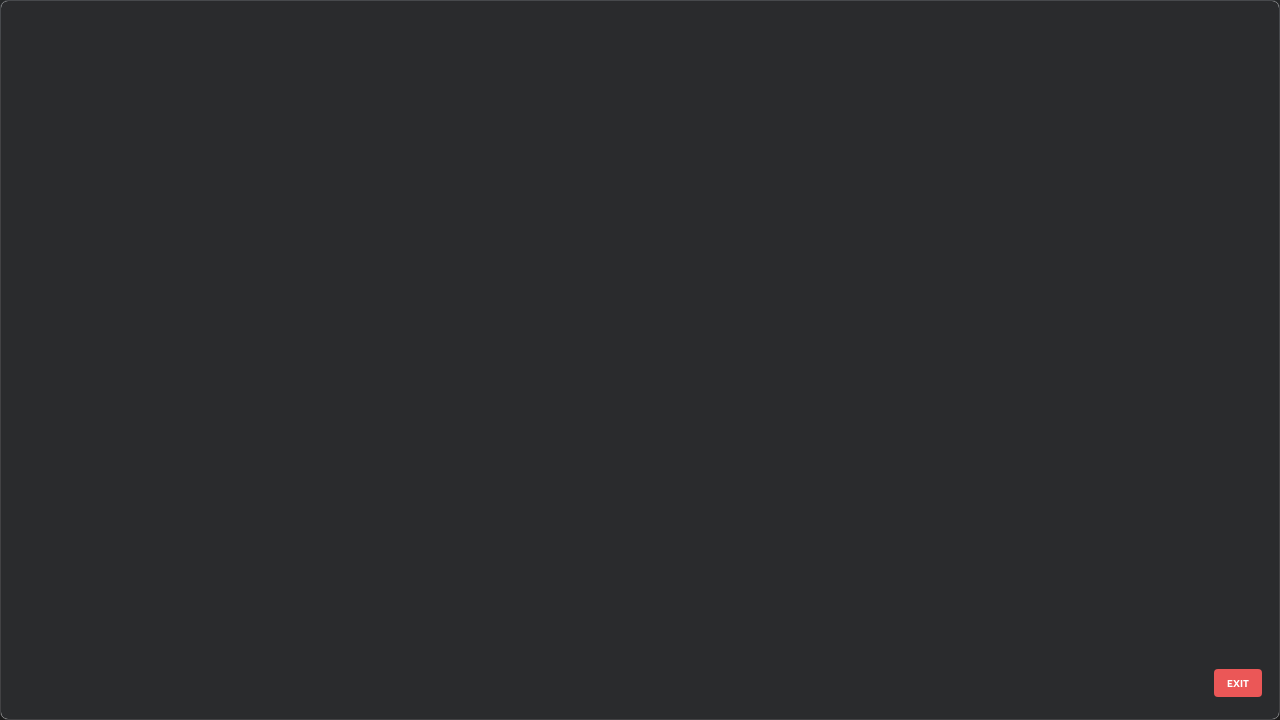 scroll, scrollTop: 712, scrollLeft: 1268, axis: both 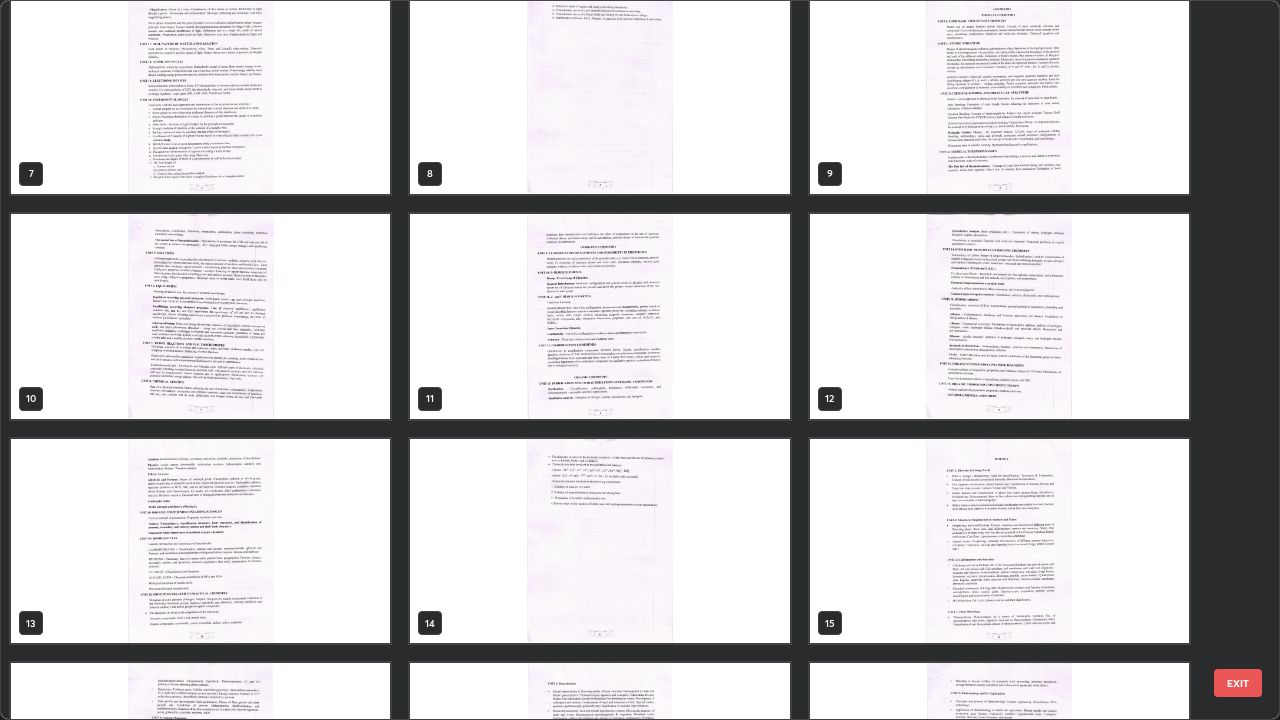 click at bounding box center (999, 541) 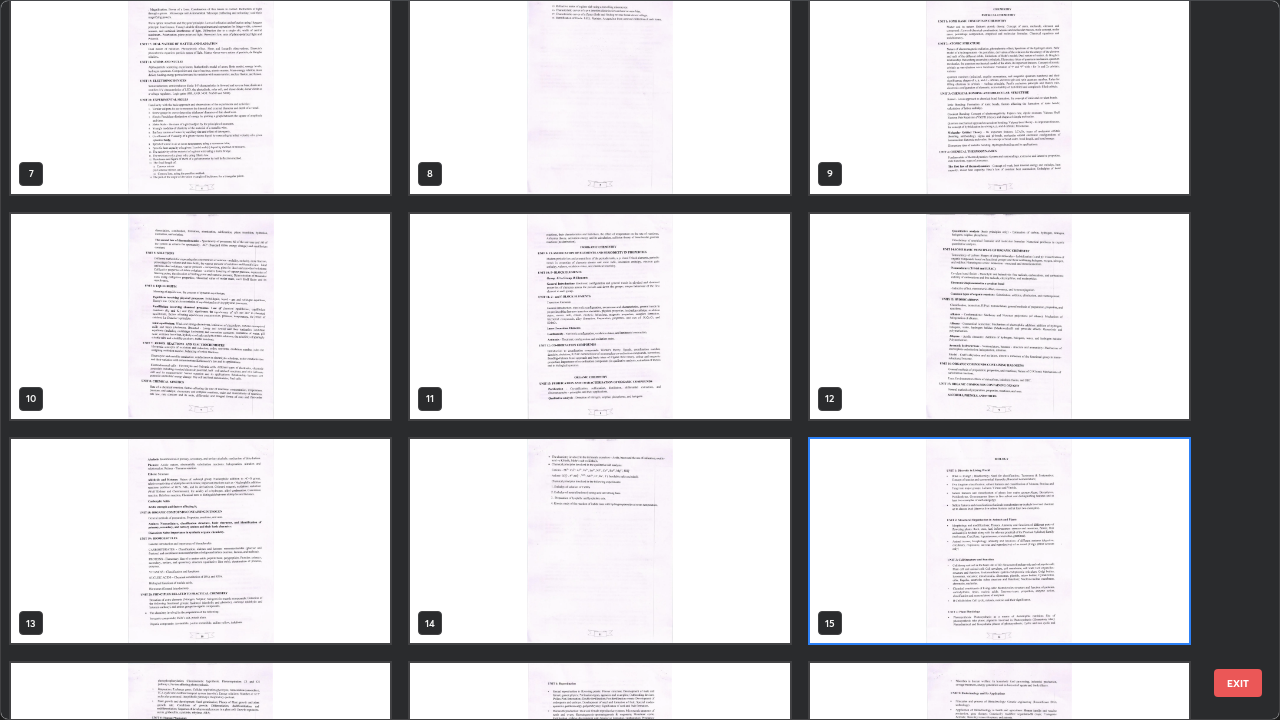click at bounding box center (999, 541) 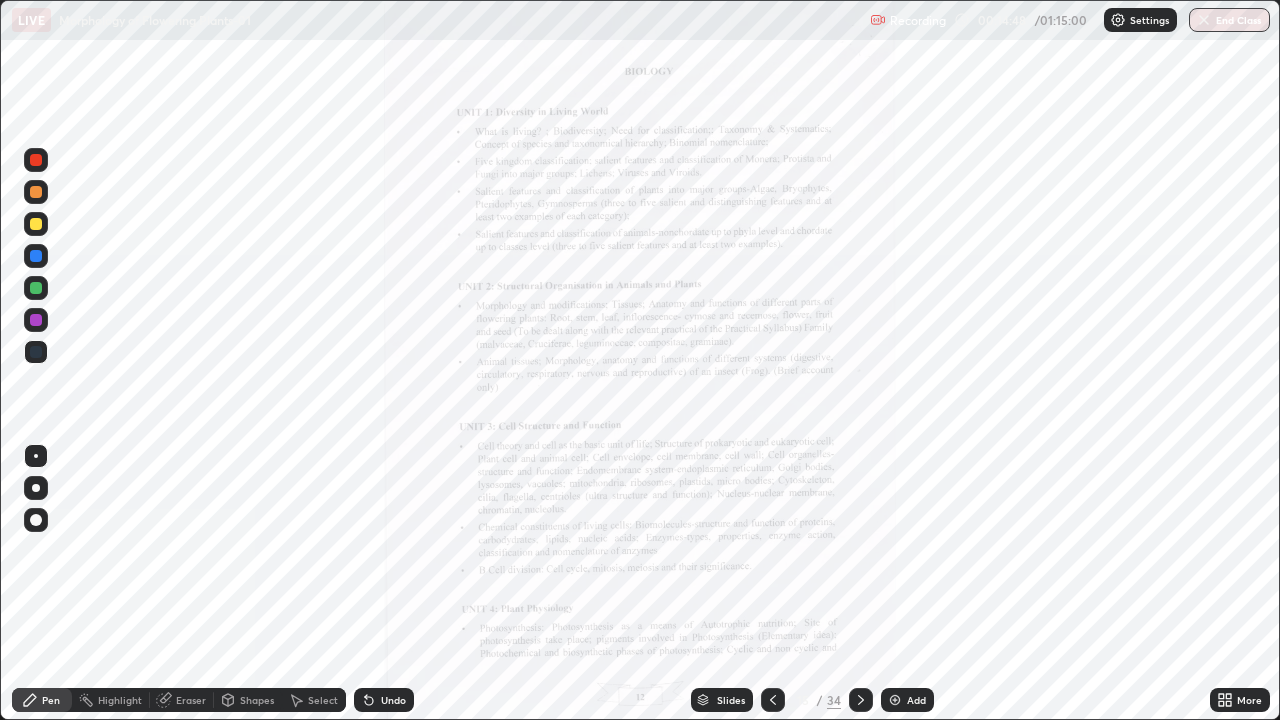click at bounding box center (999, 541) 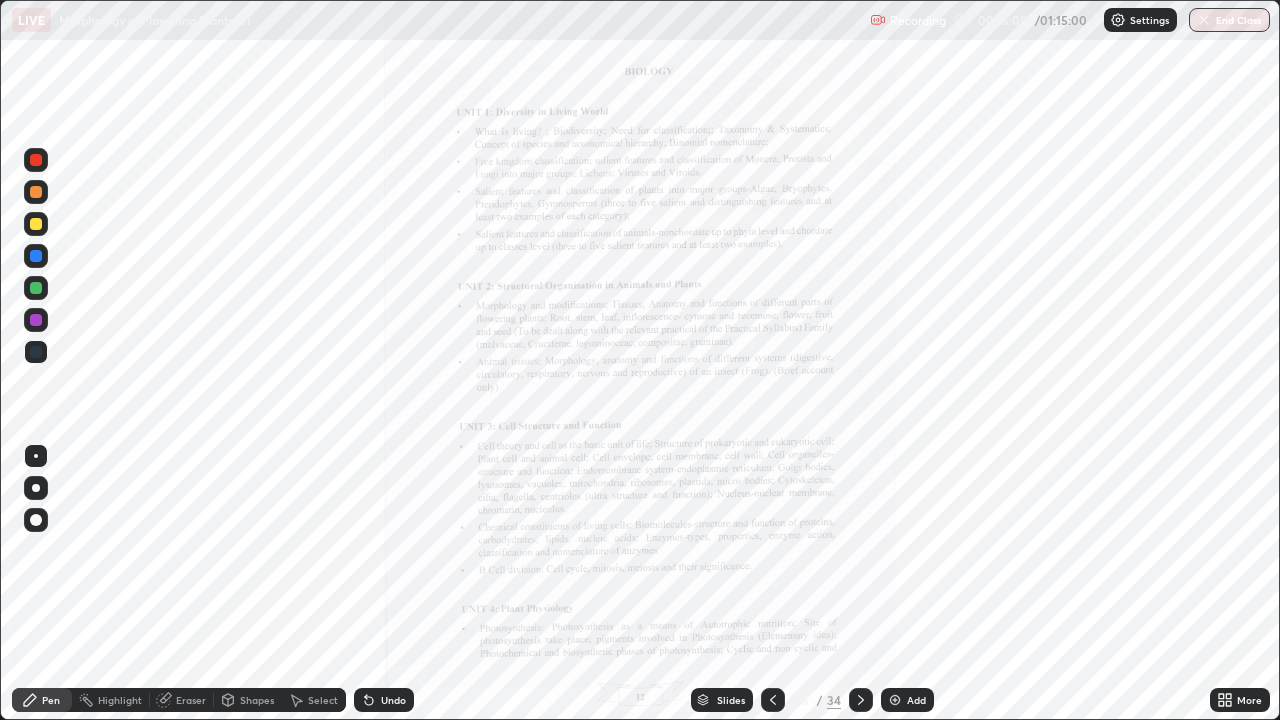 click on "Slides" at bounding box center [731, 700] 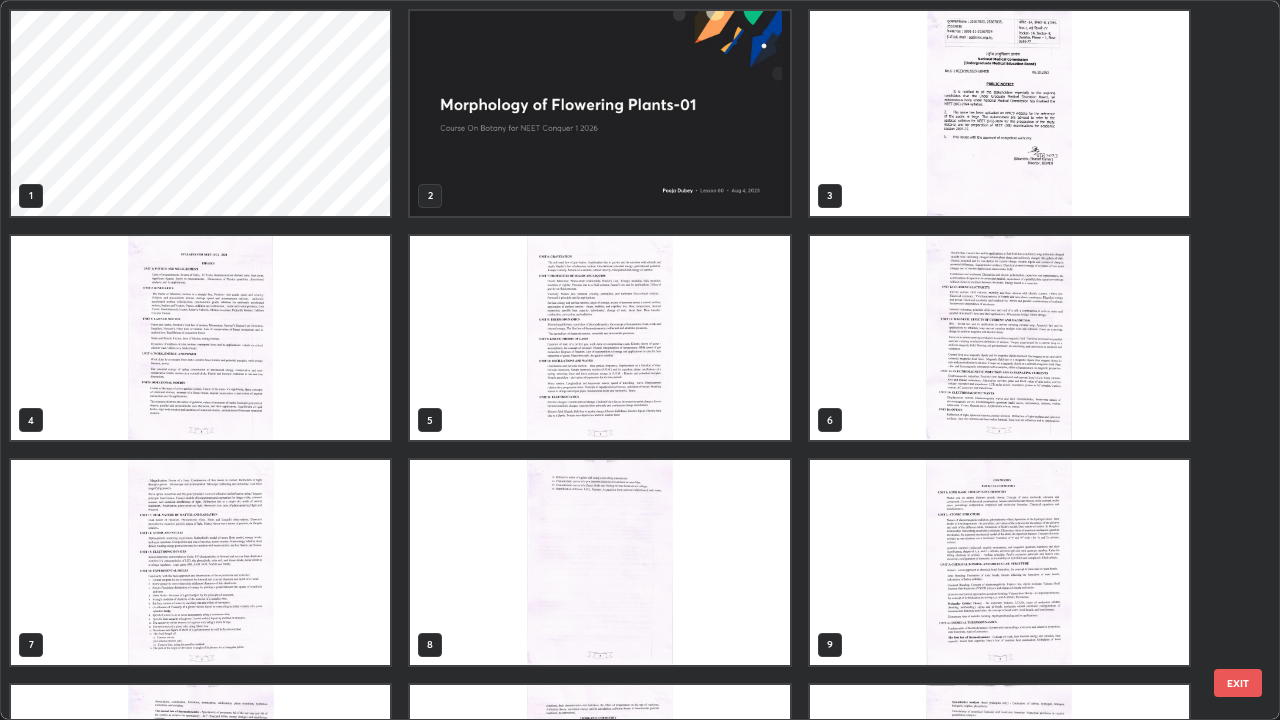 scroll, scrollTop: 405, scrollLeft: 0, axis: vertical 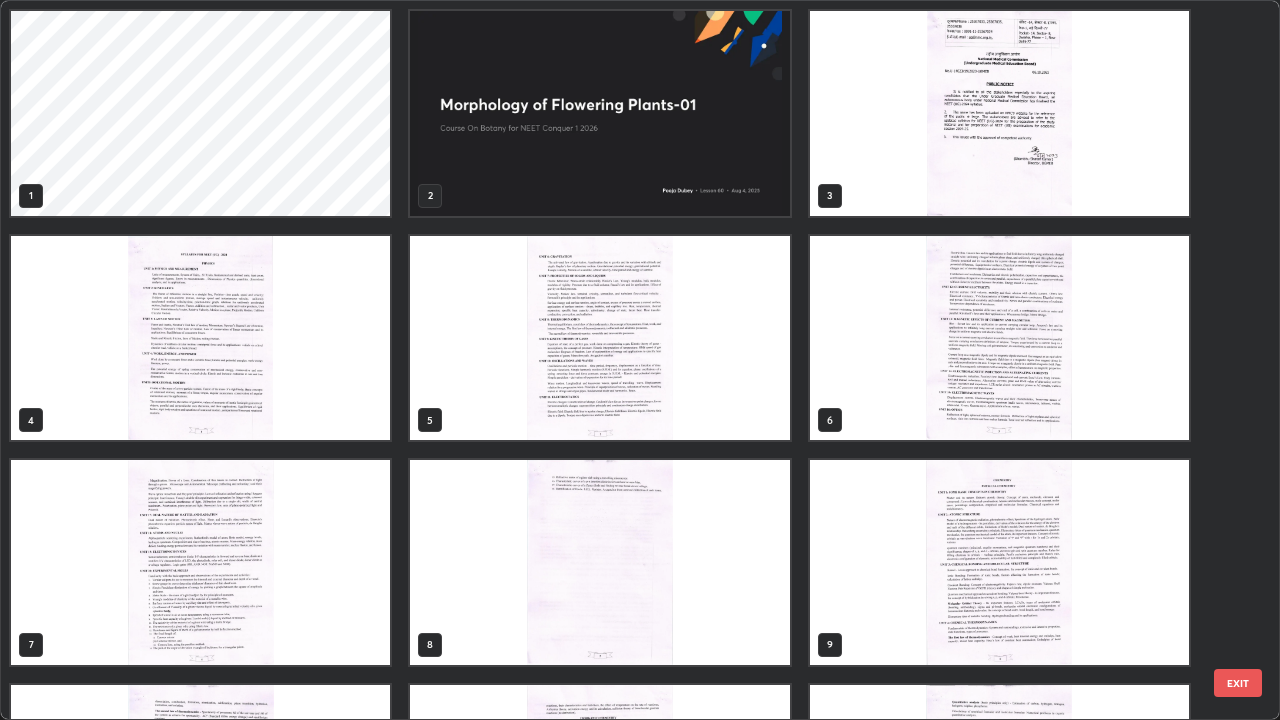 click at bounding box center [599, 113] 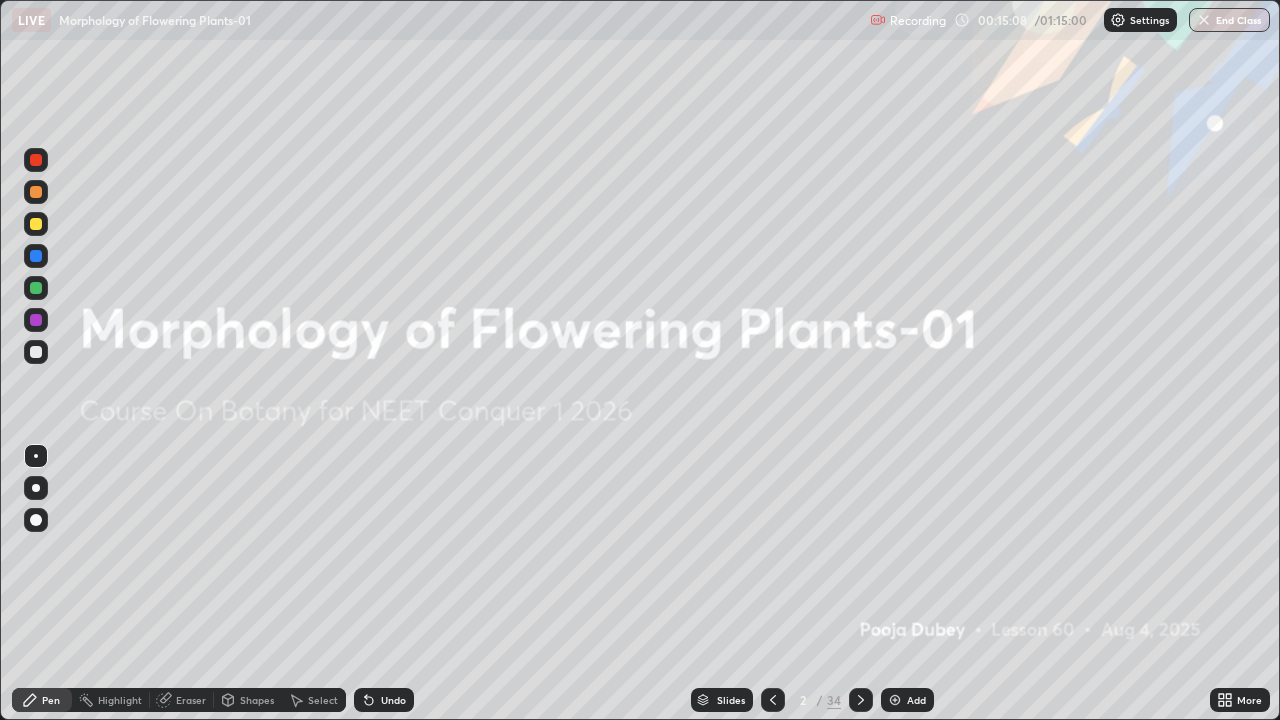 click at bounding box center [599, 113] 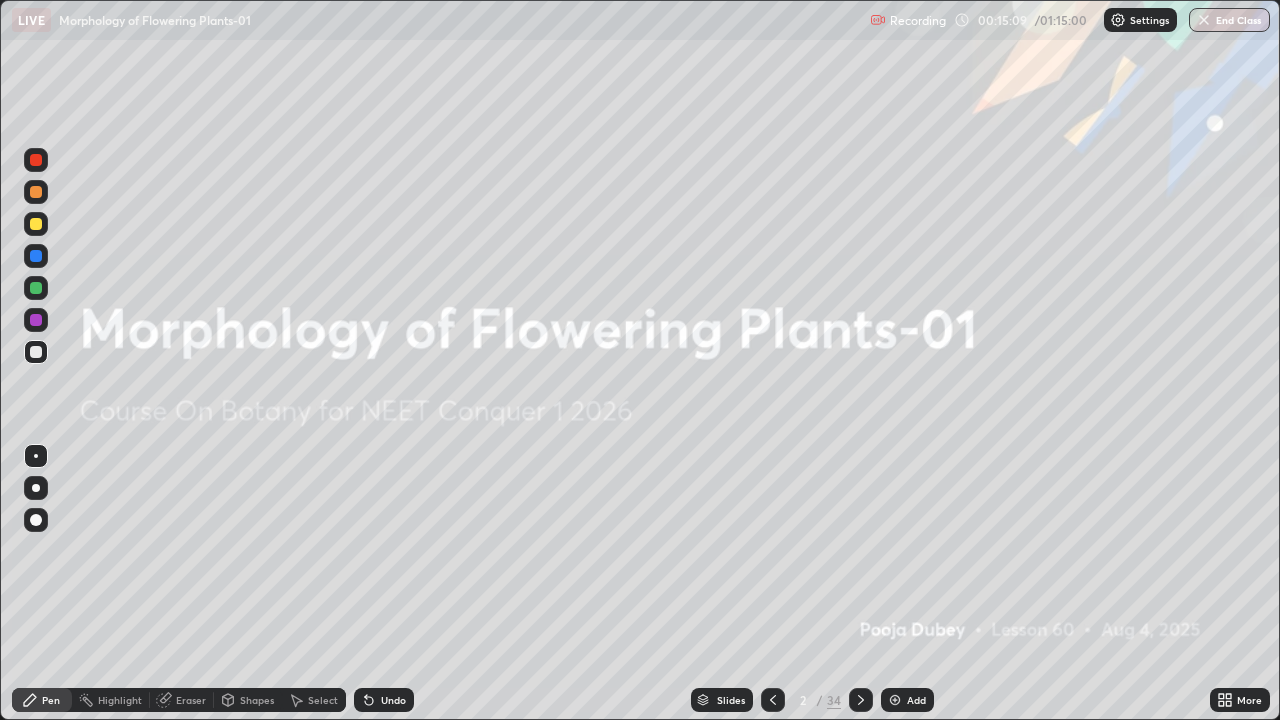 click at bounding box center (895, 700) 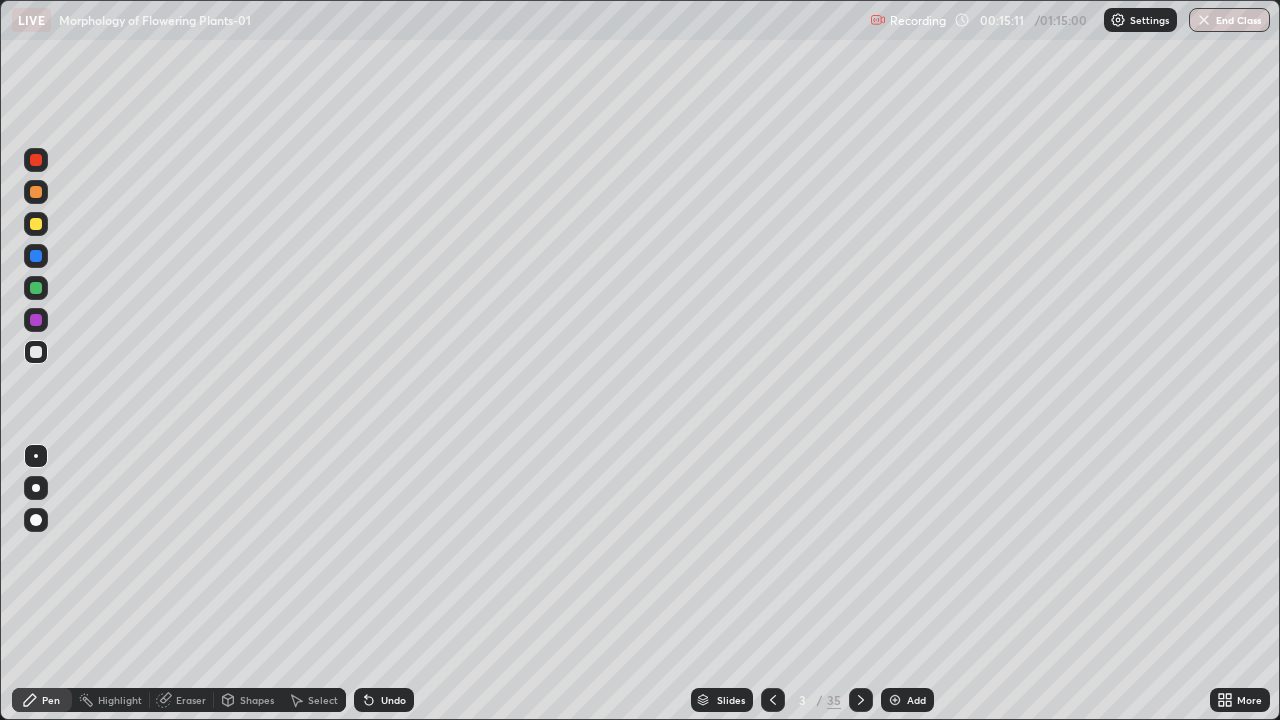 click at bounding box center (36, 288) 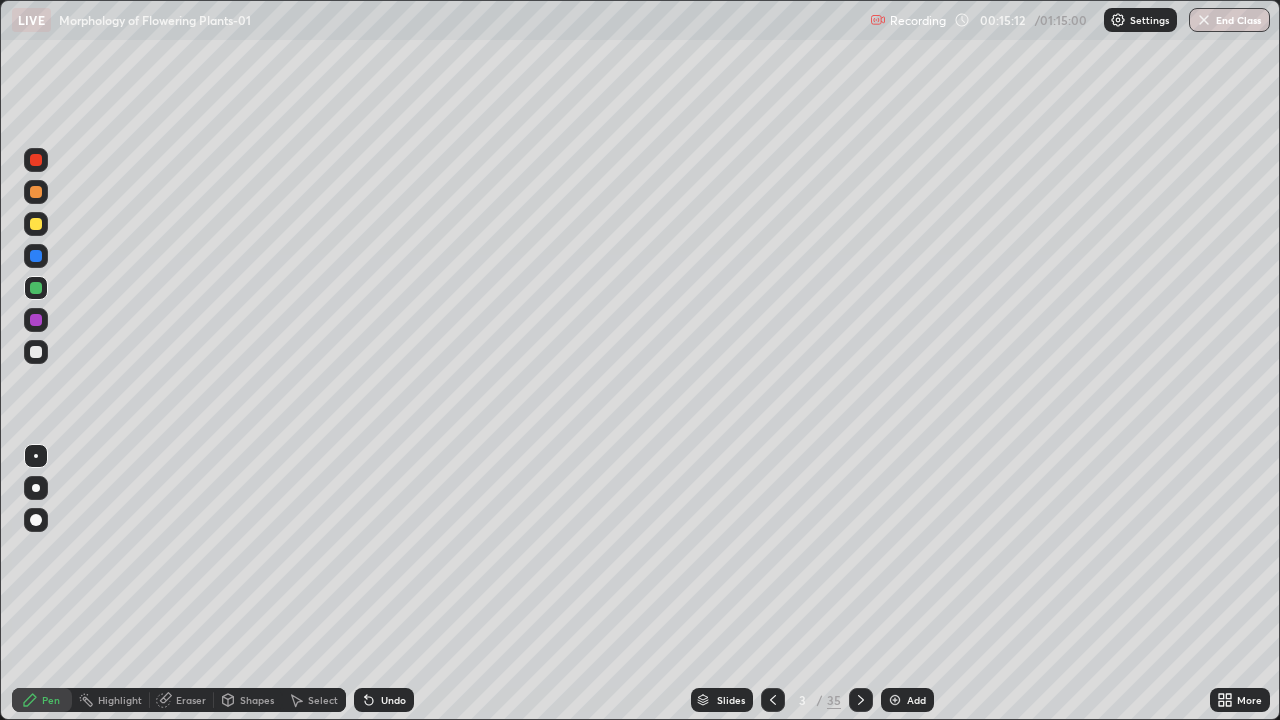 click at bounding box center [36, 488] 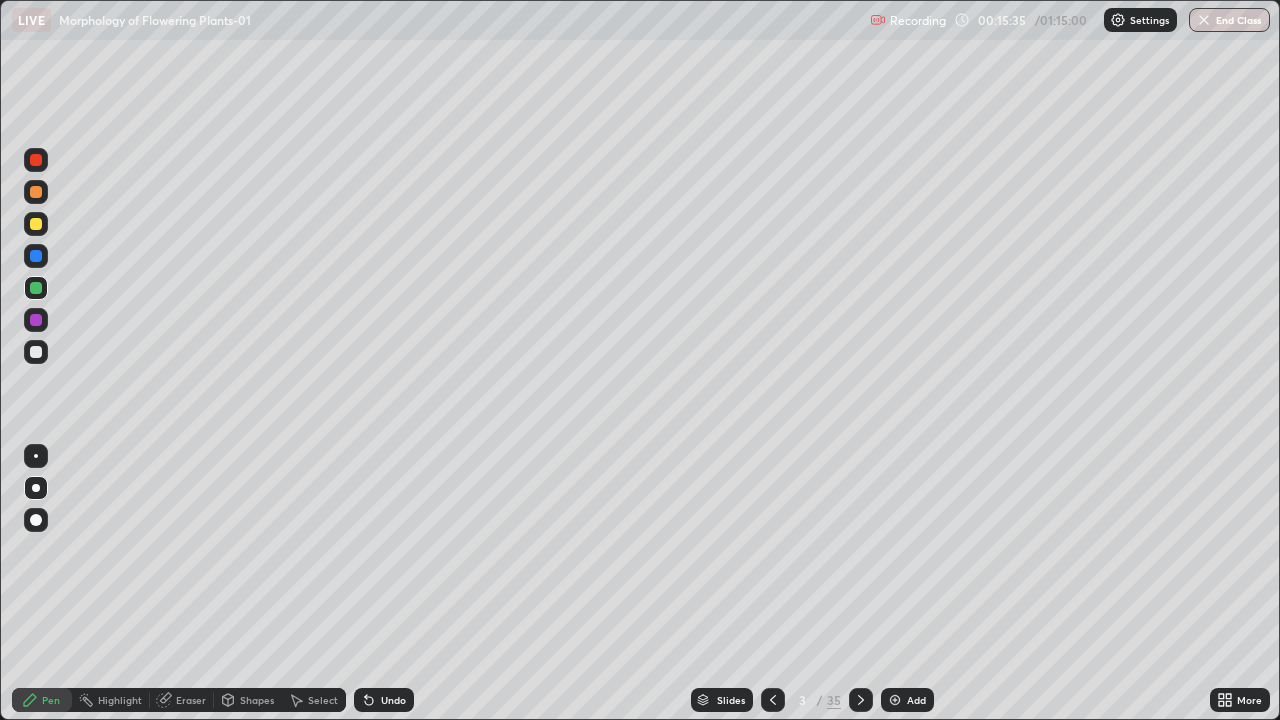 click on "Shapes" at bounding box center [257, 700] 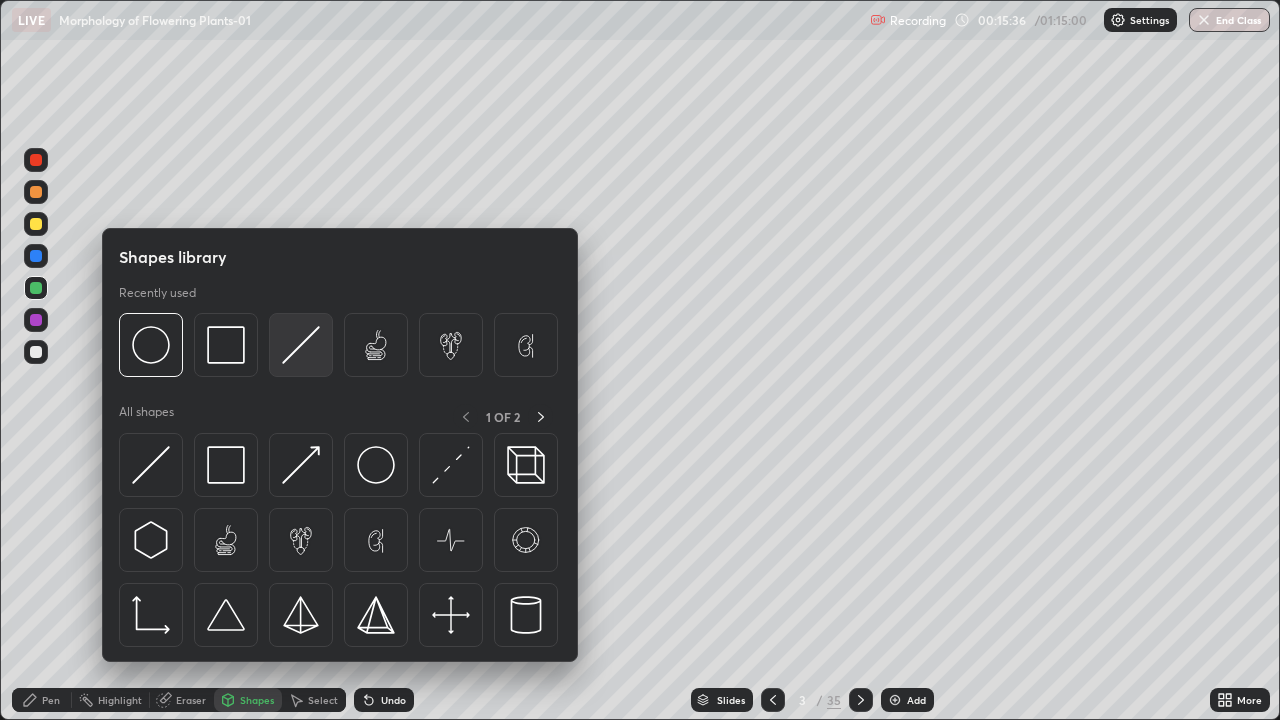 click at bounding box center (301, 345) 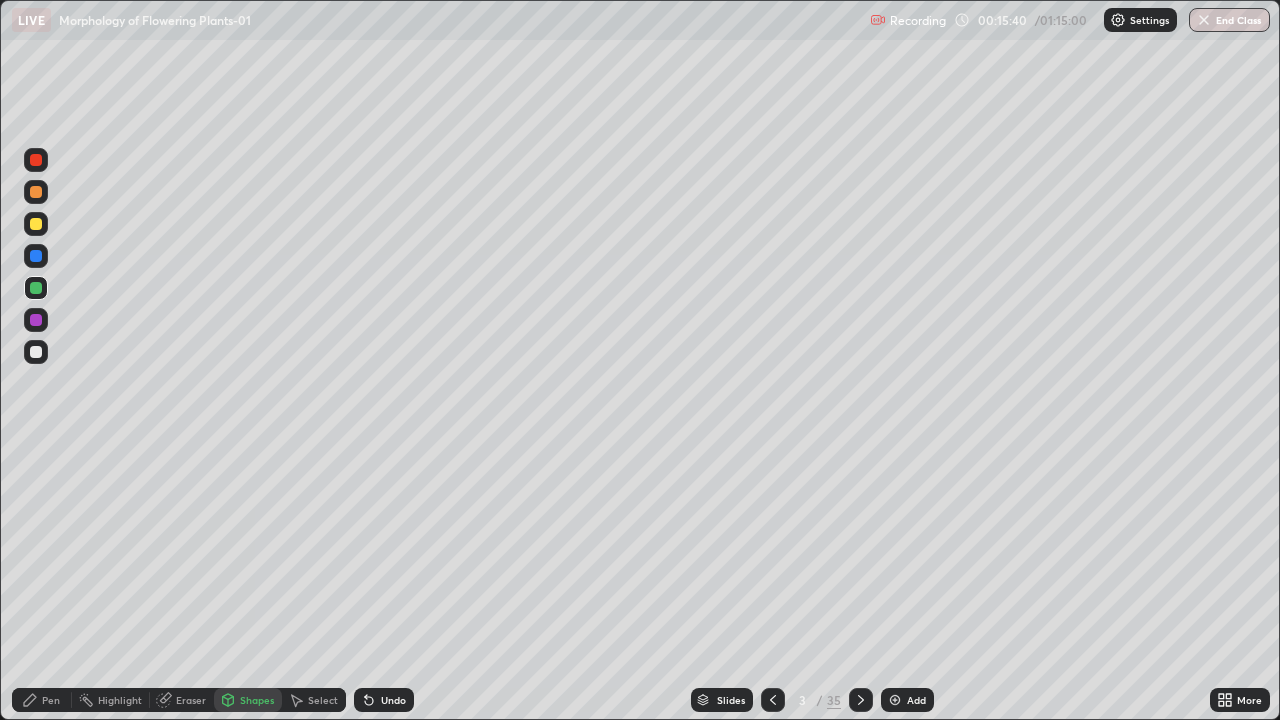 click on "Pen" at bounding box center [42, 700] 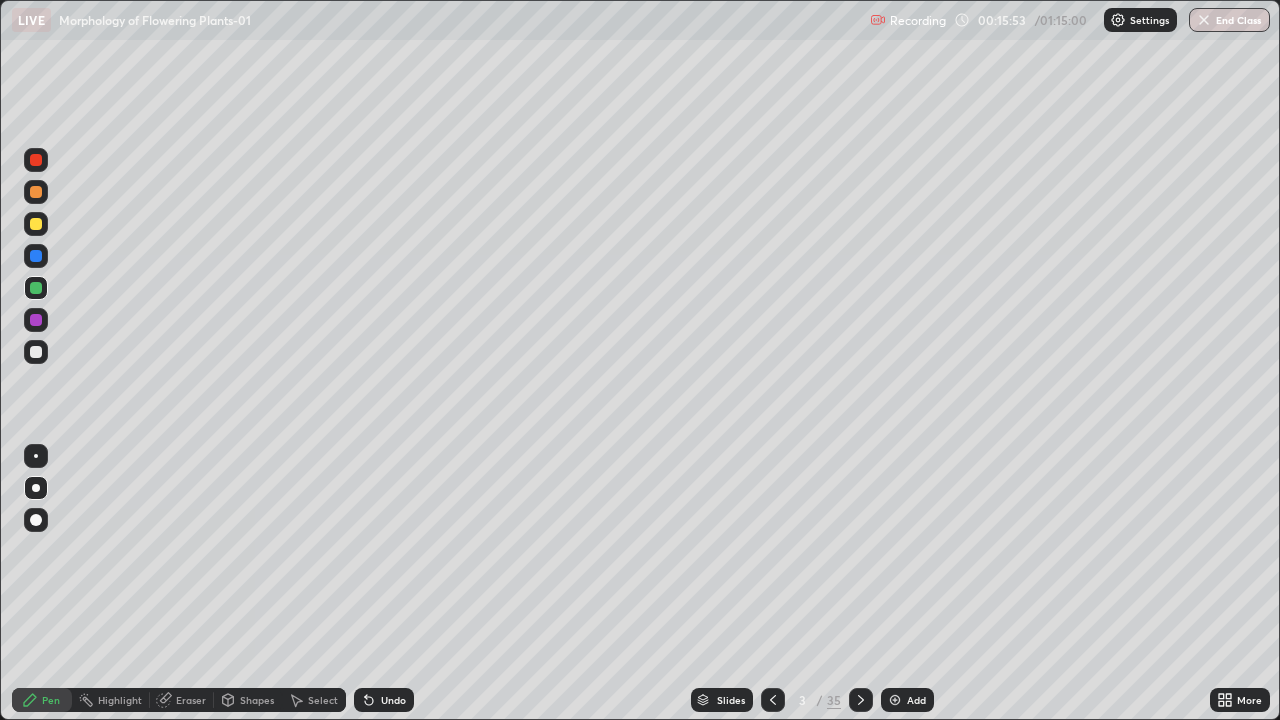 click at bounding box center [36, 352] 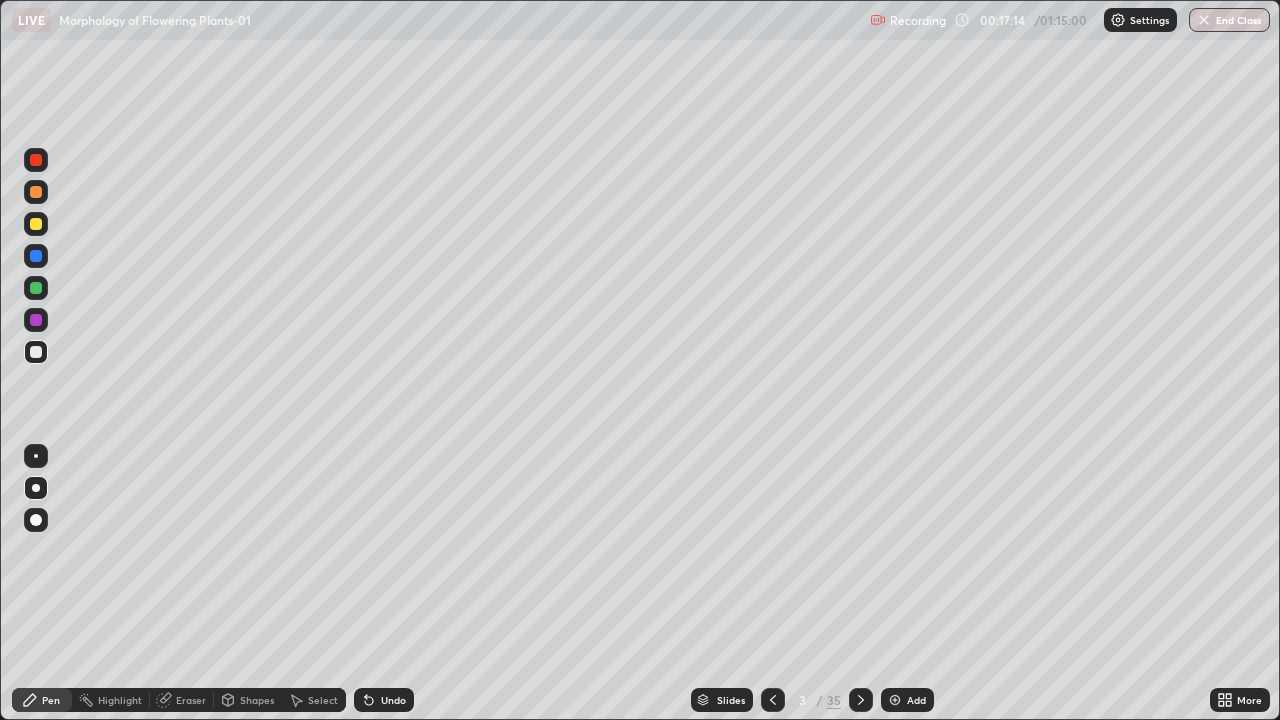 click at bounding box center [36, 288] 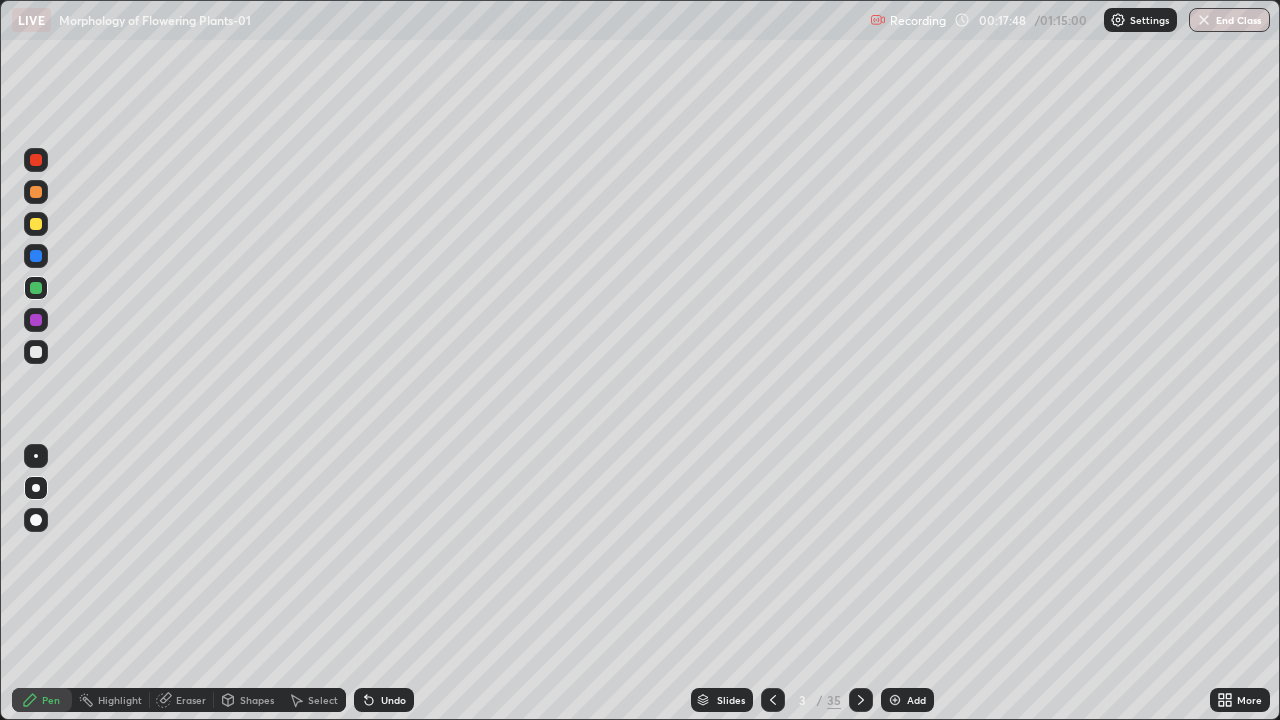 click on "Add" at bounding box center [907, 700] 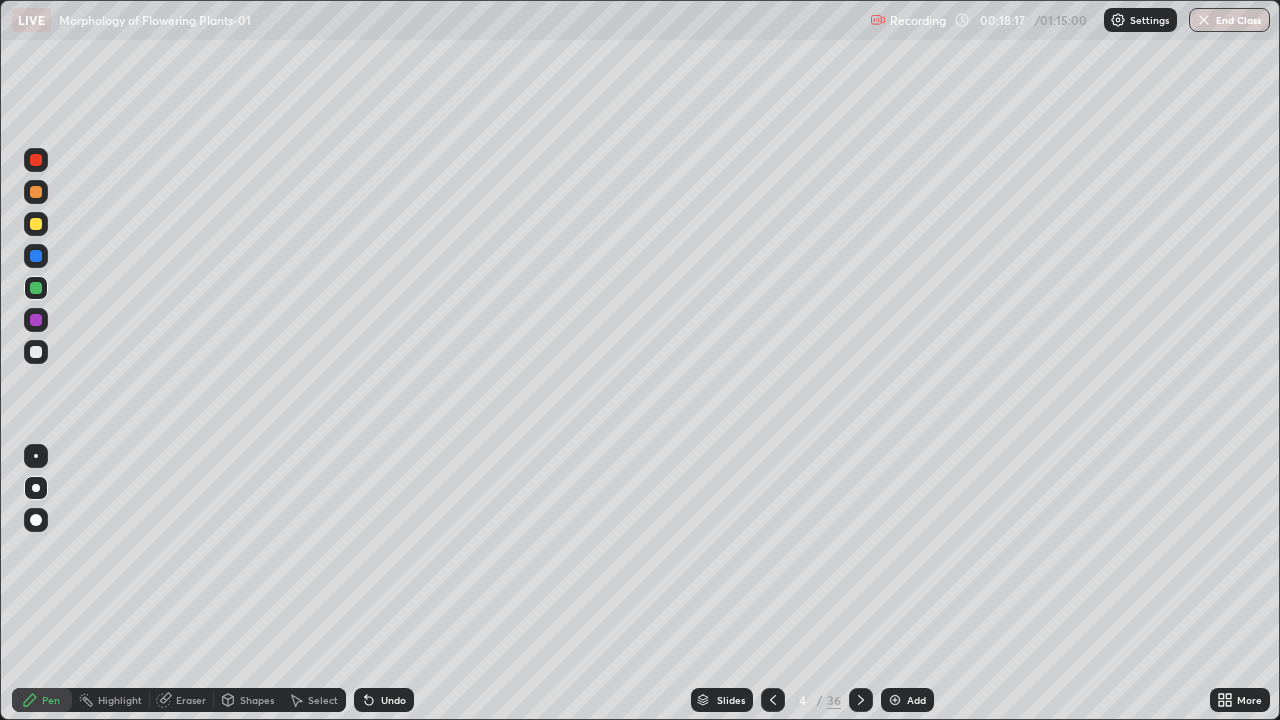 click at bounding box center (36, 160) 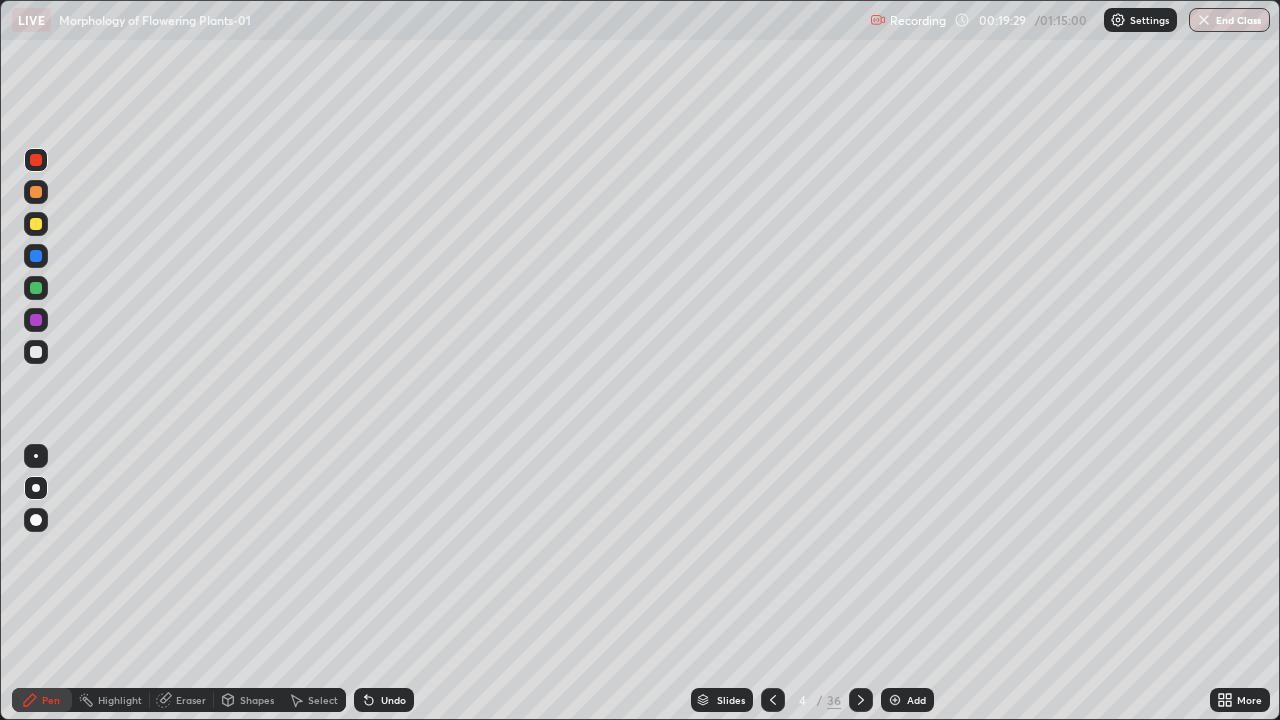 click at bounding box center (773, 700) 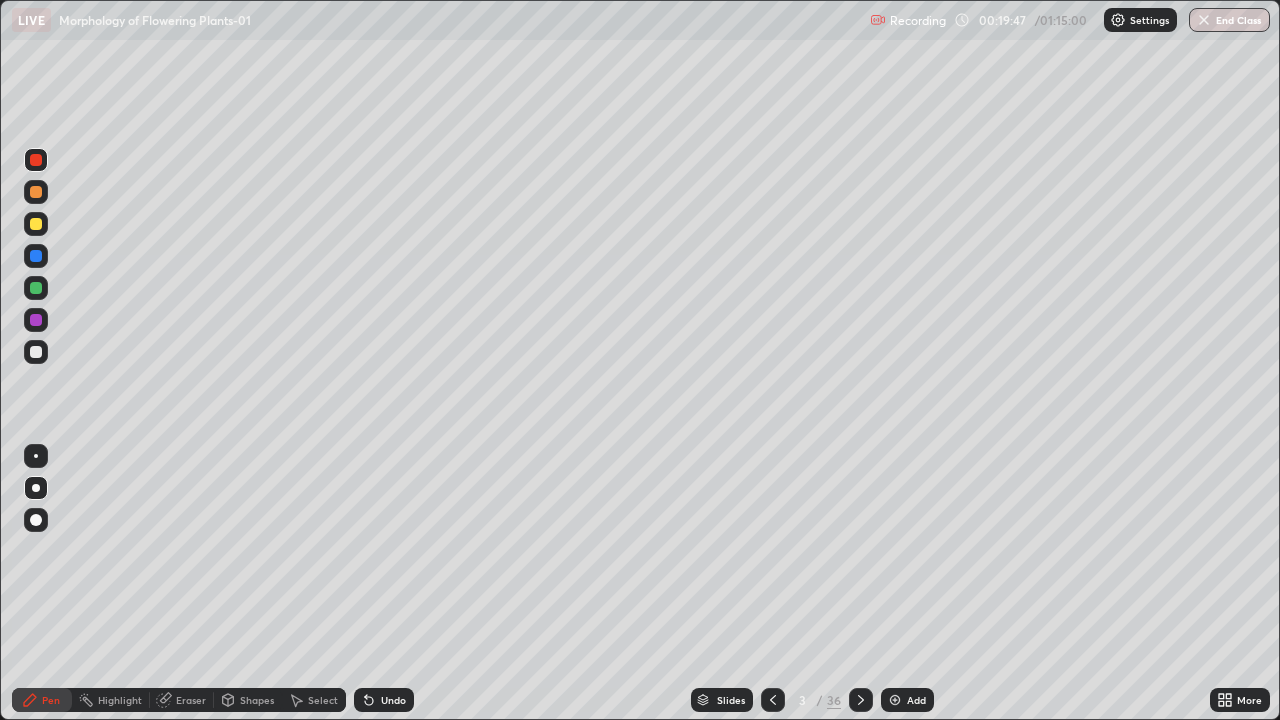 click on "Slides" at bounding box center [731, 700] 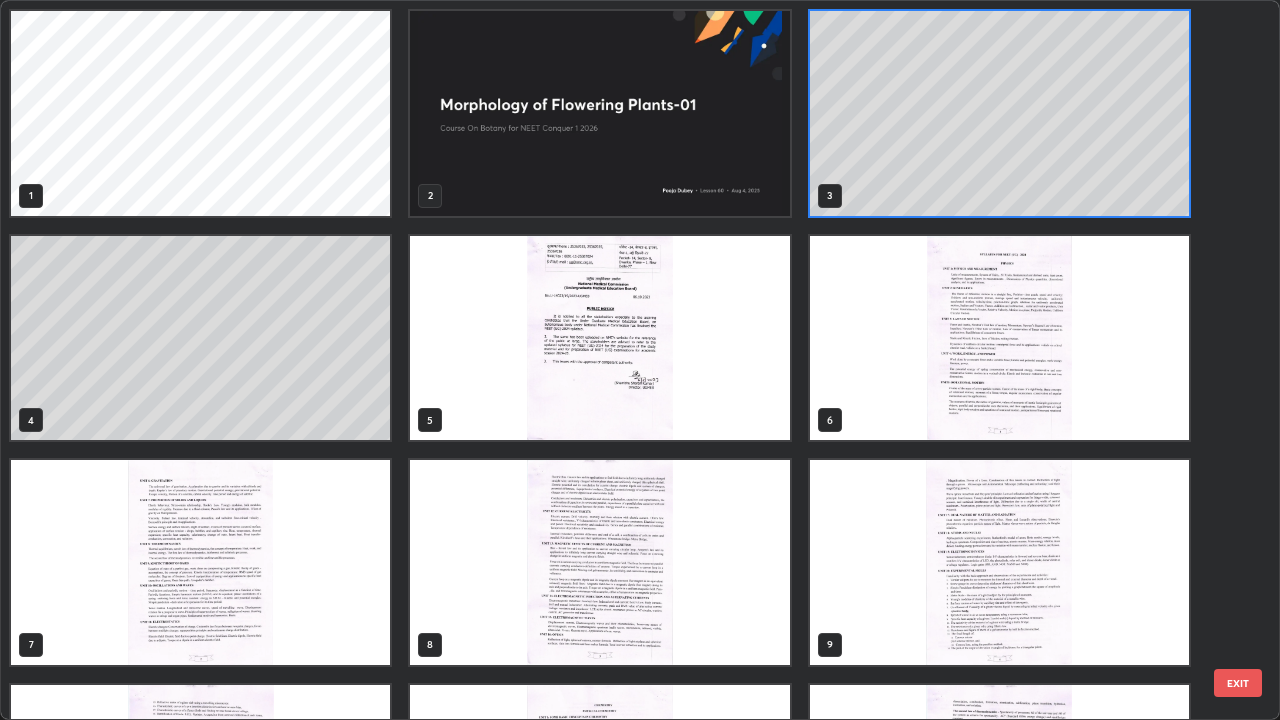 scroll, scrollTop: 7, scrollLeft: 11, axis: both 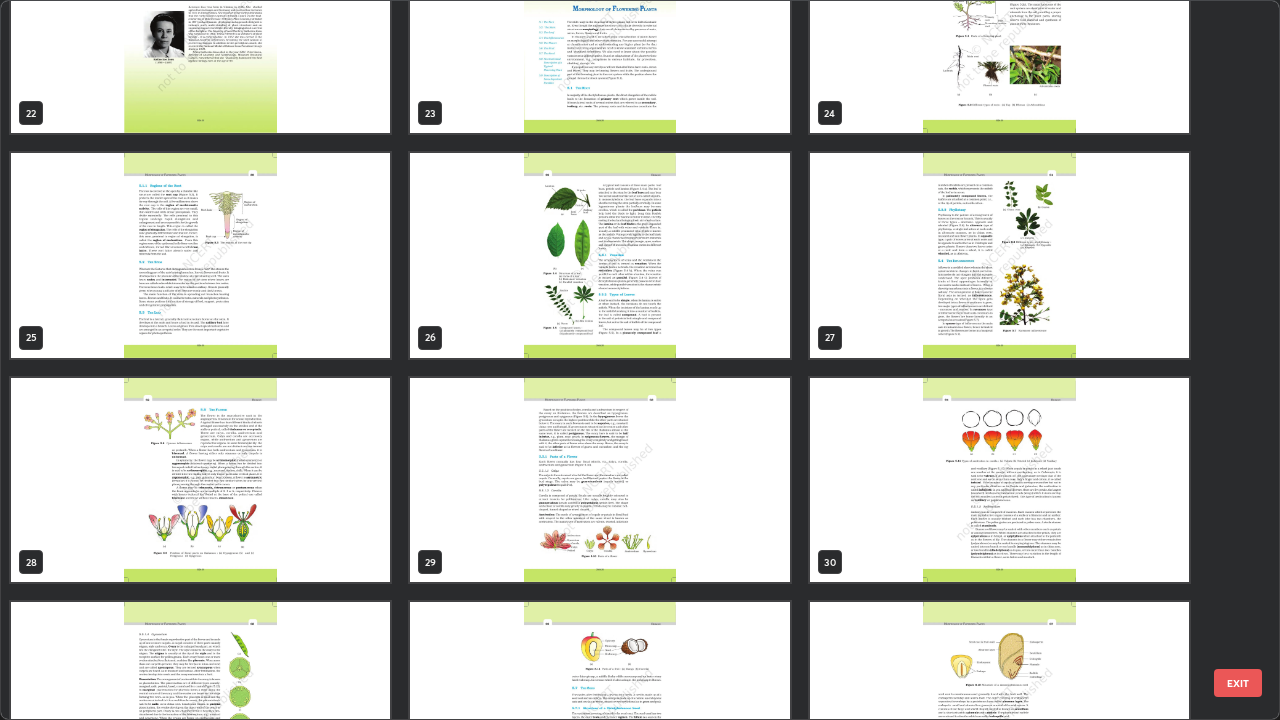 click at bounding box center (999, 255) 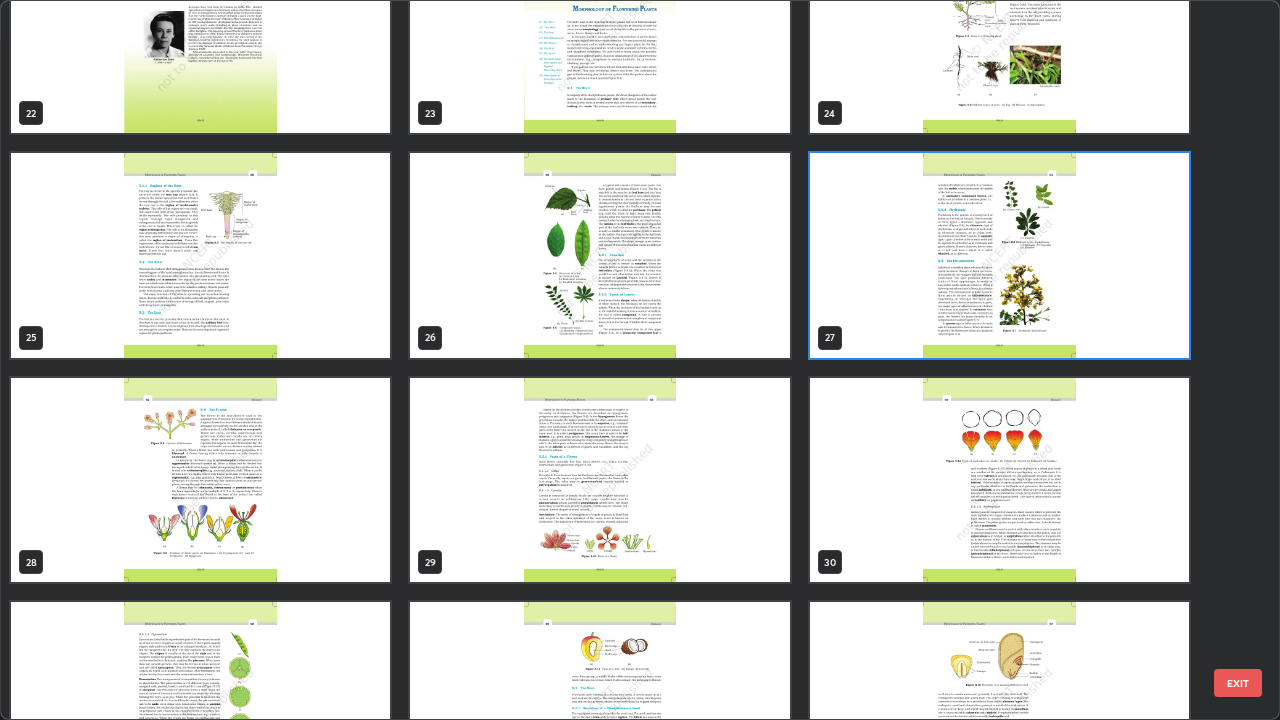 click at bounding box center [999, 255] 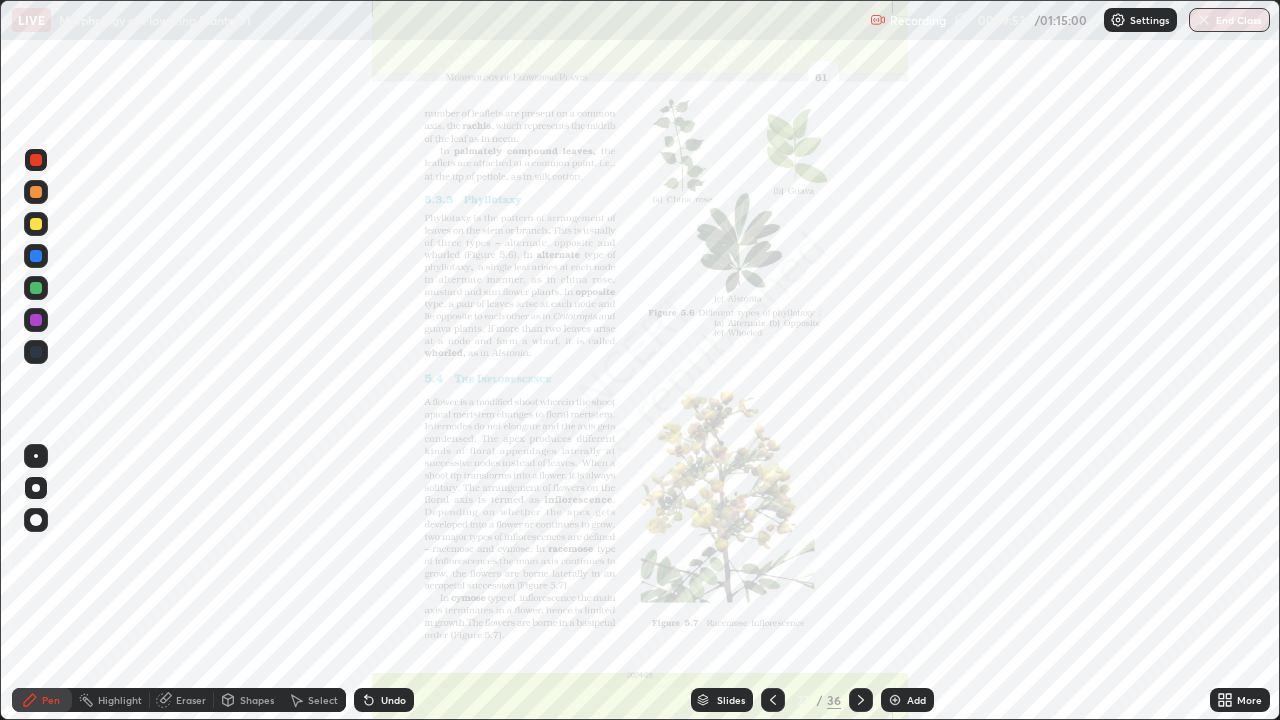 click at bounding box center (999, 255) 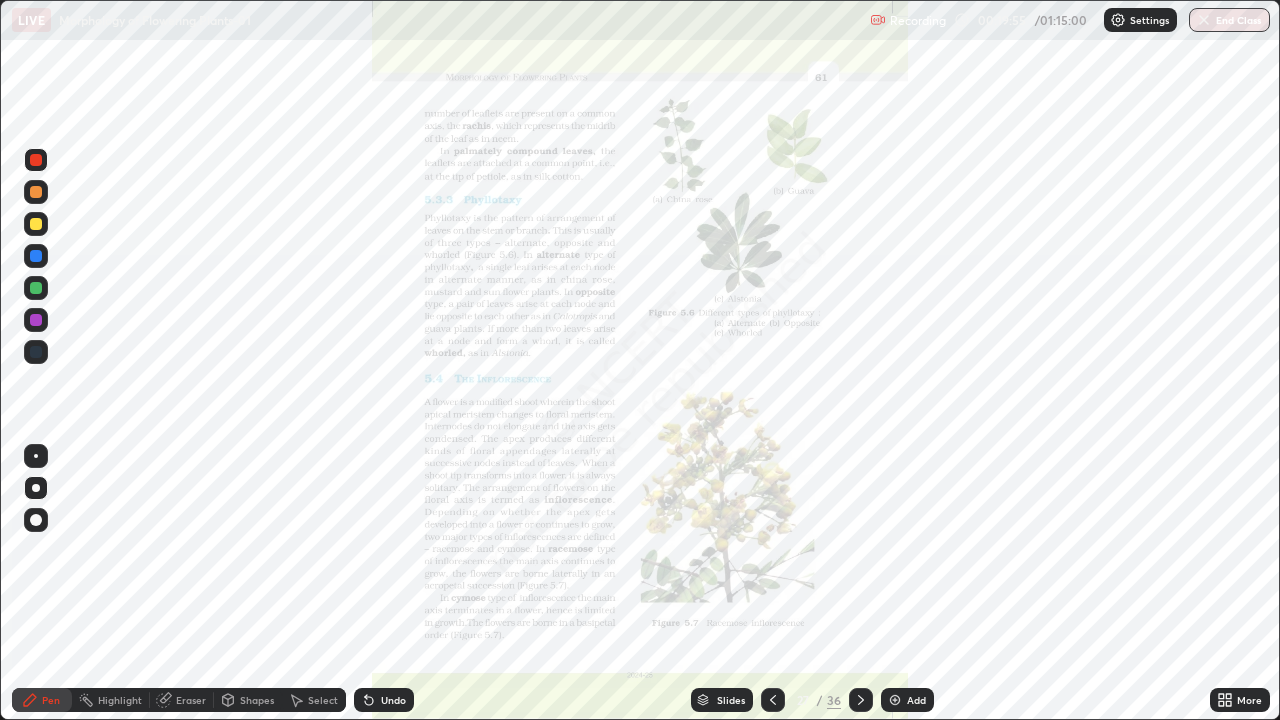 click at bounding box center (861, 700) 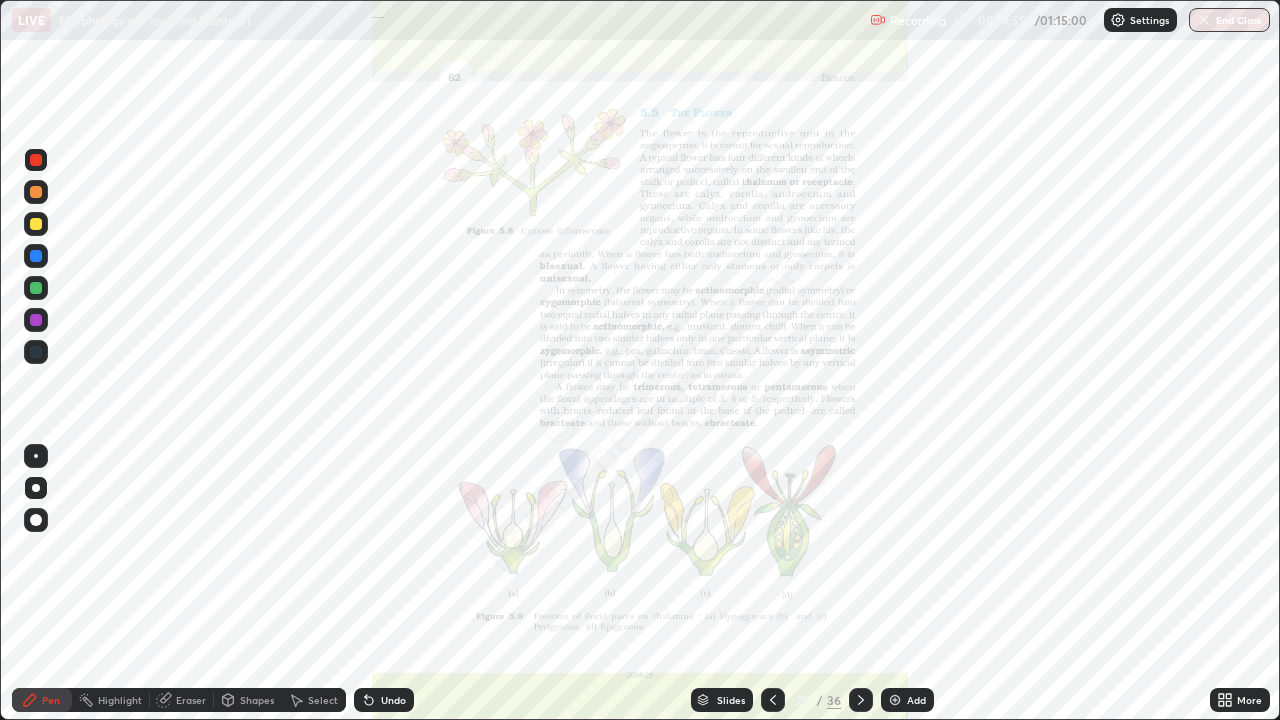 click at bounding box center [861, 700] 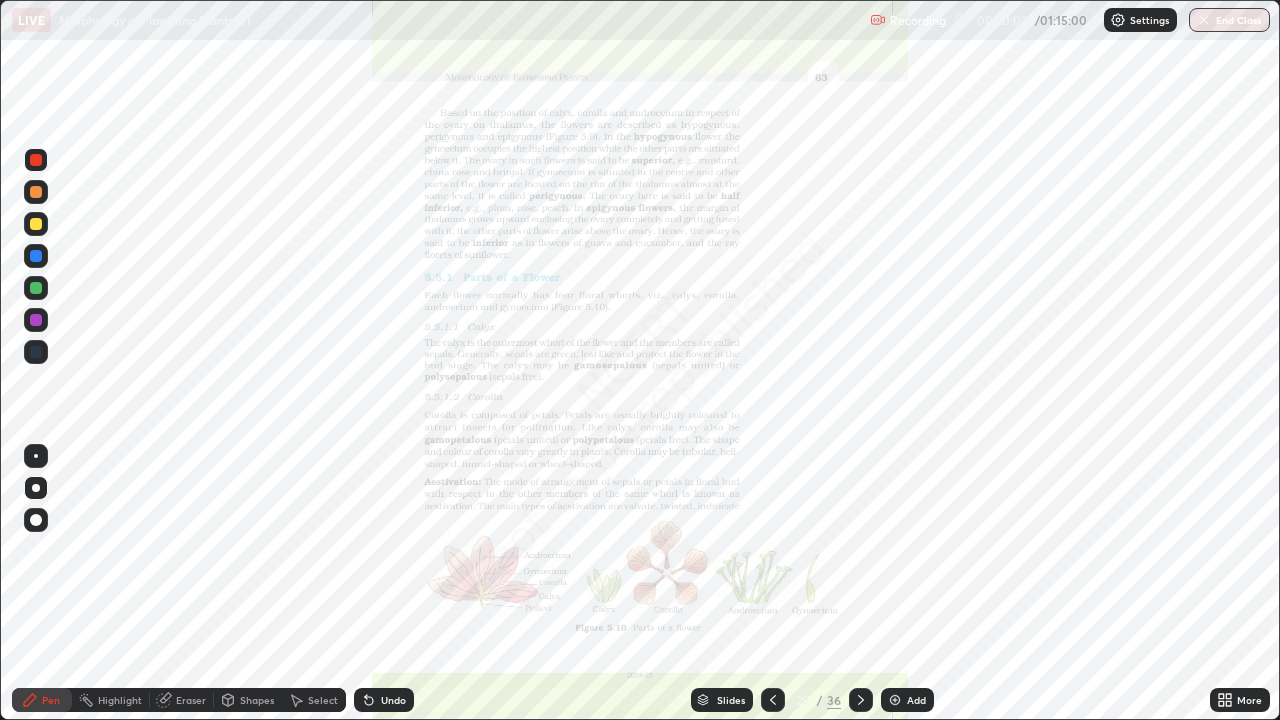 click 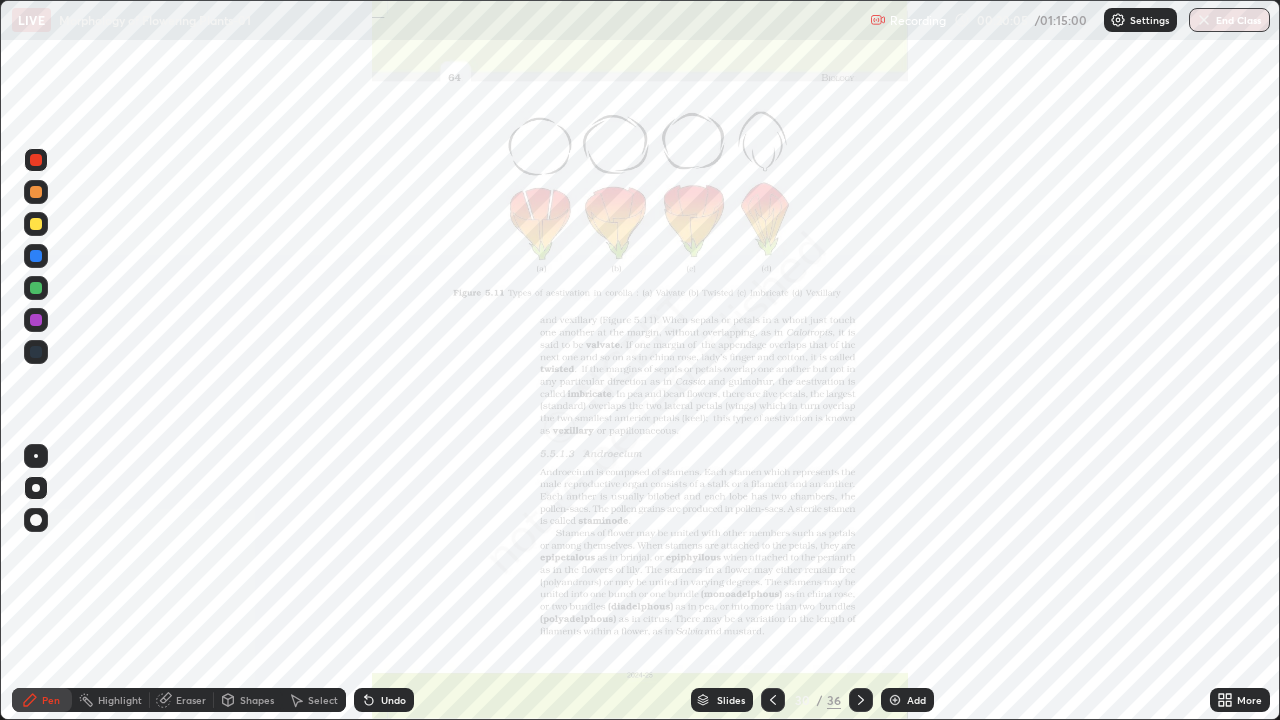 click at bounding box center (861, 700) 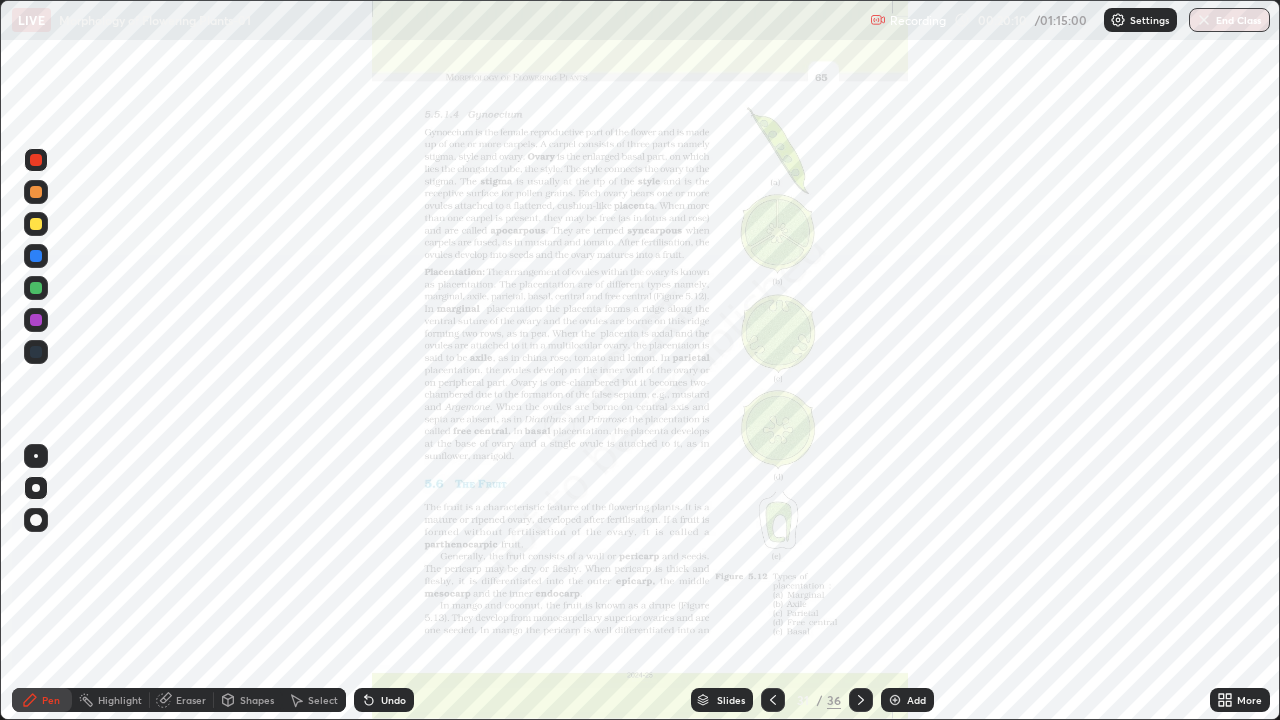 click on "Slides" at bounding box center (731, 700) 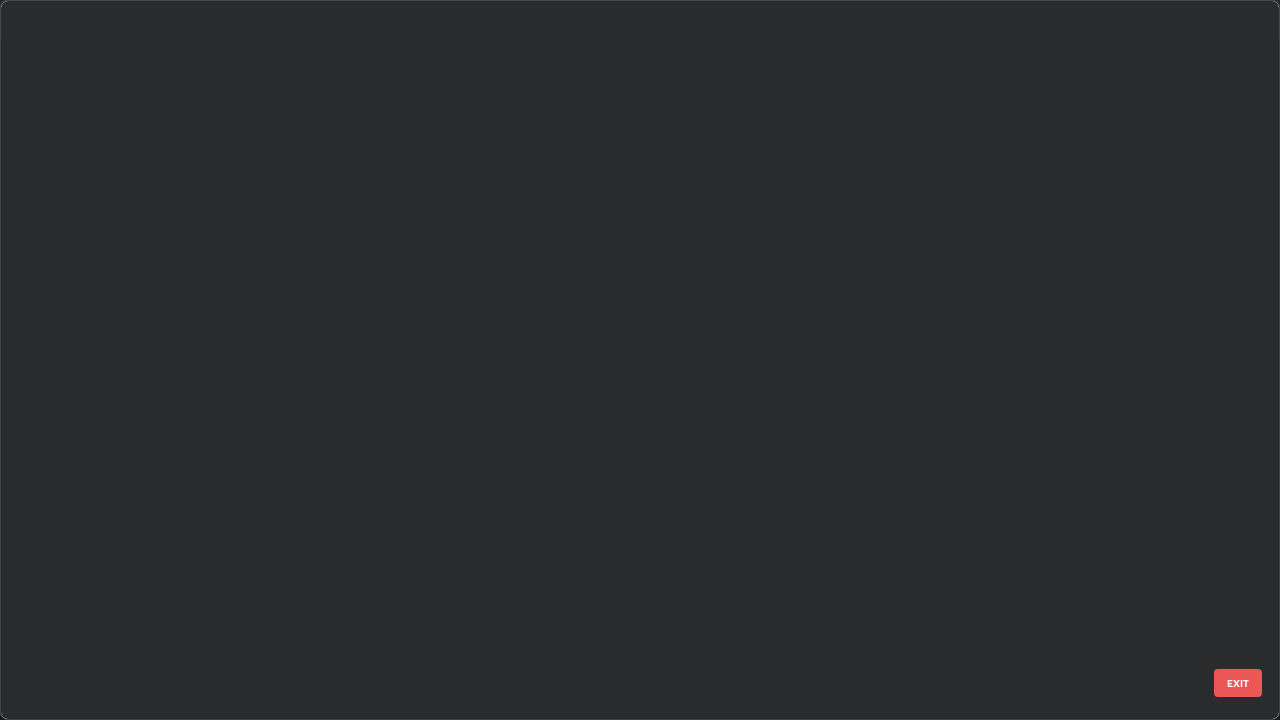 scroll, scrollTop: 1753, scrollLeft: 0, axis: vertical 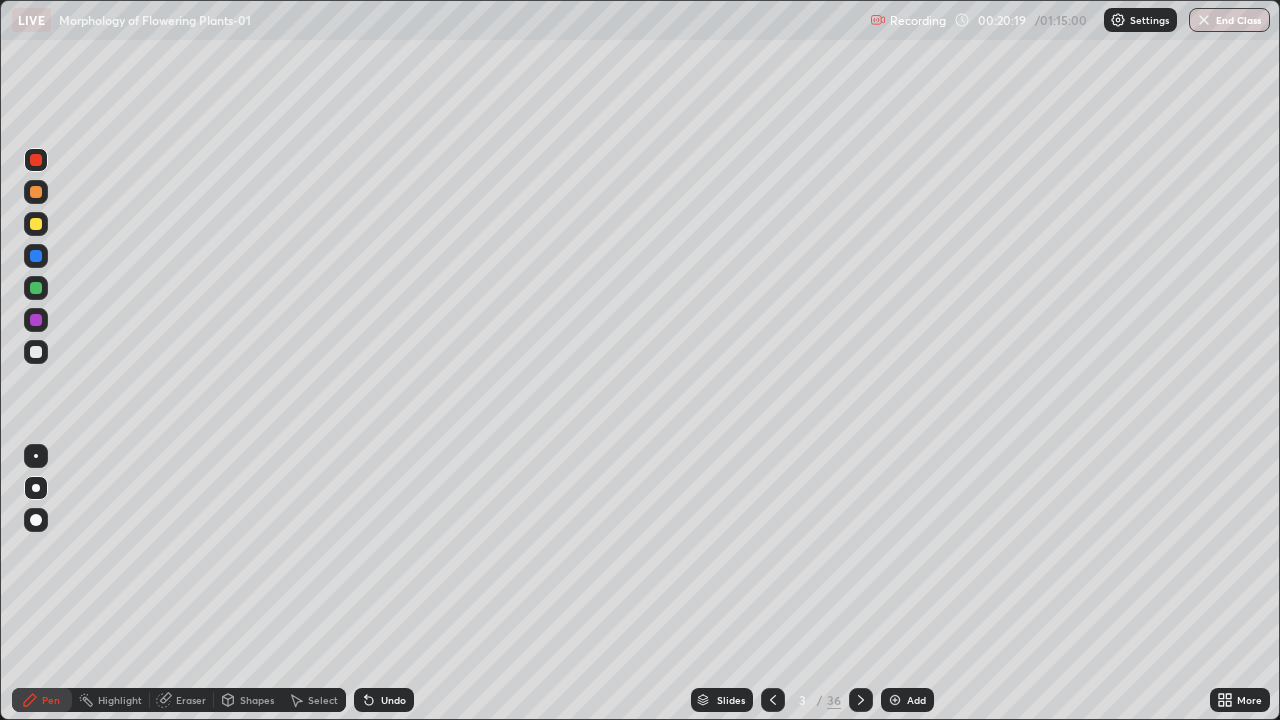 click at bounding box center (36, 288) 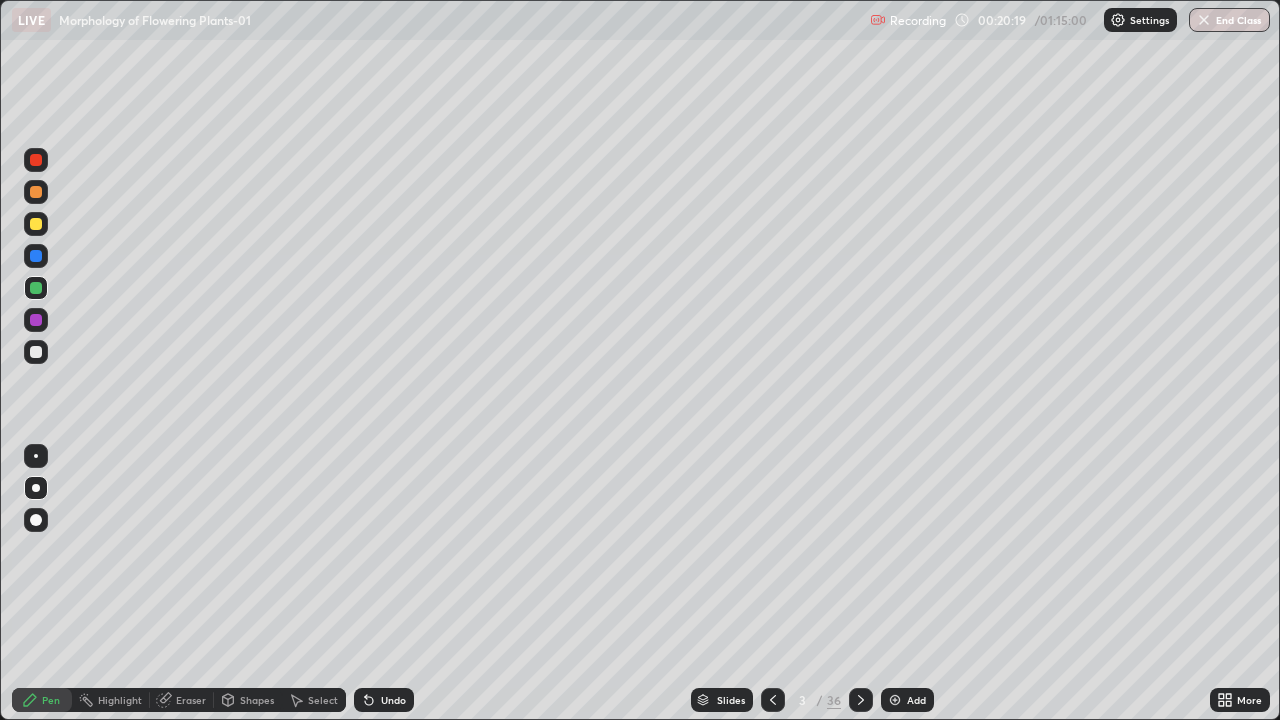click at bounding box center (36, 288) 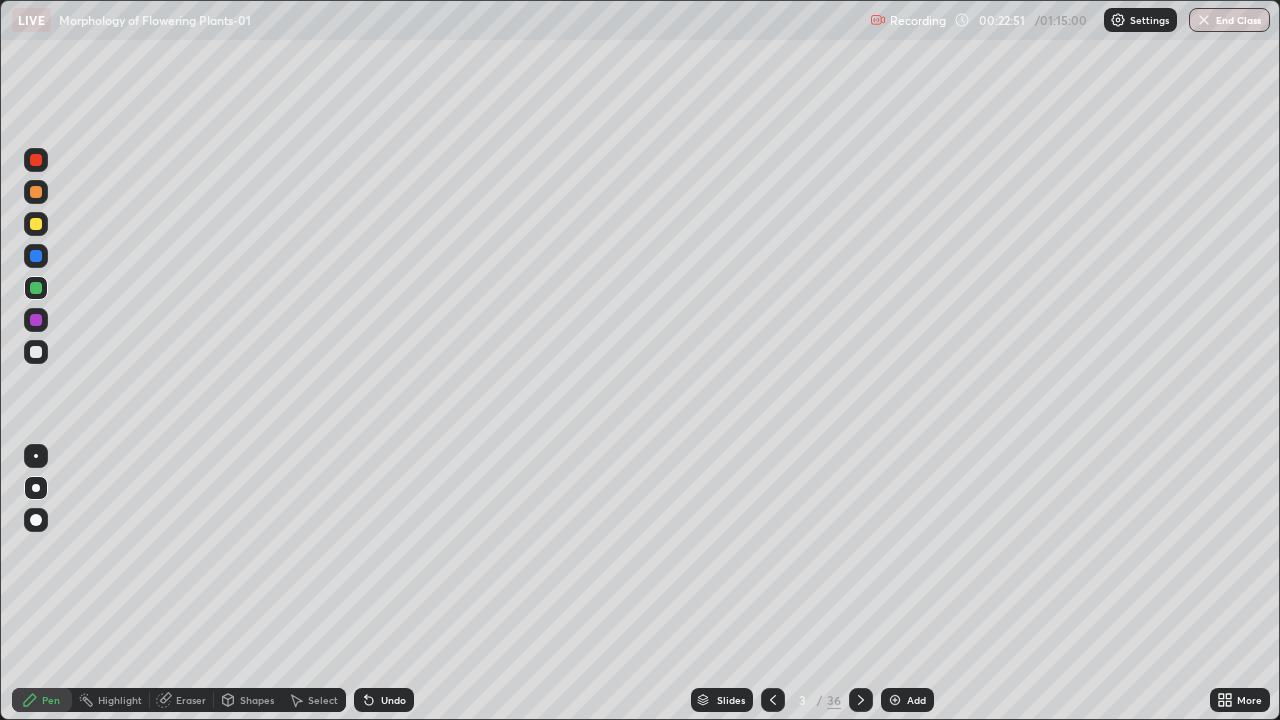 click at bounding box center (861, 700) 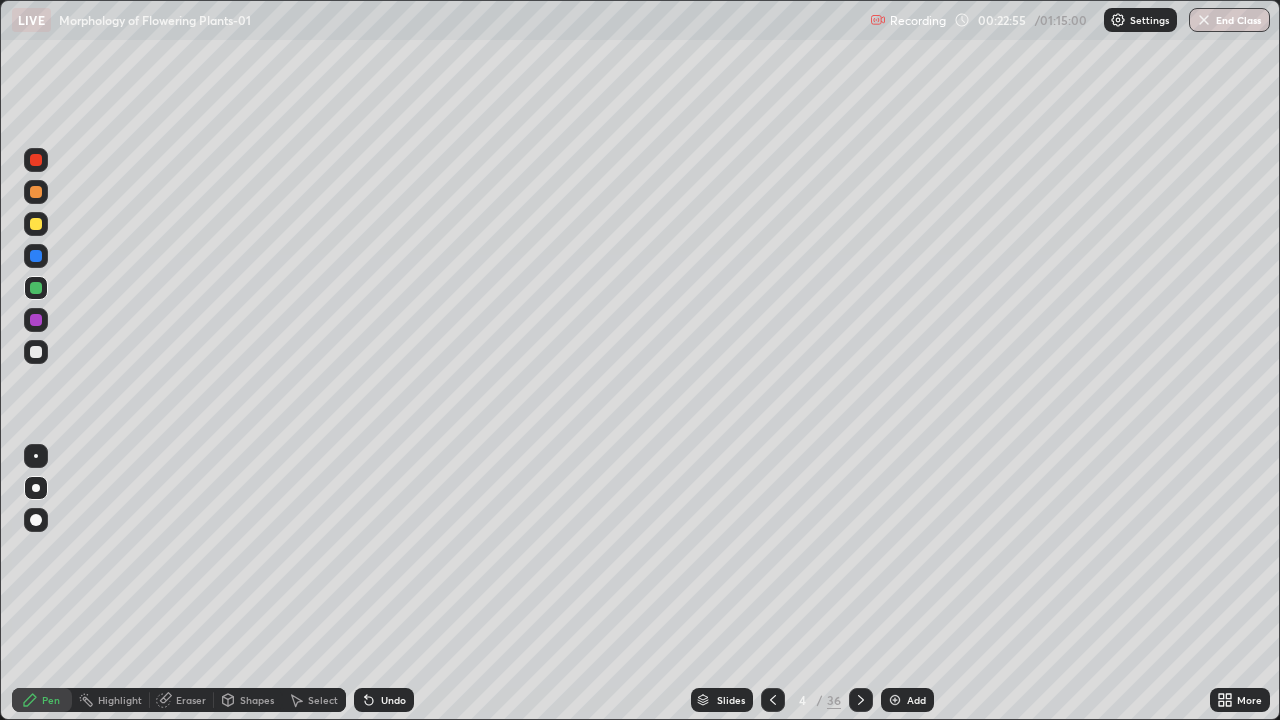 click on "Add" at bounding box center [916, 700] 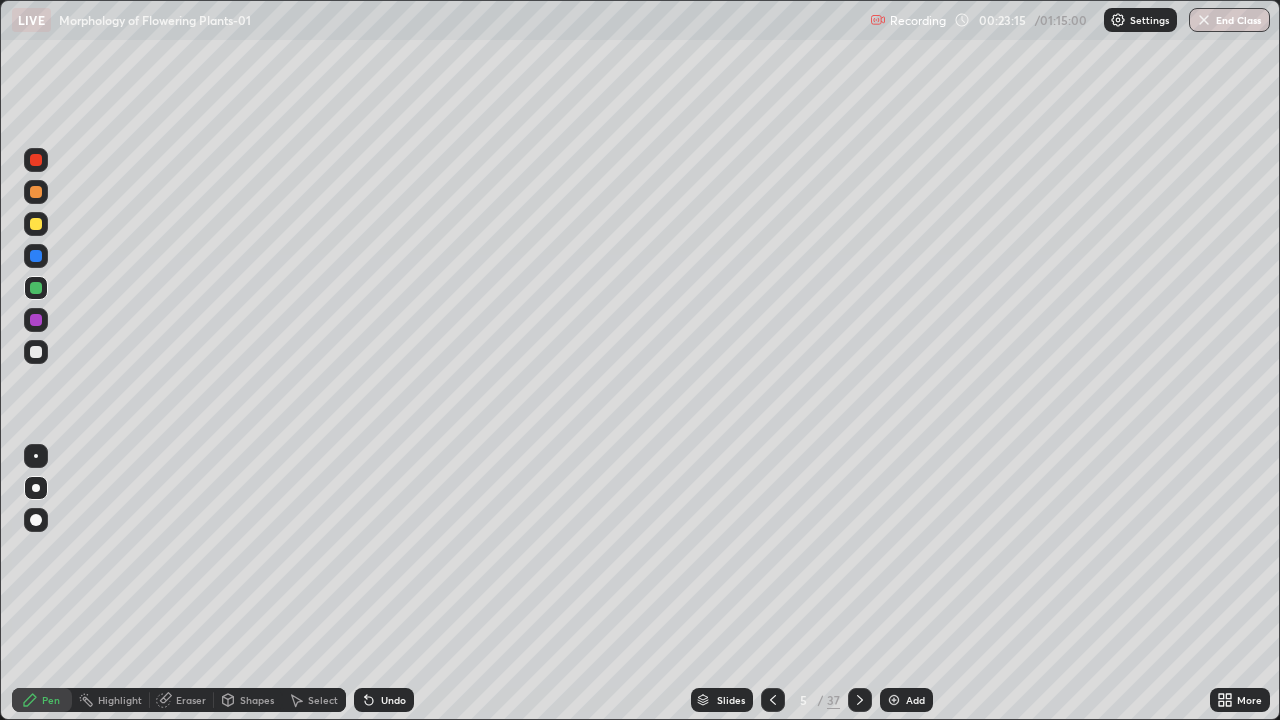 click 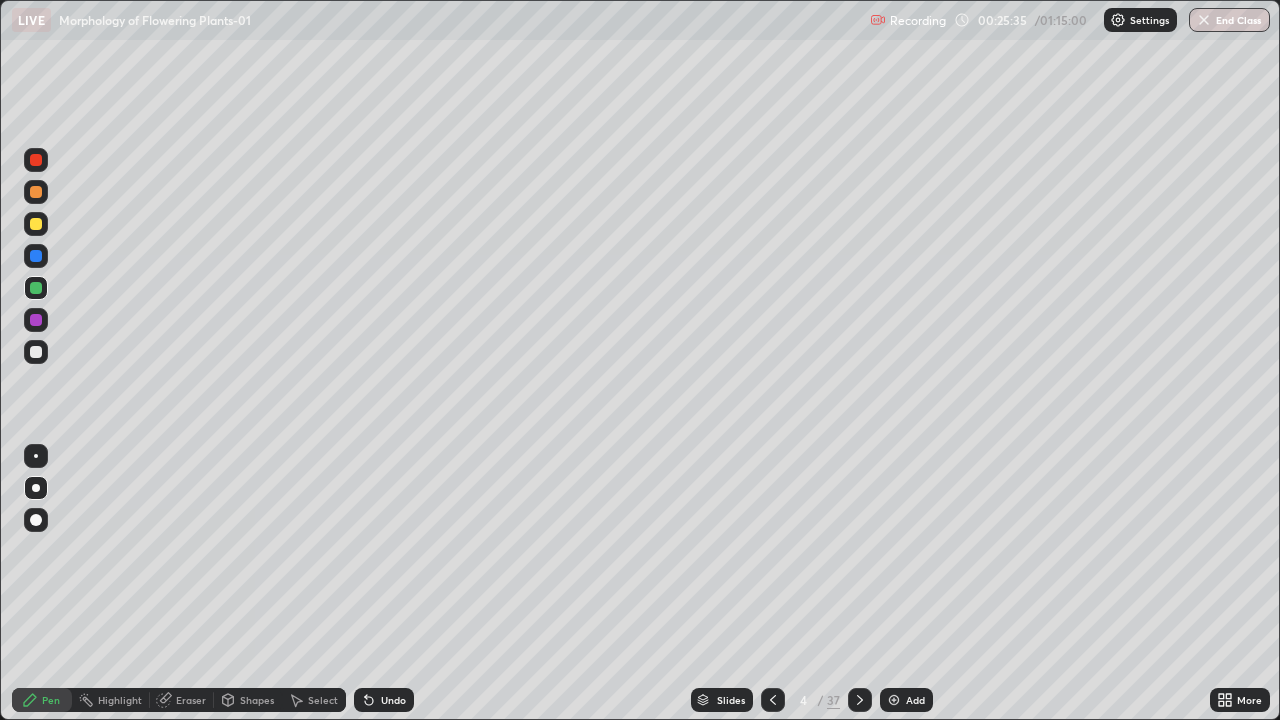 click 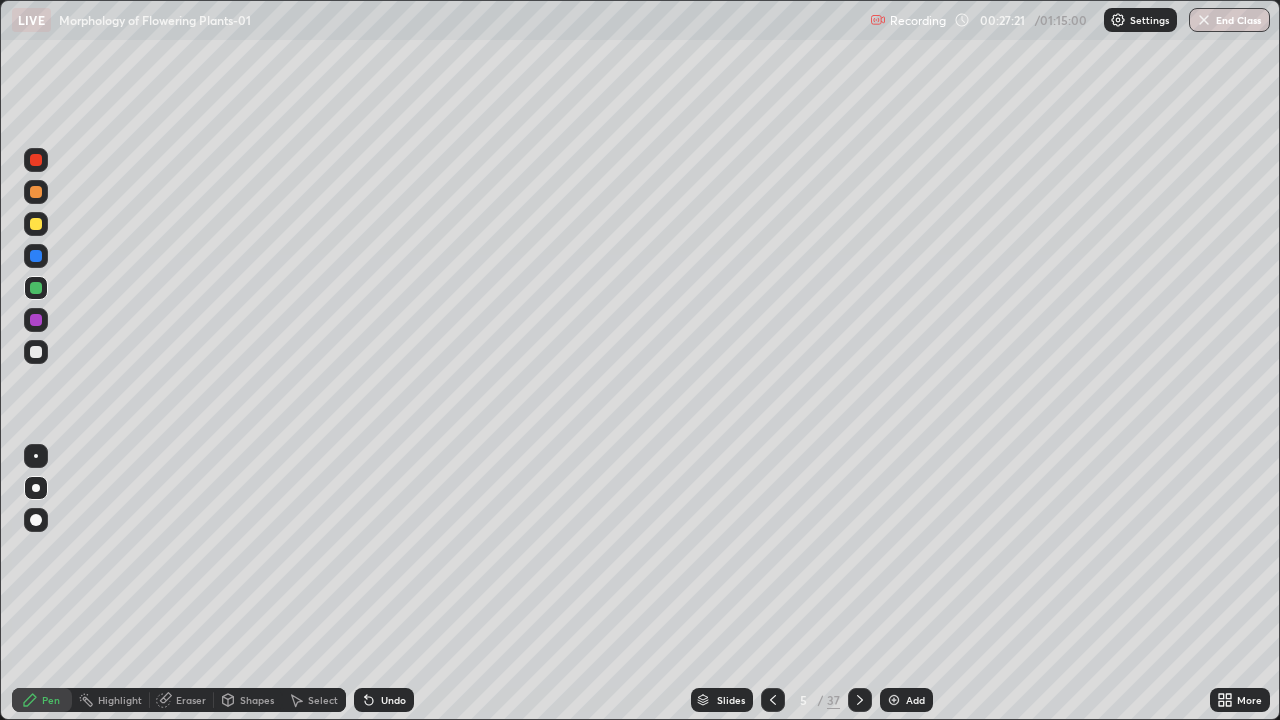 click on "Eraser" at bounding box center [191, 700] 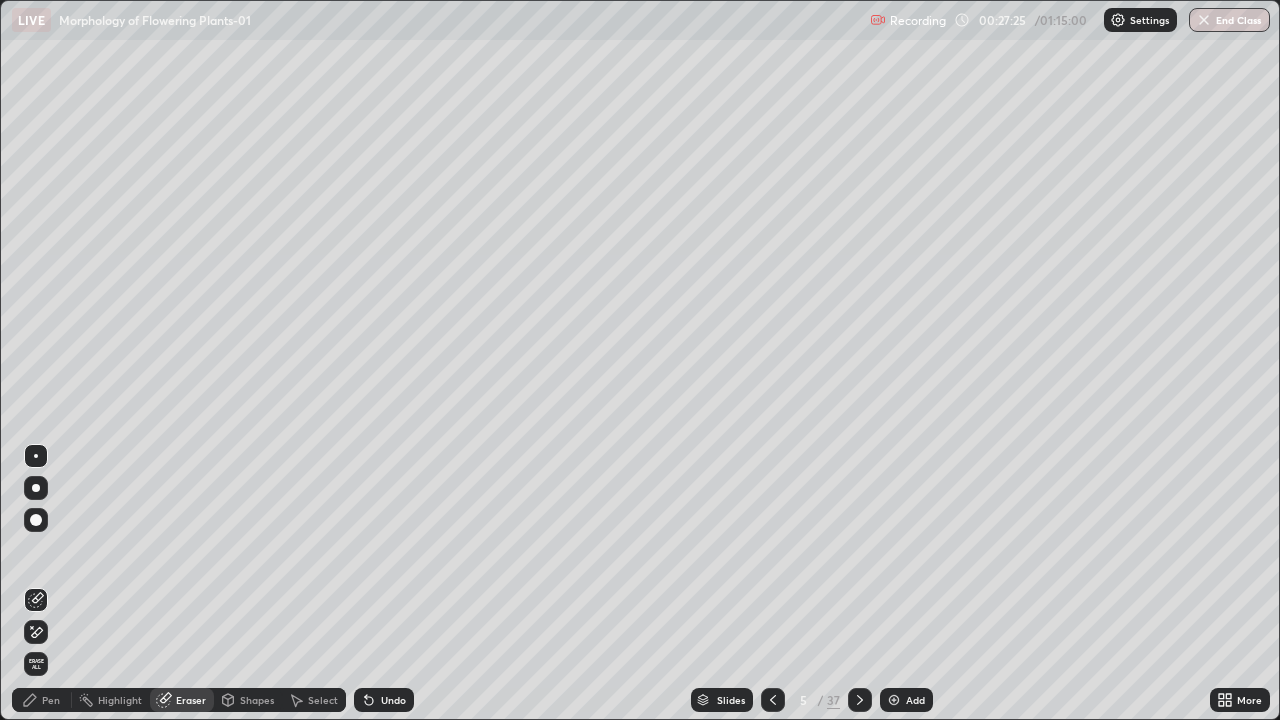 click on "Pen" at bounding box center [42, 700] 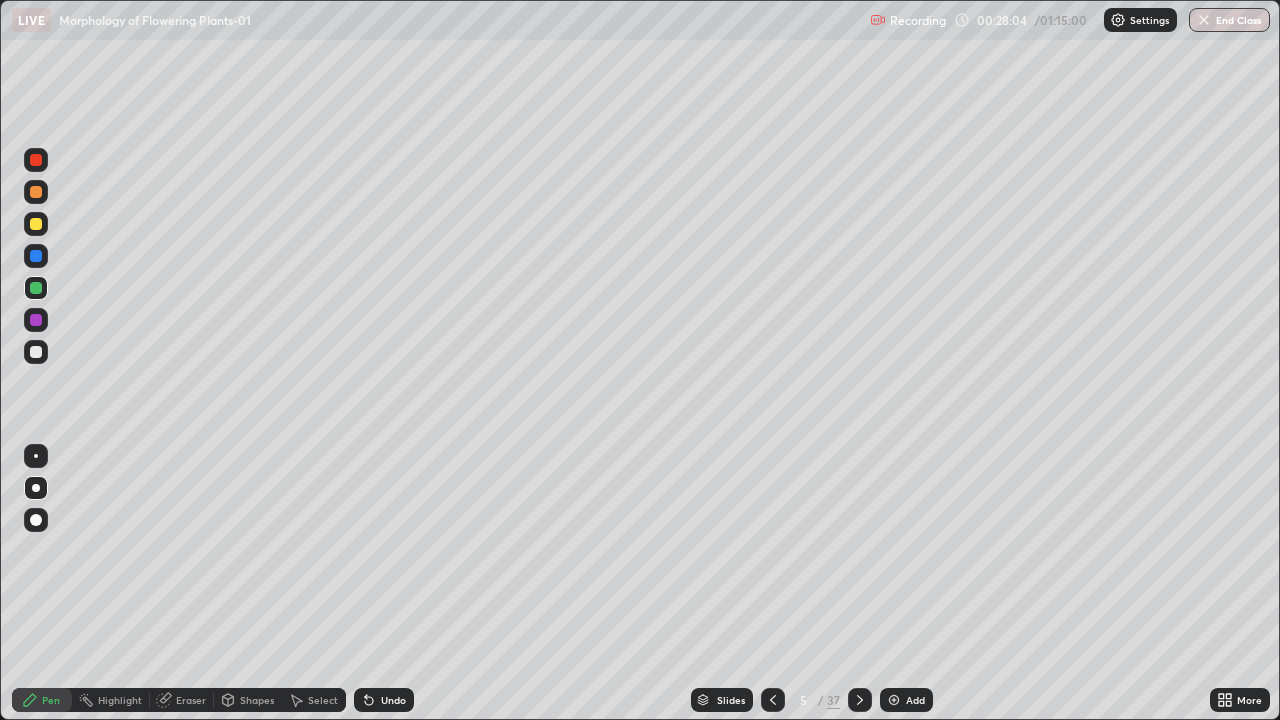 click at bounding box center (36, 352) 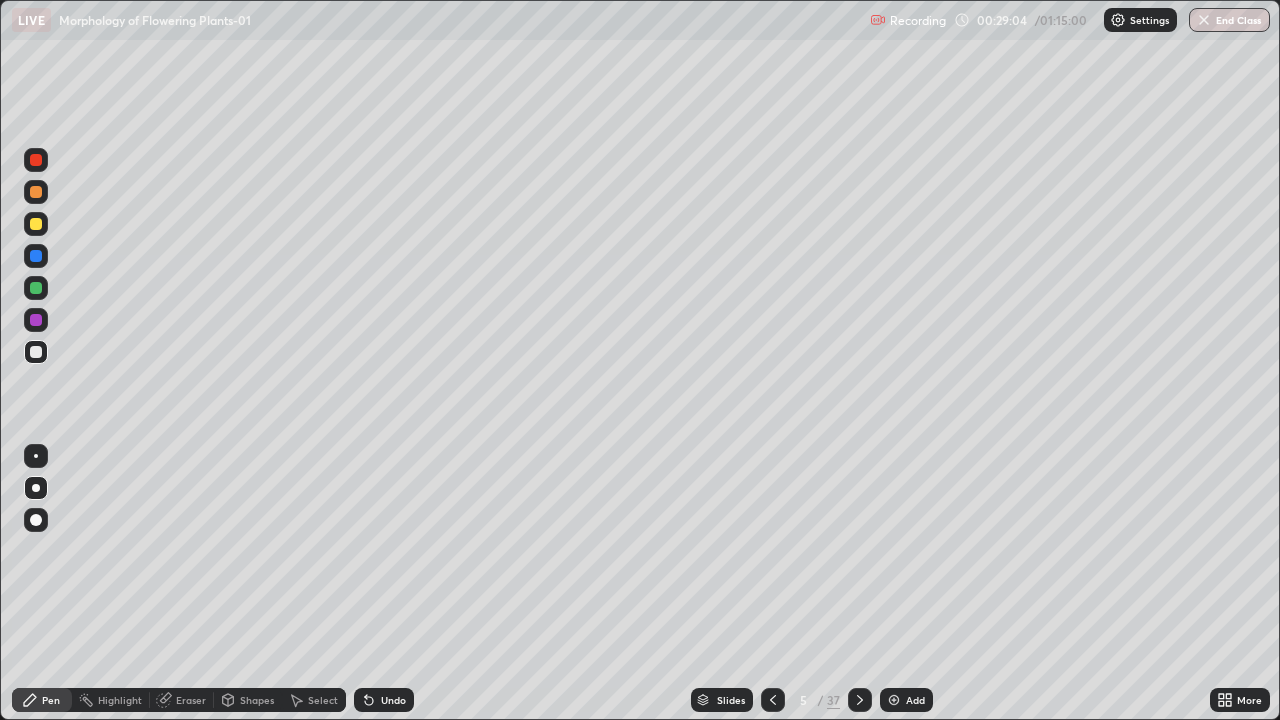 click on "Add" at bounding box center [915, 700] 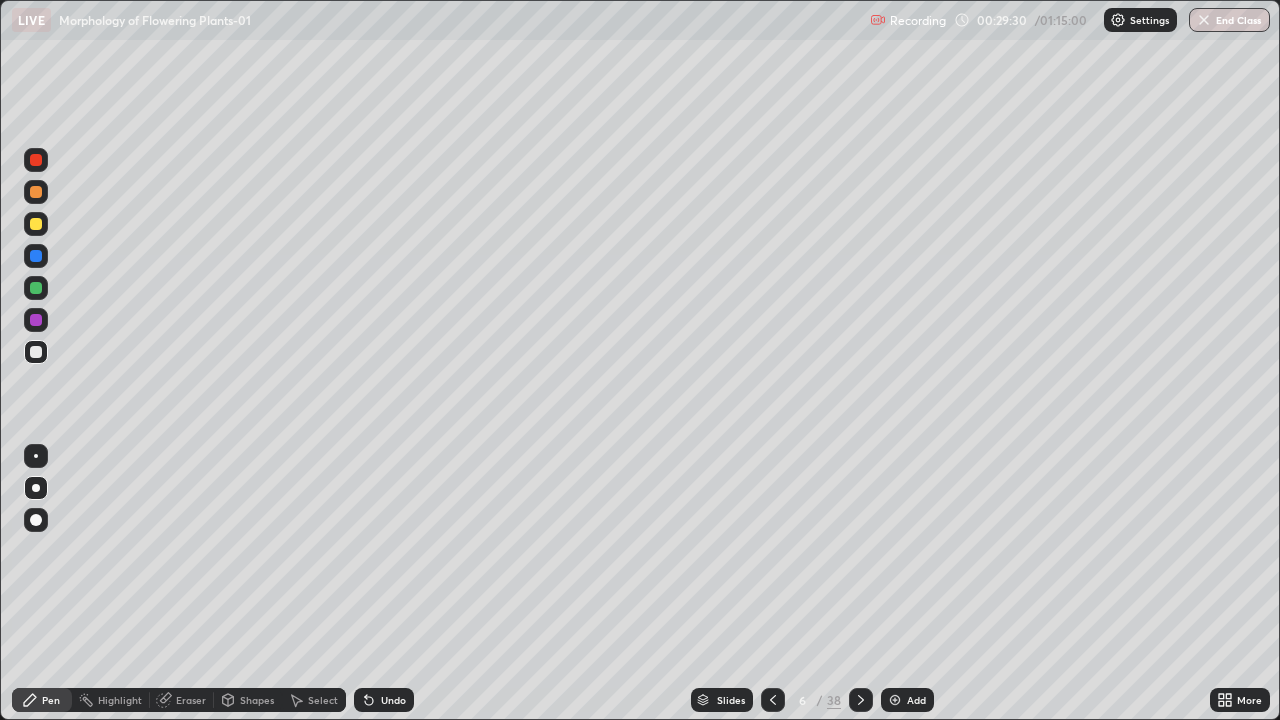click at bounding box center [773, 700] 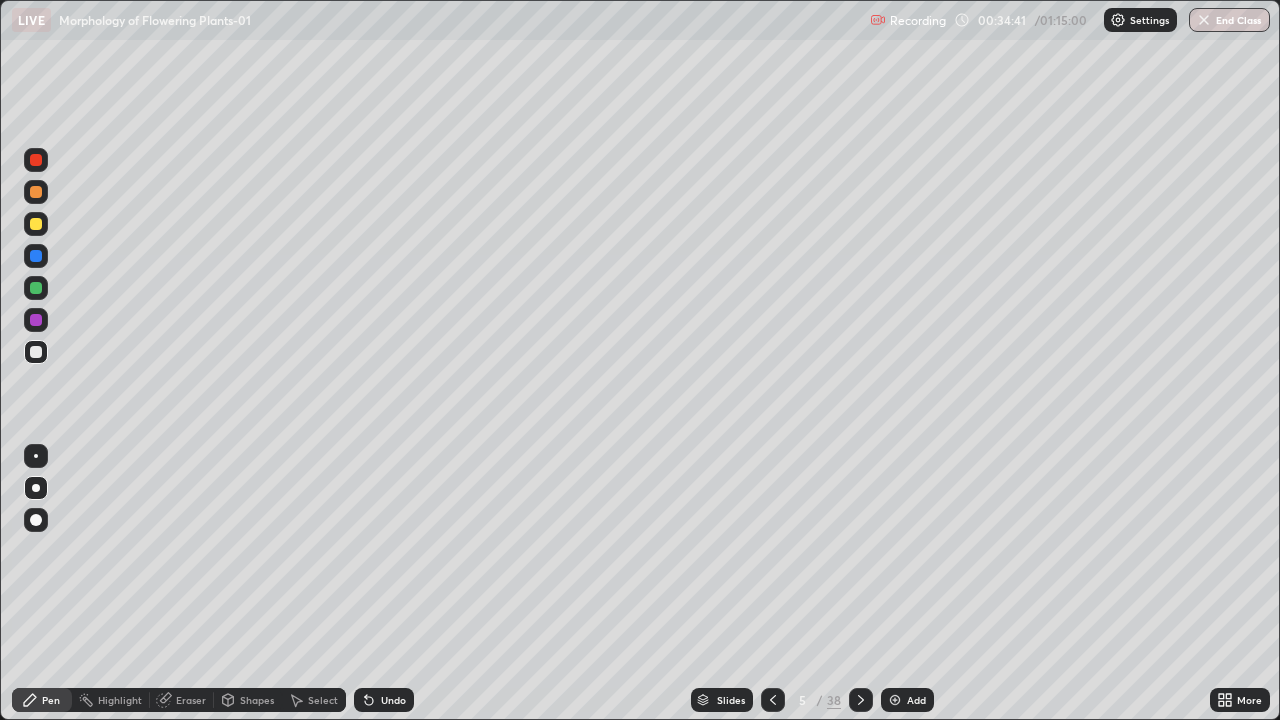 click on "Add" at bounding box center [916, 700] 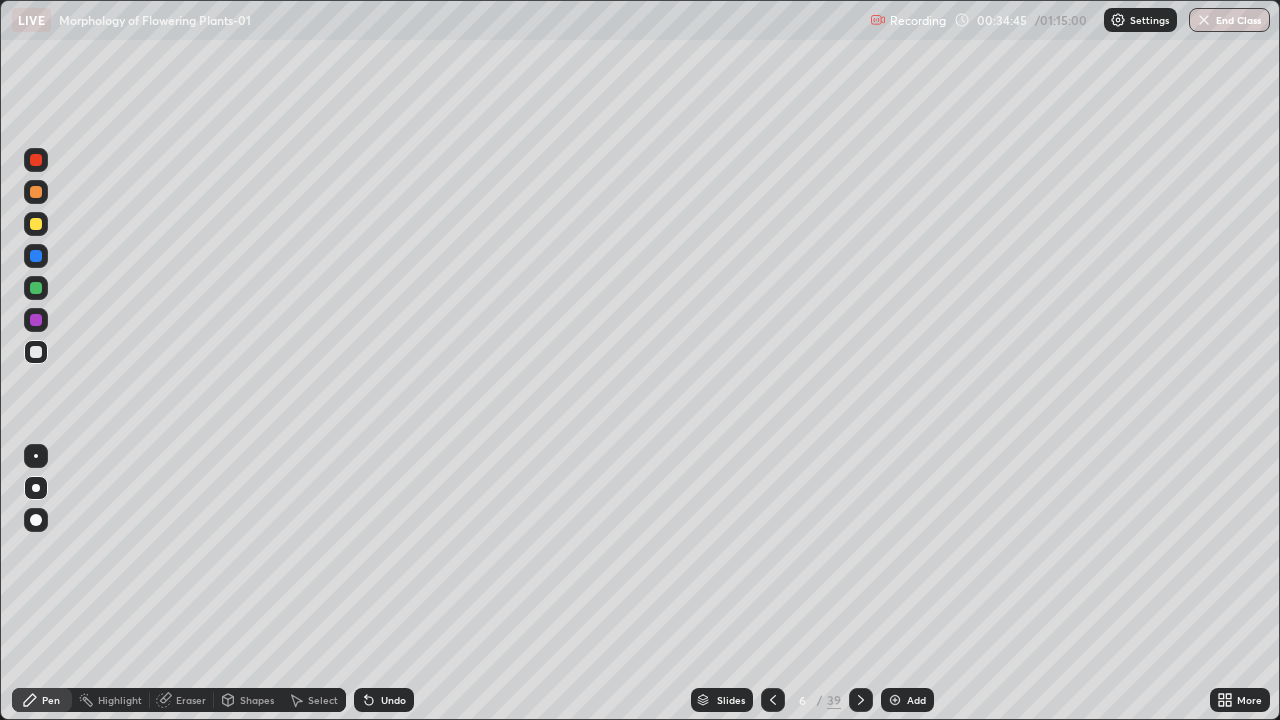 click at bounding box center (36, 288) 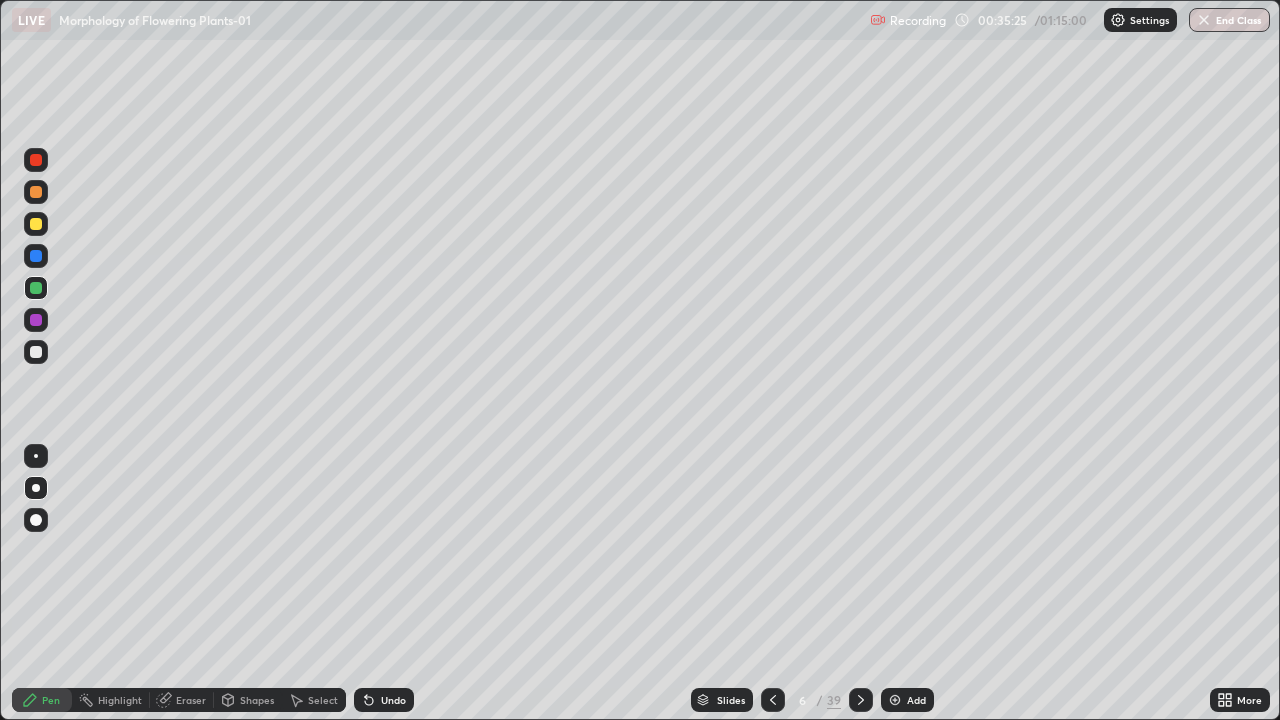 click on "Shapes" at bounding box center [257, 700] 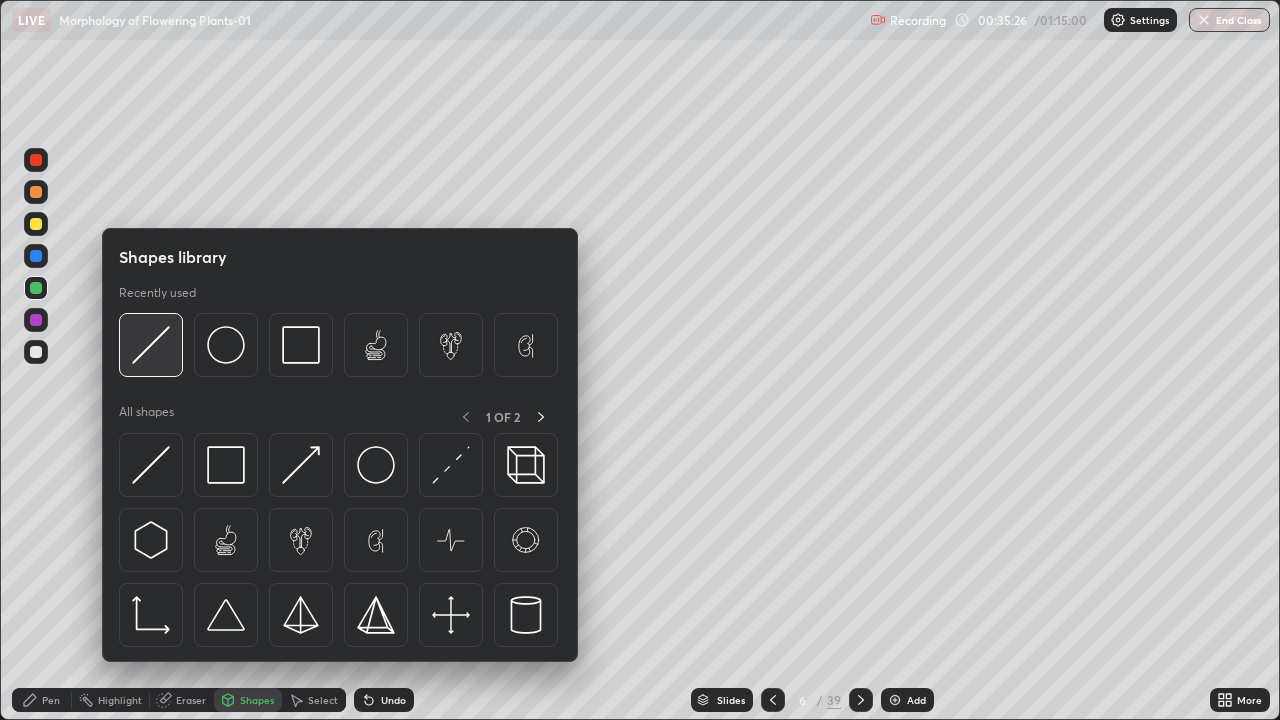 click at bounding box center [151, 345] 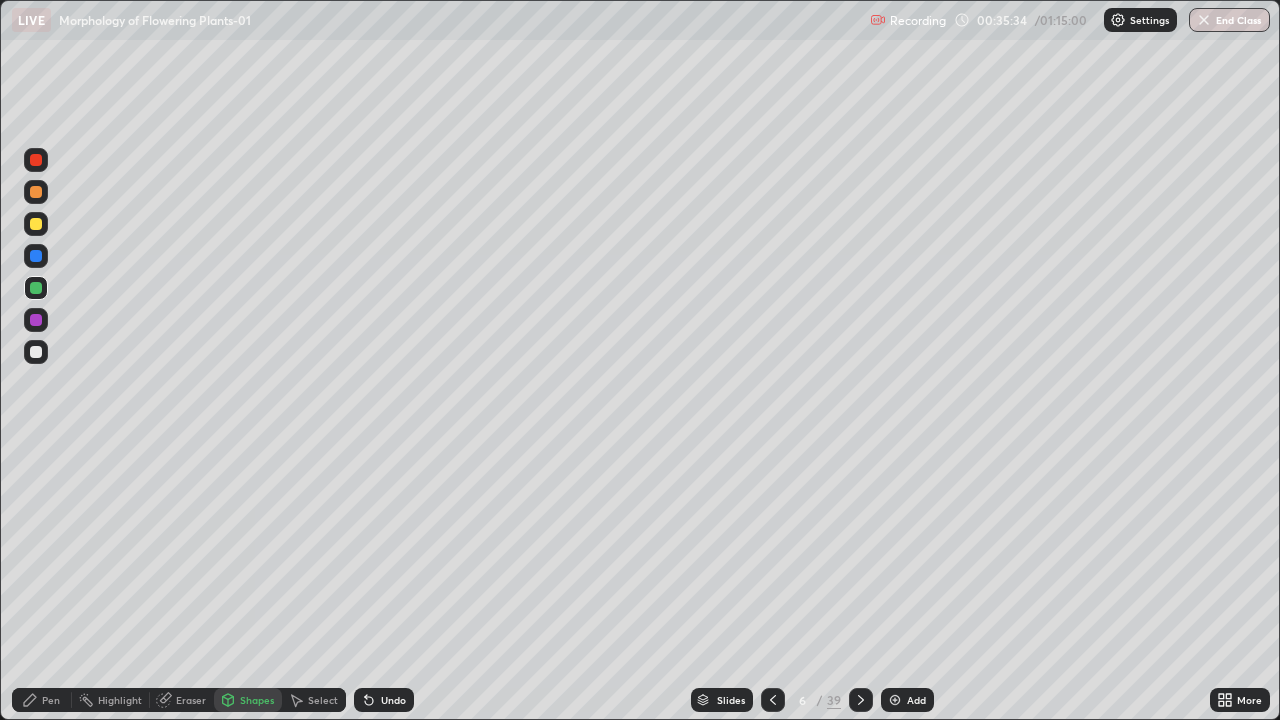 click on "Pen" at bounding box center (42, 700) 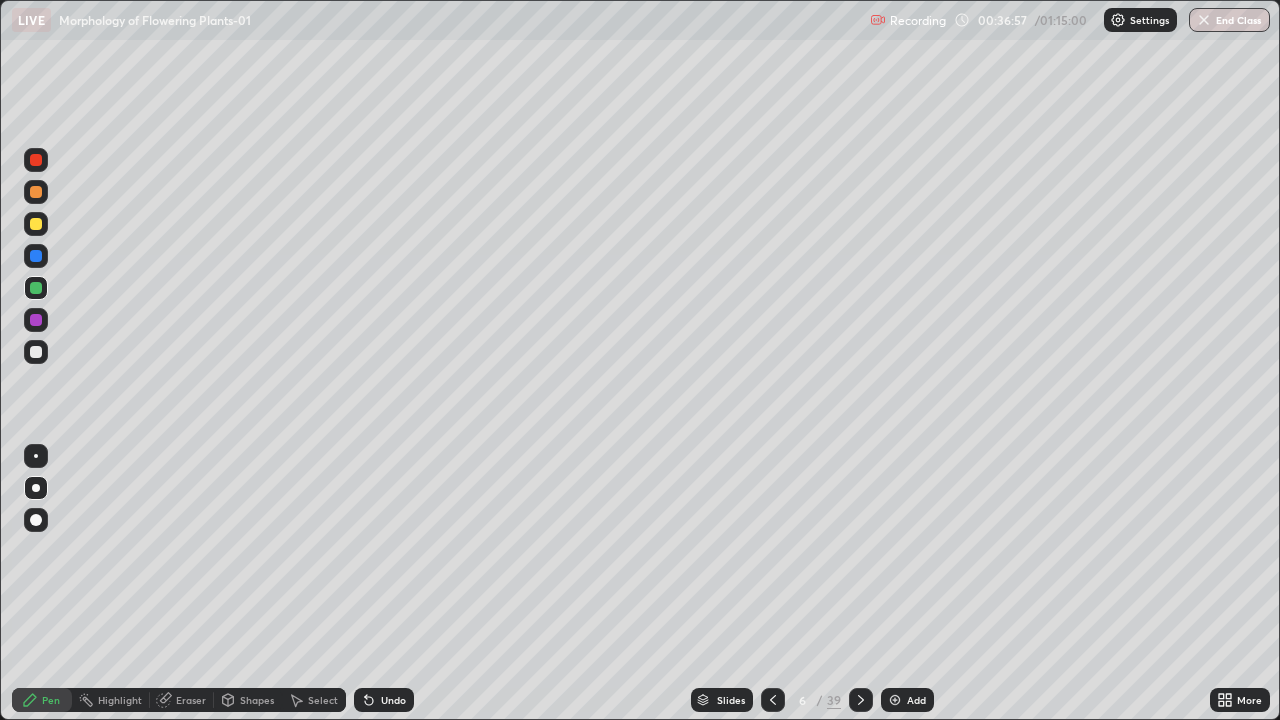 click at bounding box center [36, 352] 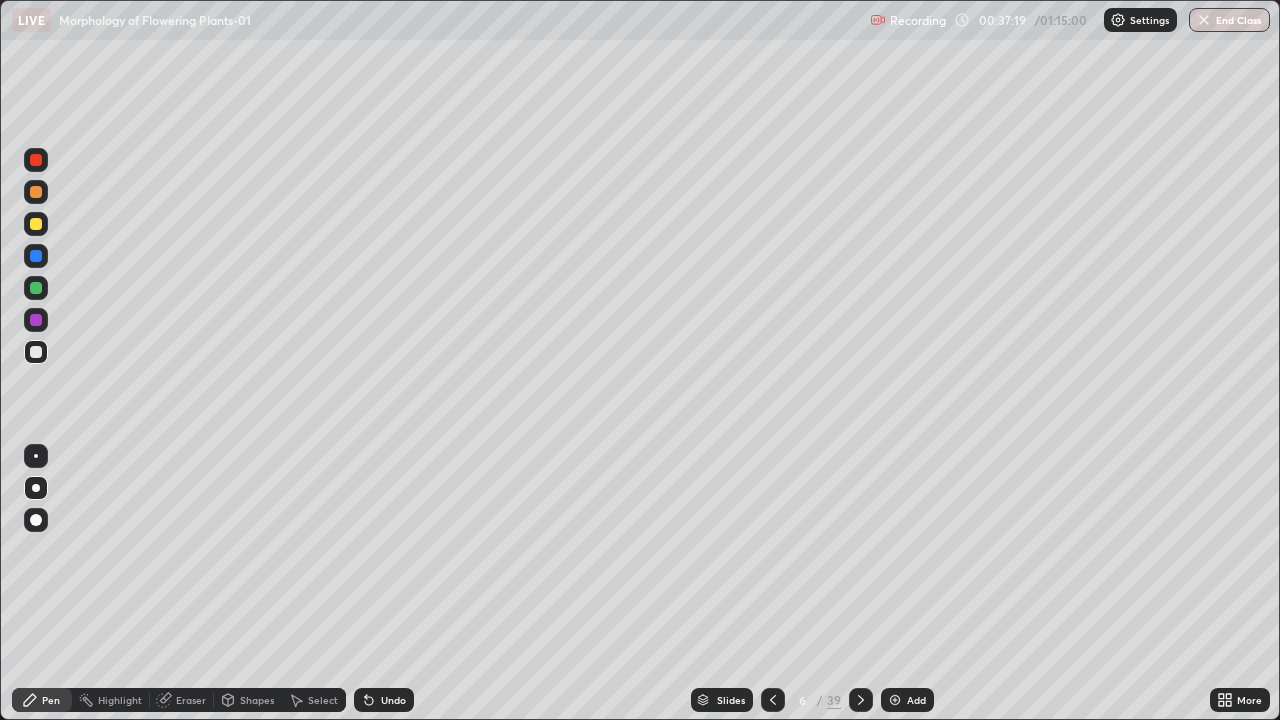click on "Undo" at bounding box center [393, 700] 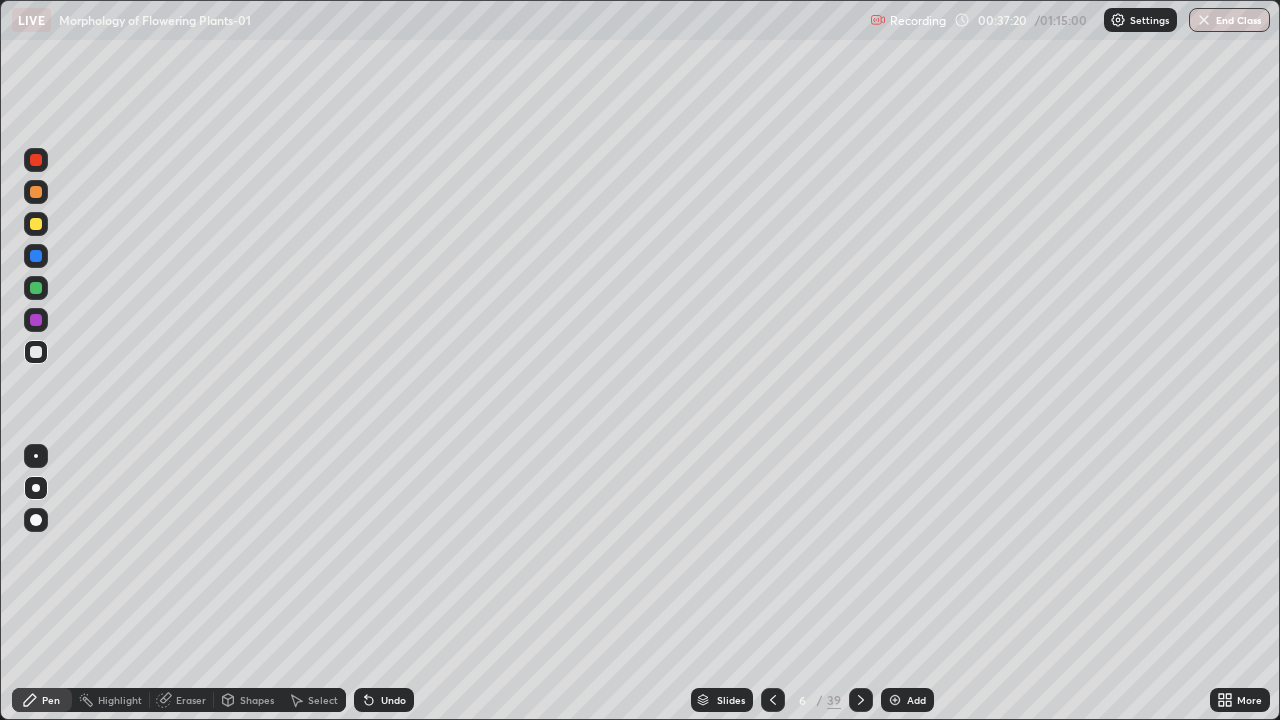 click on "Undo" at bounding box center [384, 700] 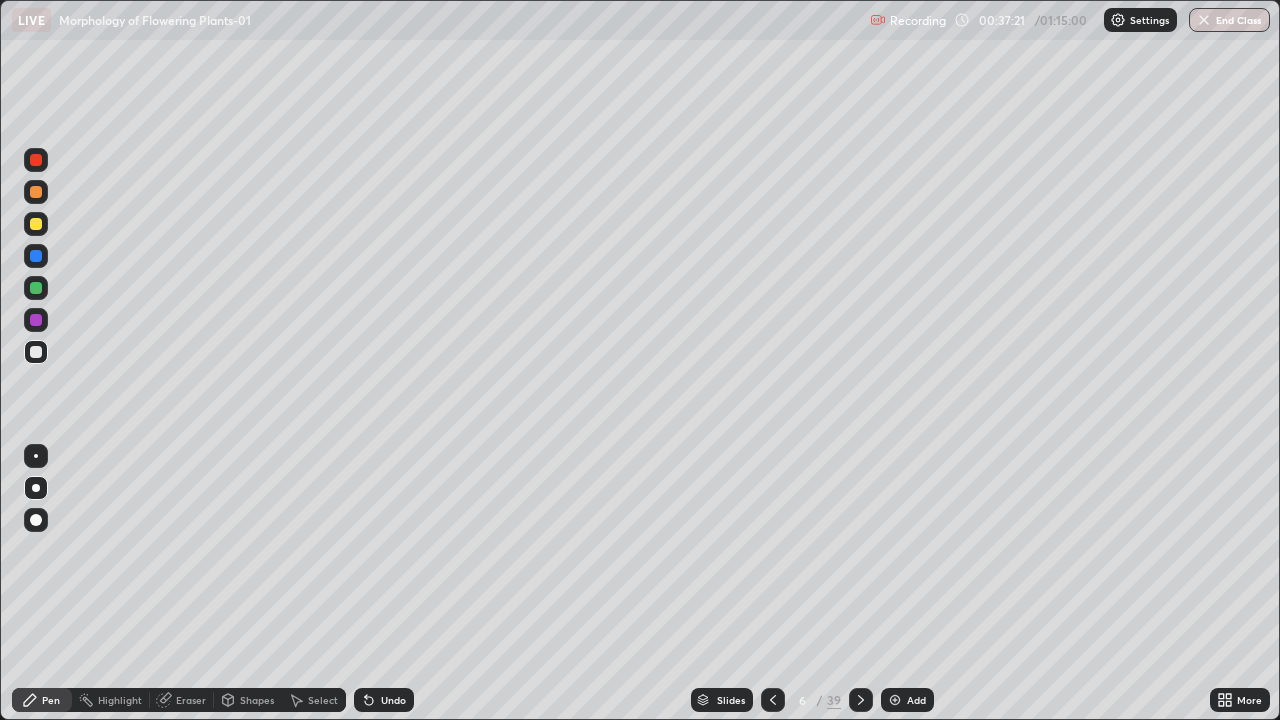 click on "Undo" at bounding box center [393, 700] 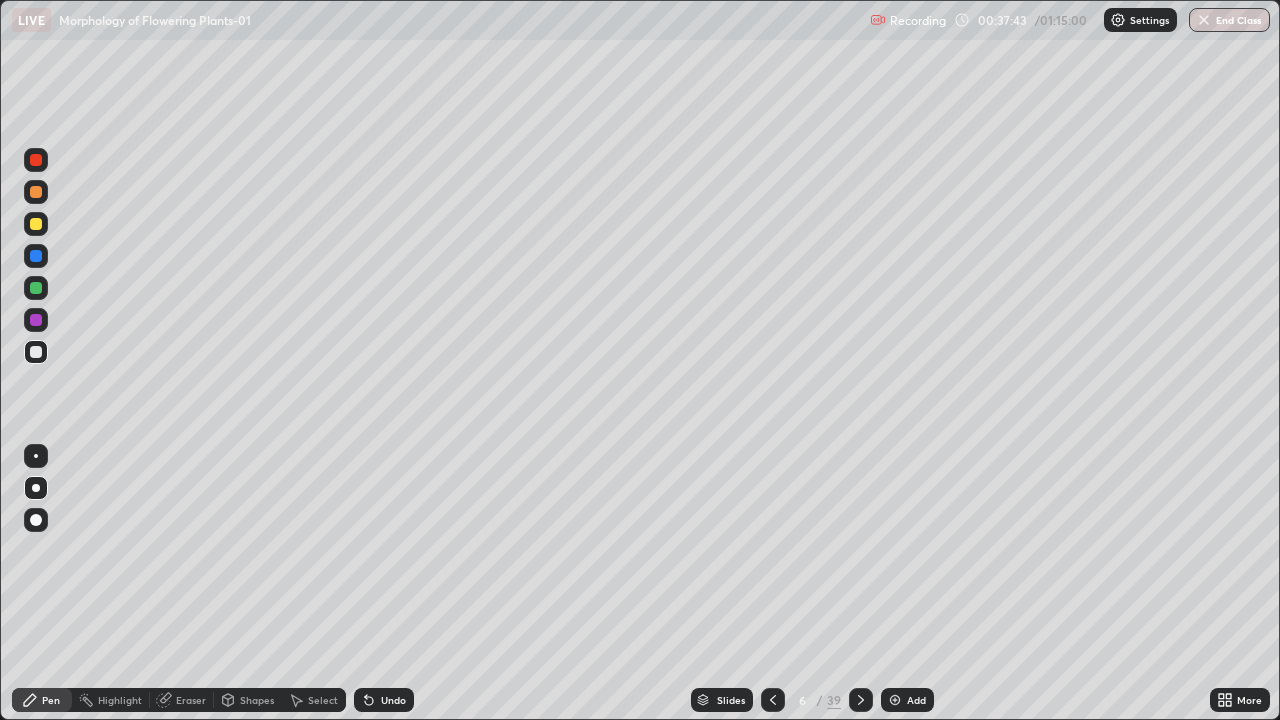 click on "Undo" at bounding box center [393, 700] 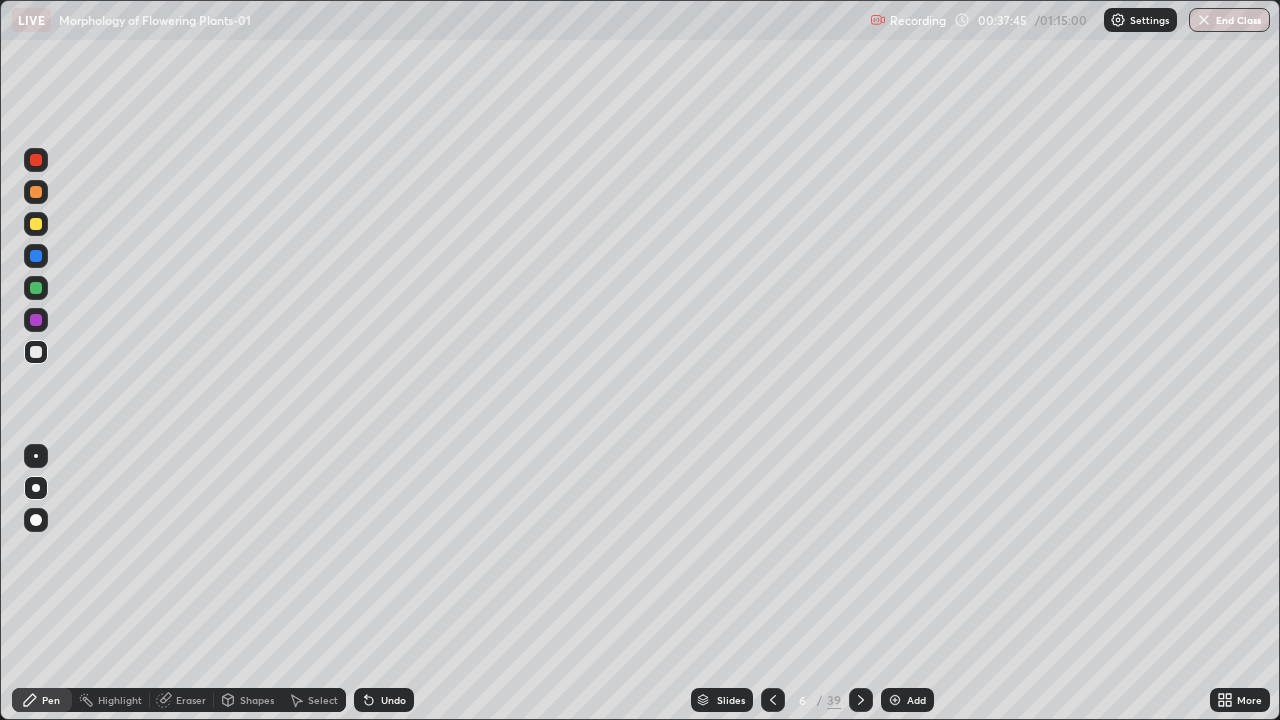 click on "Undo" at bounding box center (393, 700) 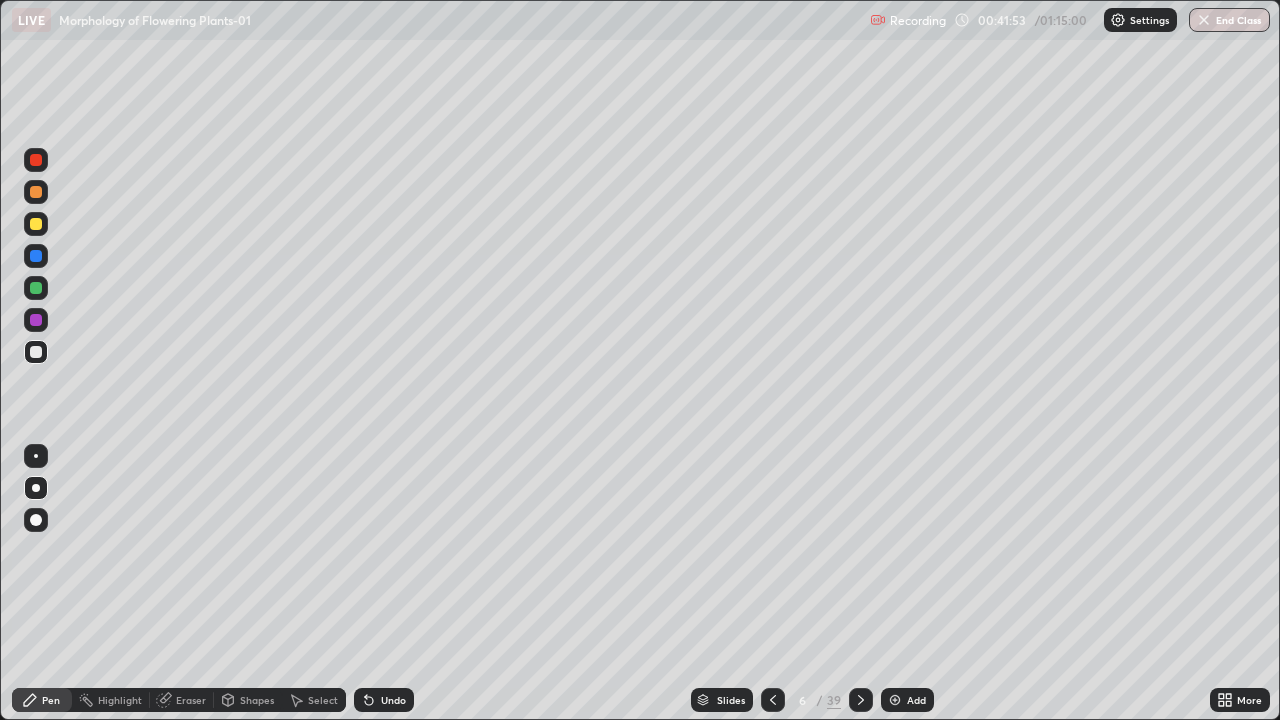click on "Undo" at bounding box center [384, 700] 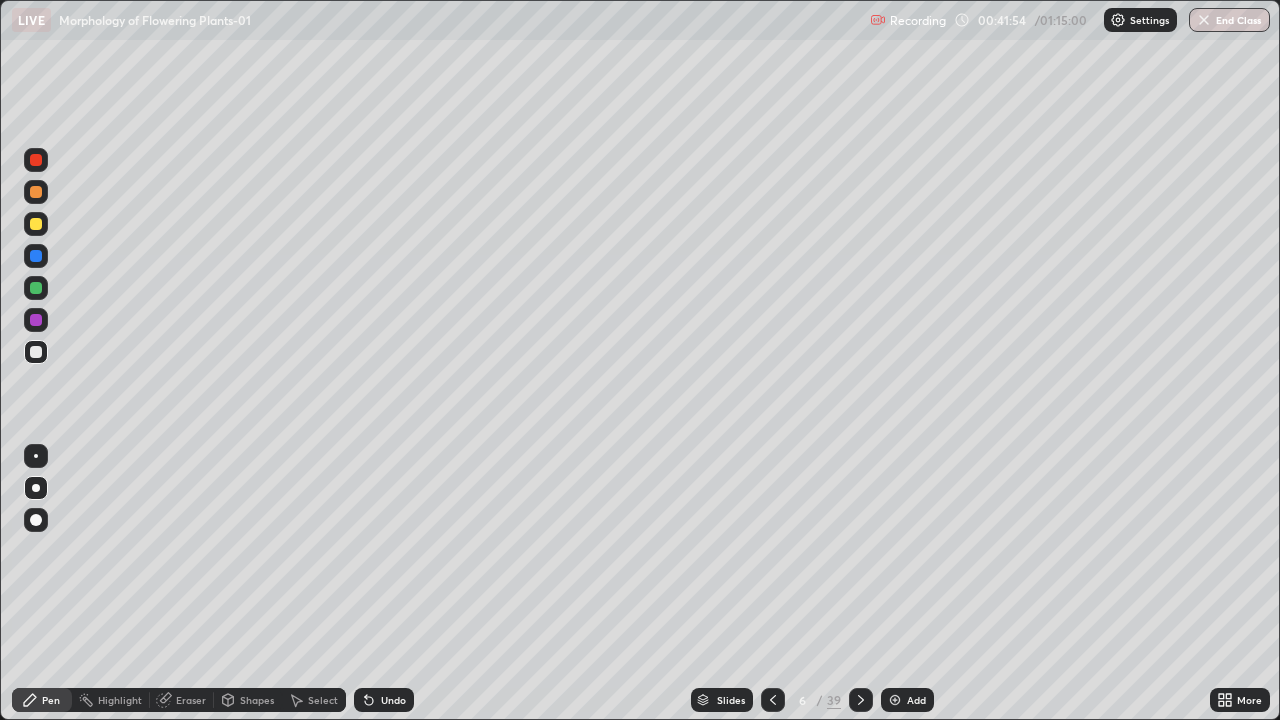 click on "Undo" at bounding box center (384, 700) 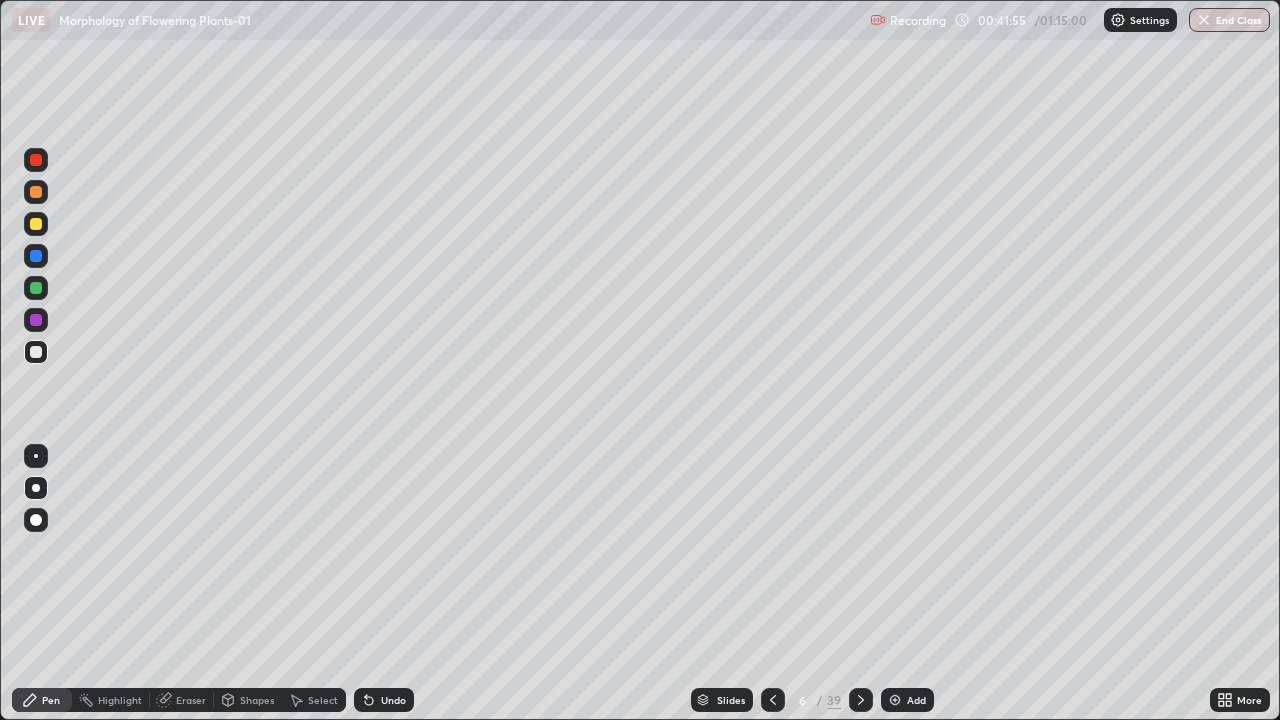 click on "Undo" at bounding box center [393, 700] 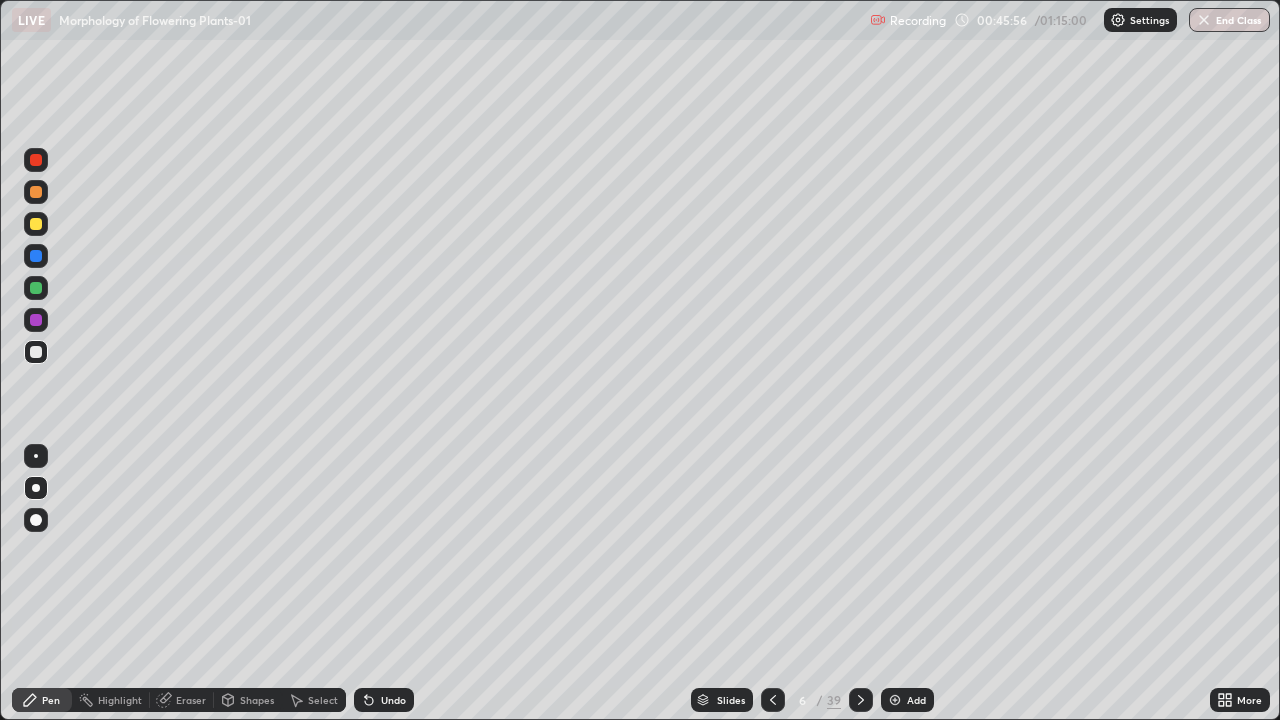 click on "Slides" at bounding box center [731, 700] 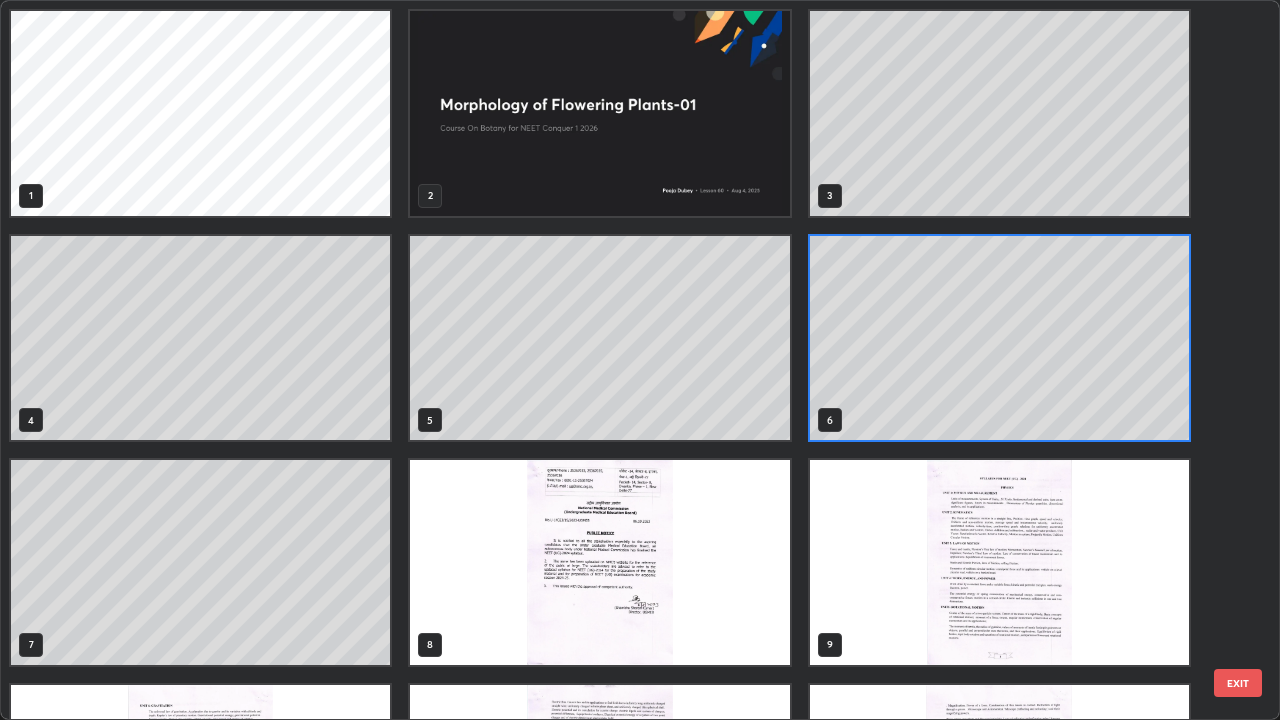 scroll, scrollTop: 7, scrollLeft: 11, axis: both 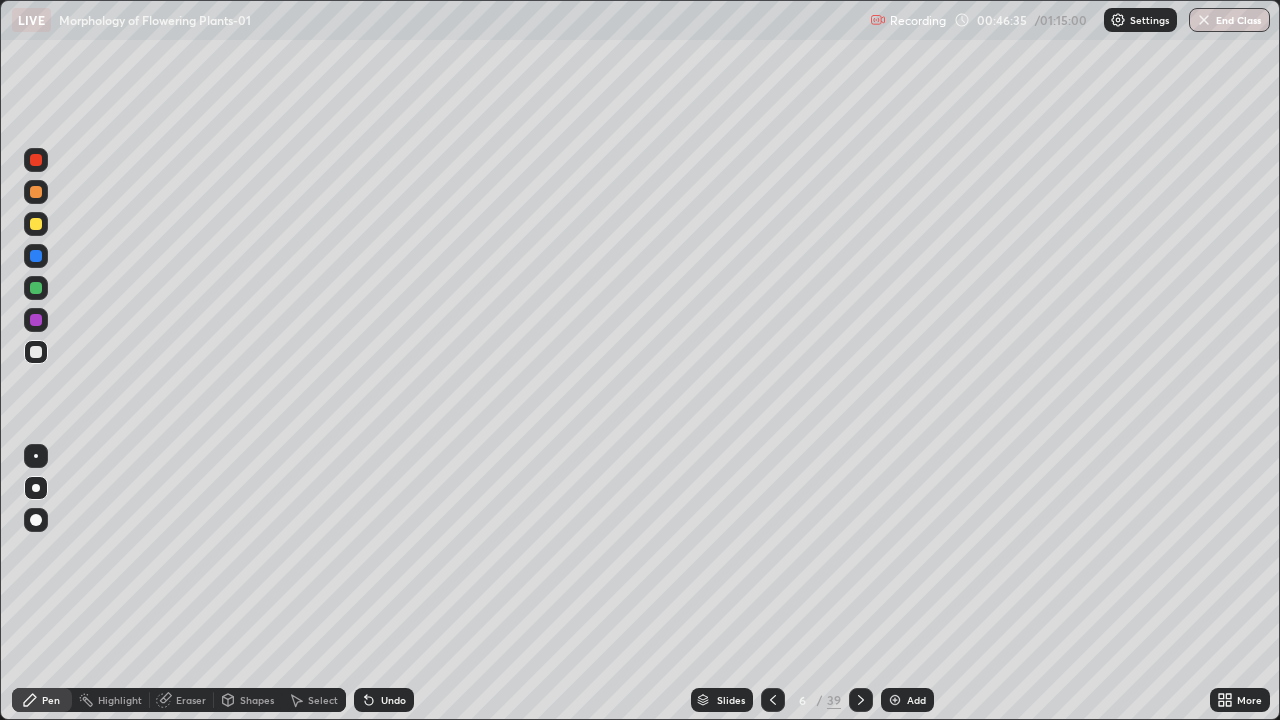 click 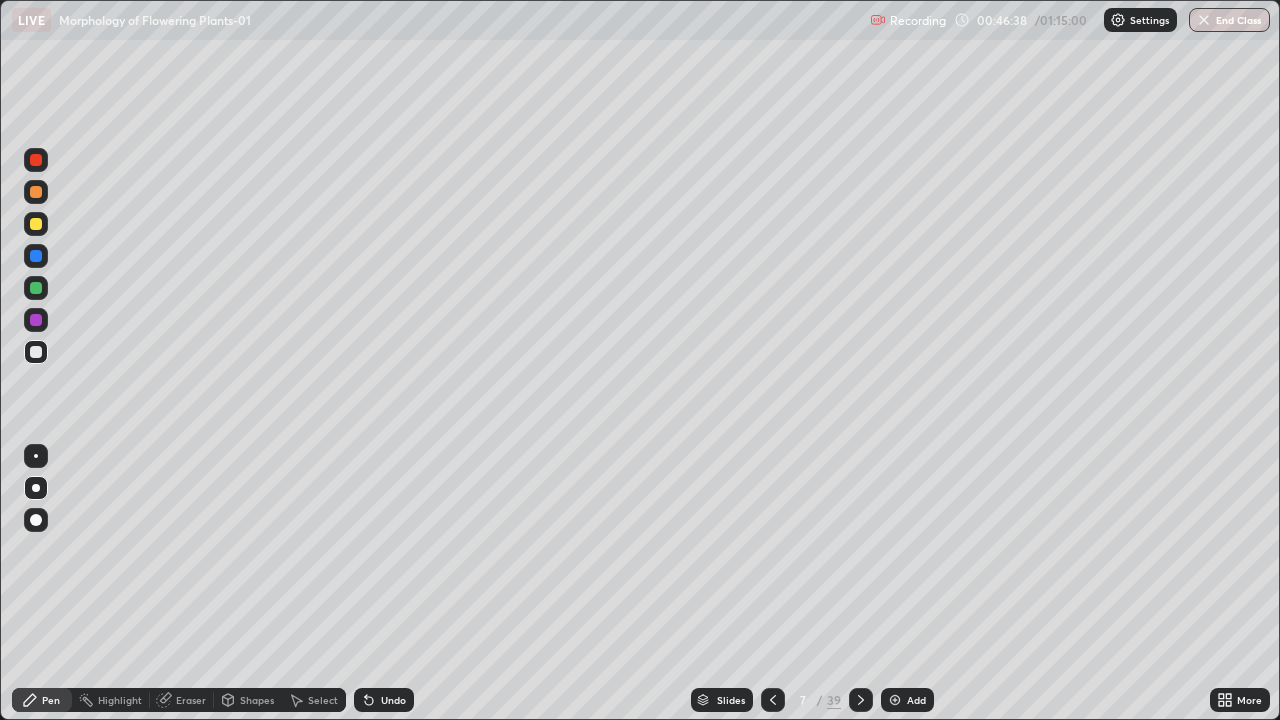 click on "Eraser" at bounding box center (182, 700) 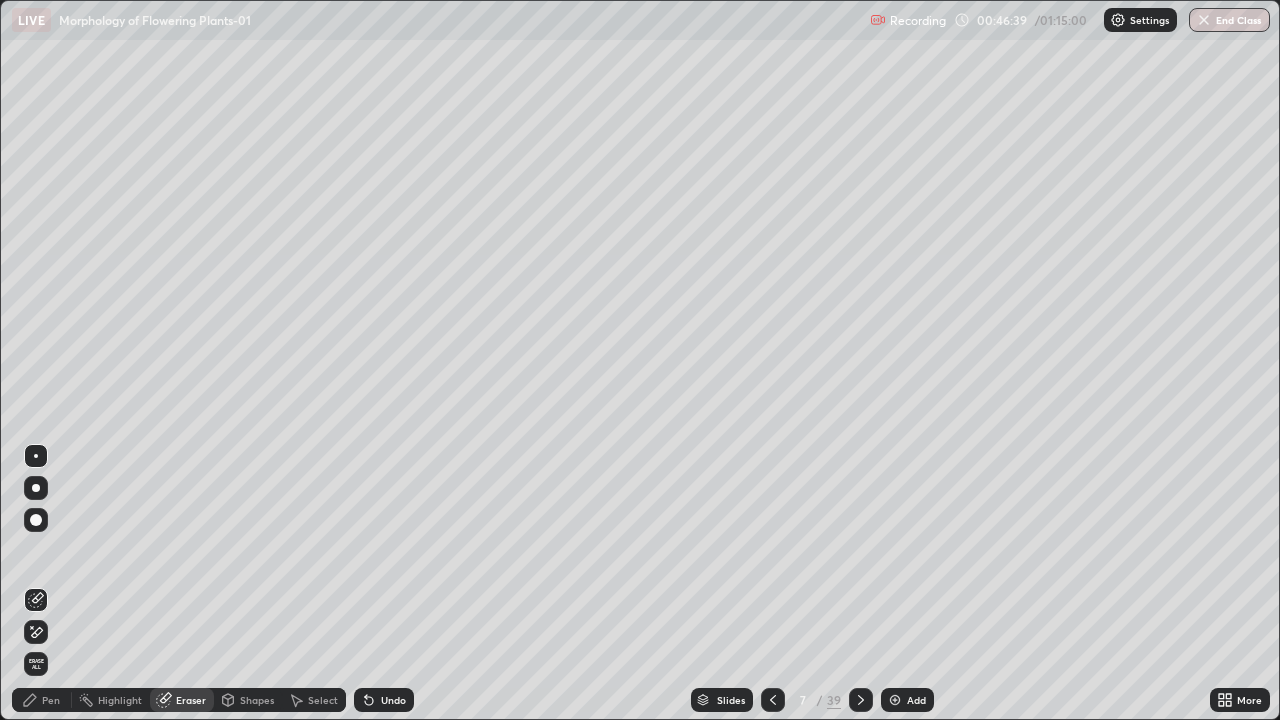 click 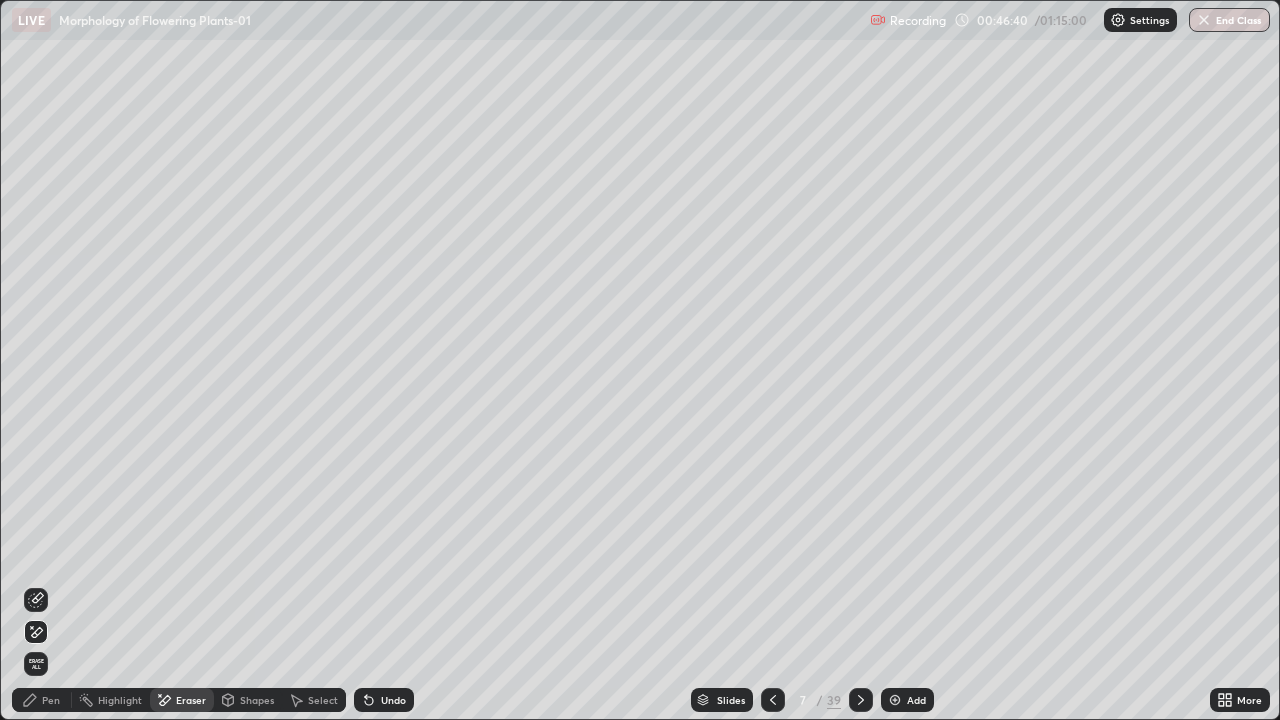 click on "Erase all" at bounding box center [36, 664] 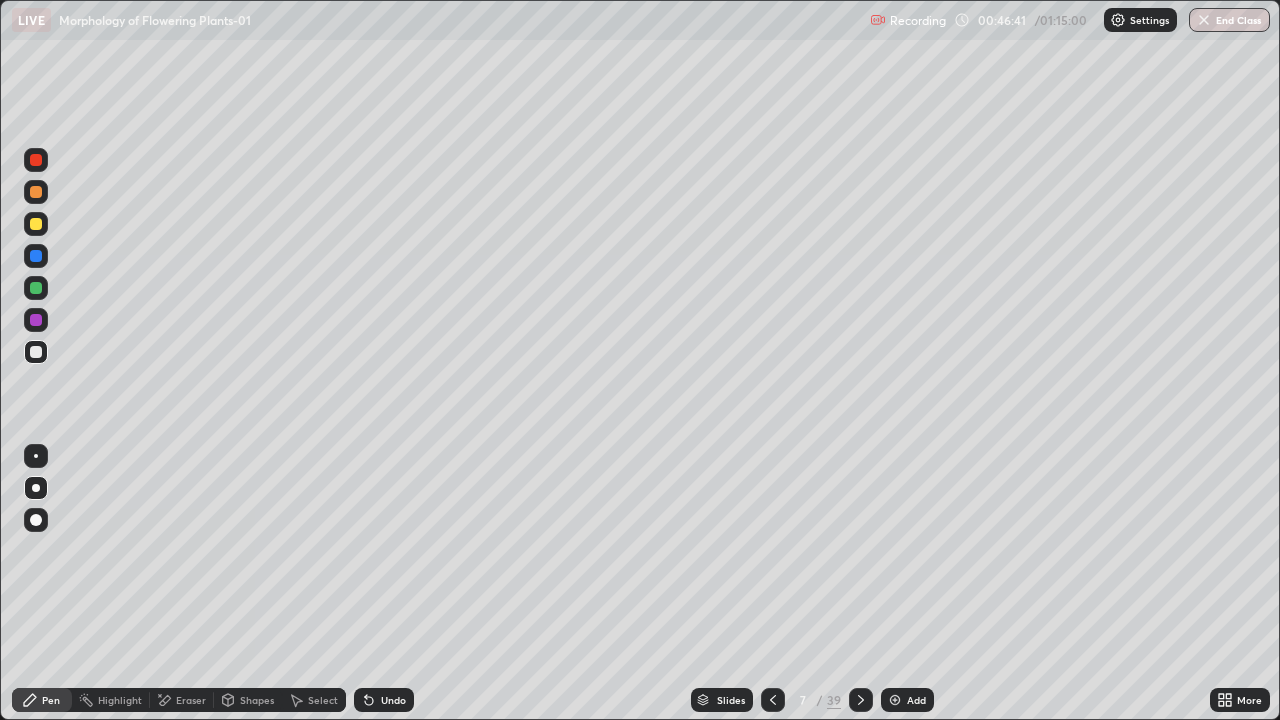 click at bounding box center [36, 288] 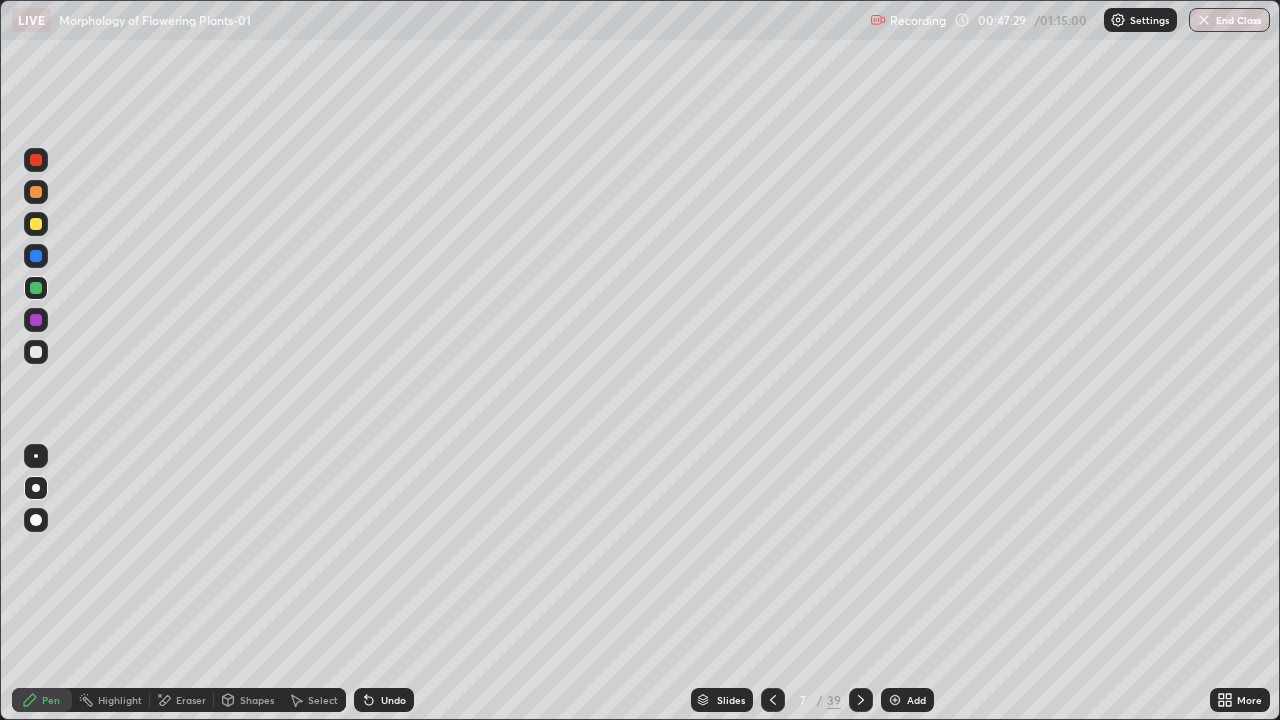 click on "Undo" at bounding box center [393, 700] 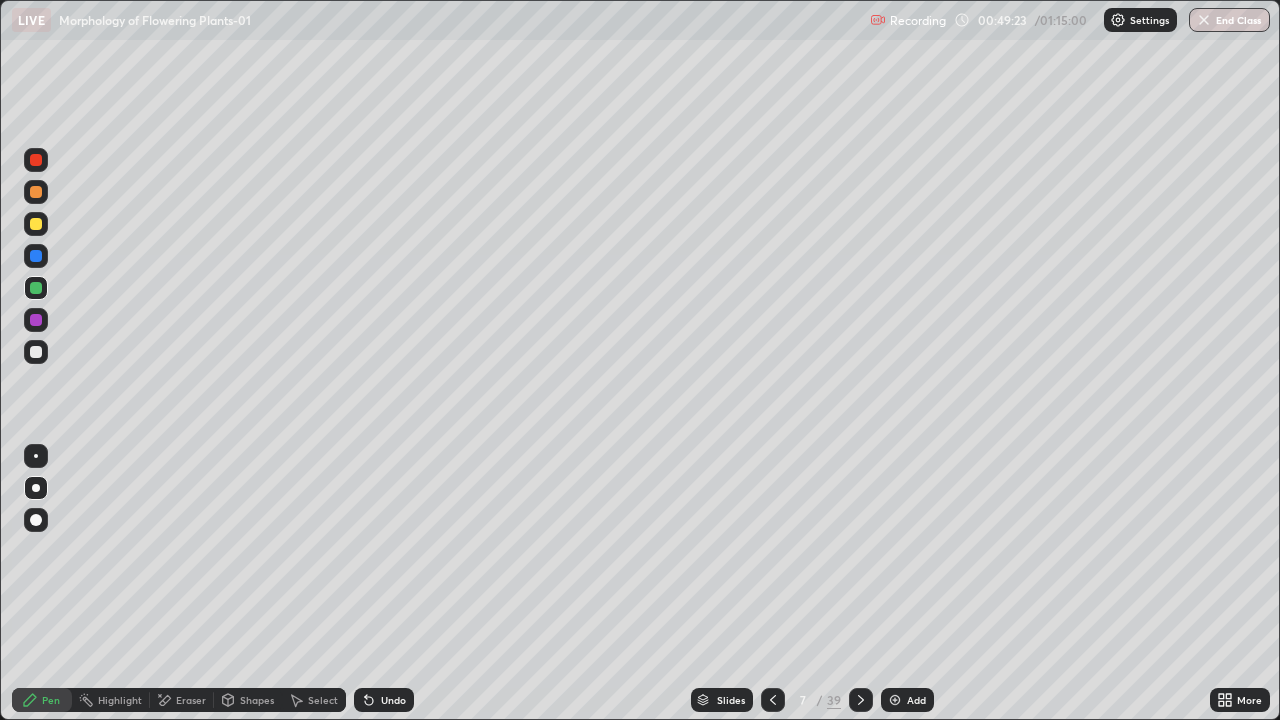 click on "Add" at bounding box center [907, 700] 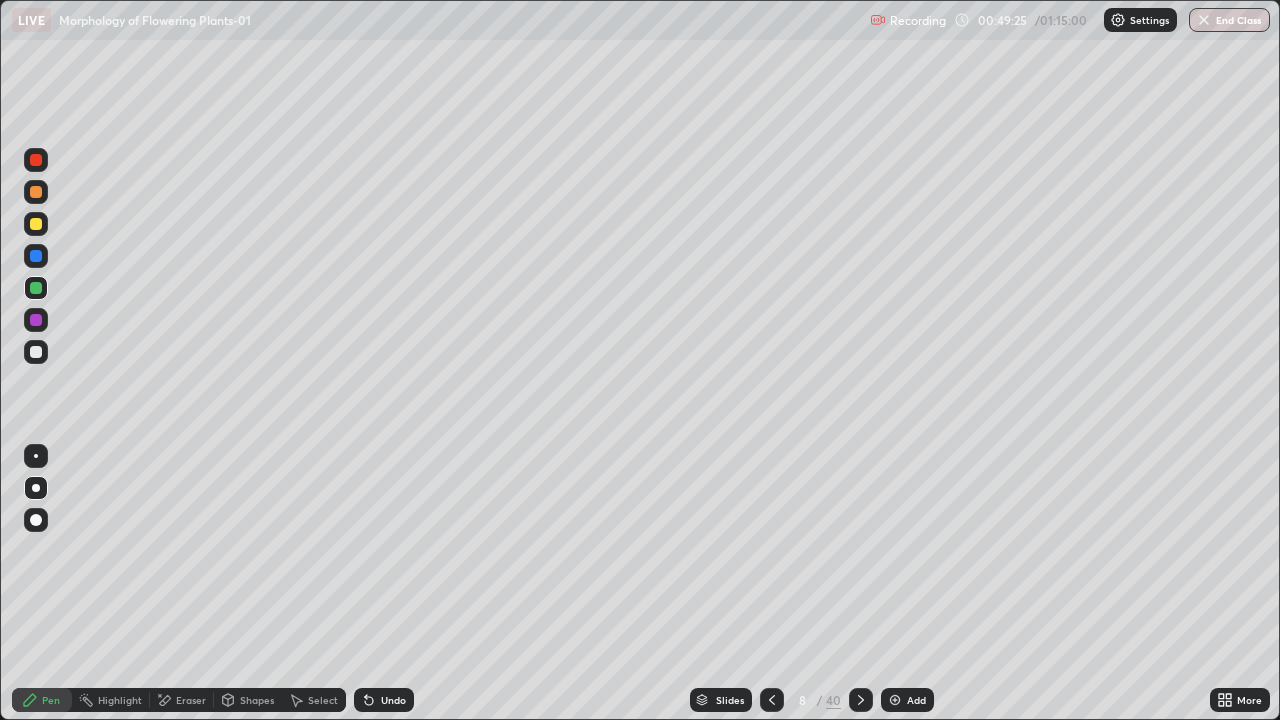 click at bounding box center (36, 224) 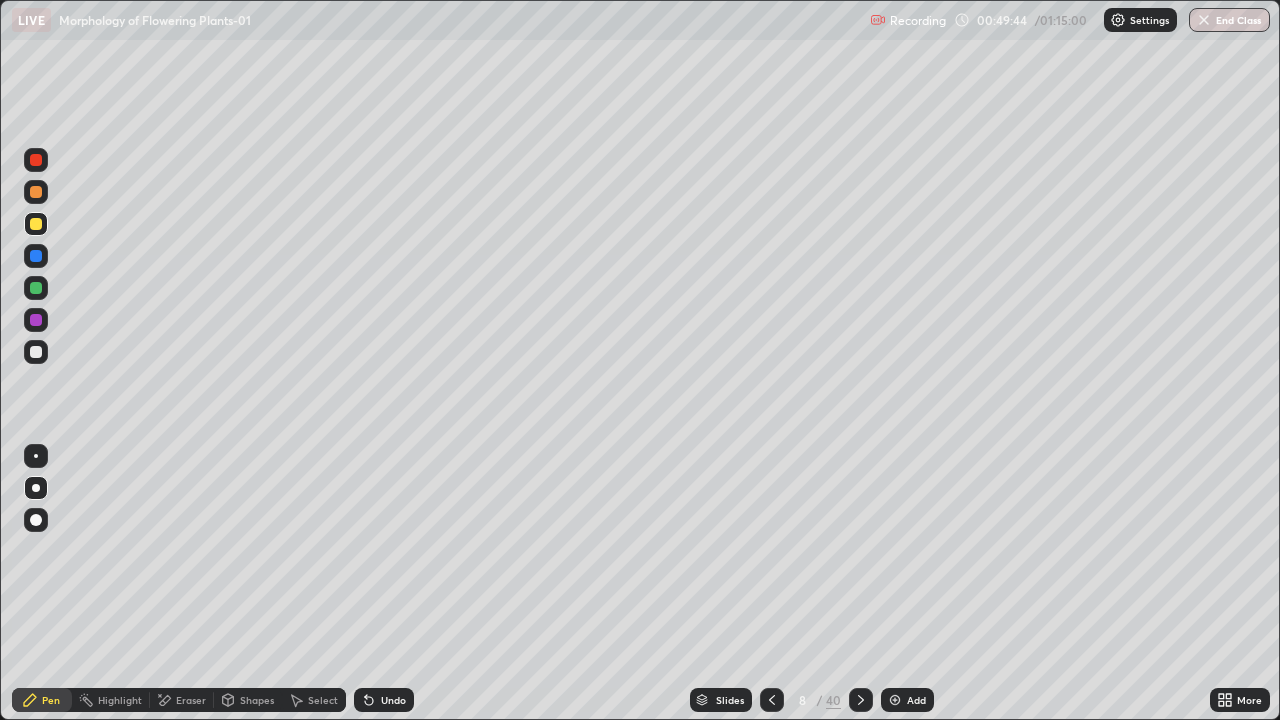 click at bounding box center [36, 288] 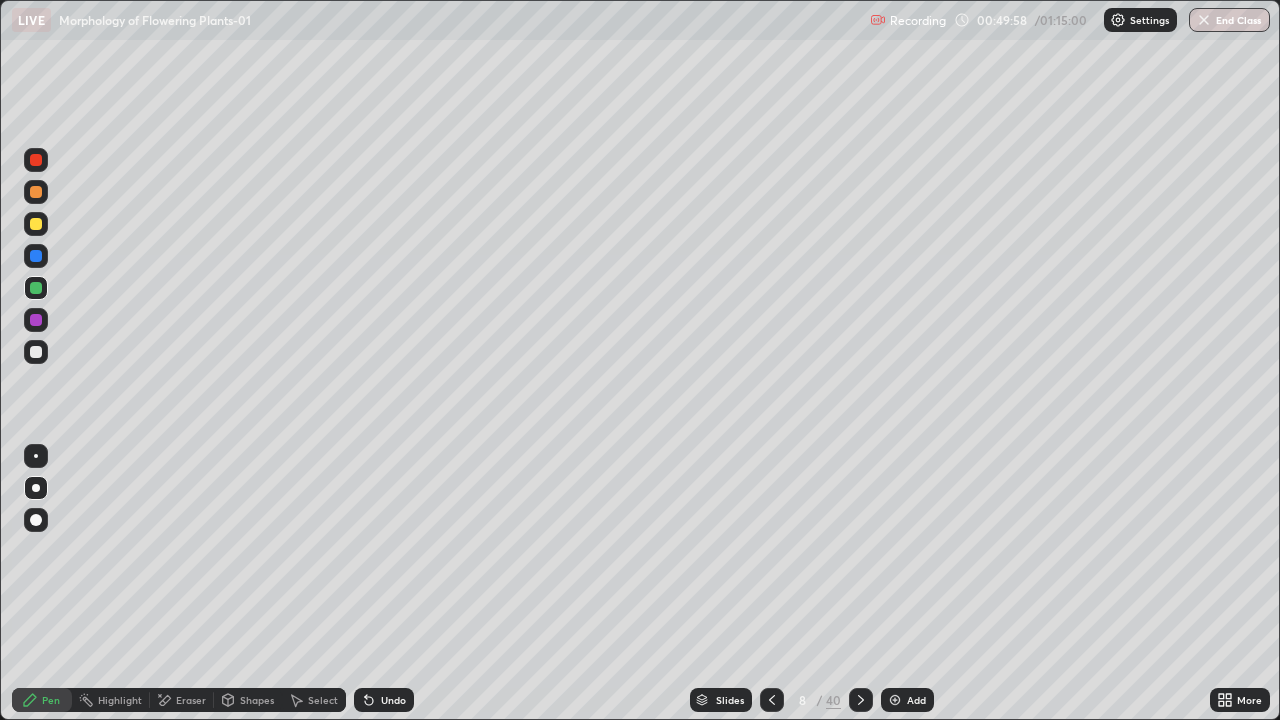 click at bounding box center (36, 520) 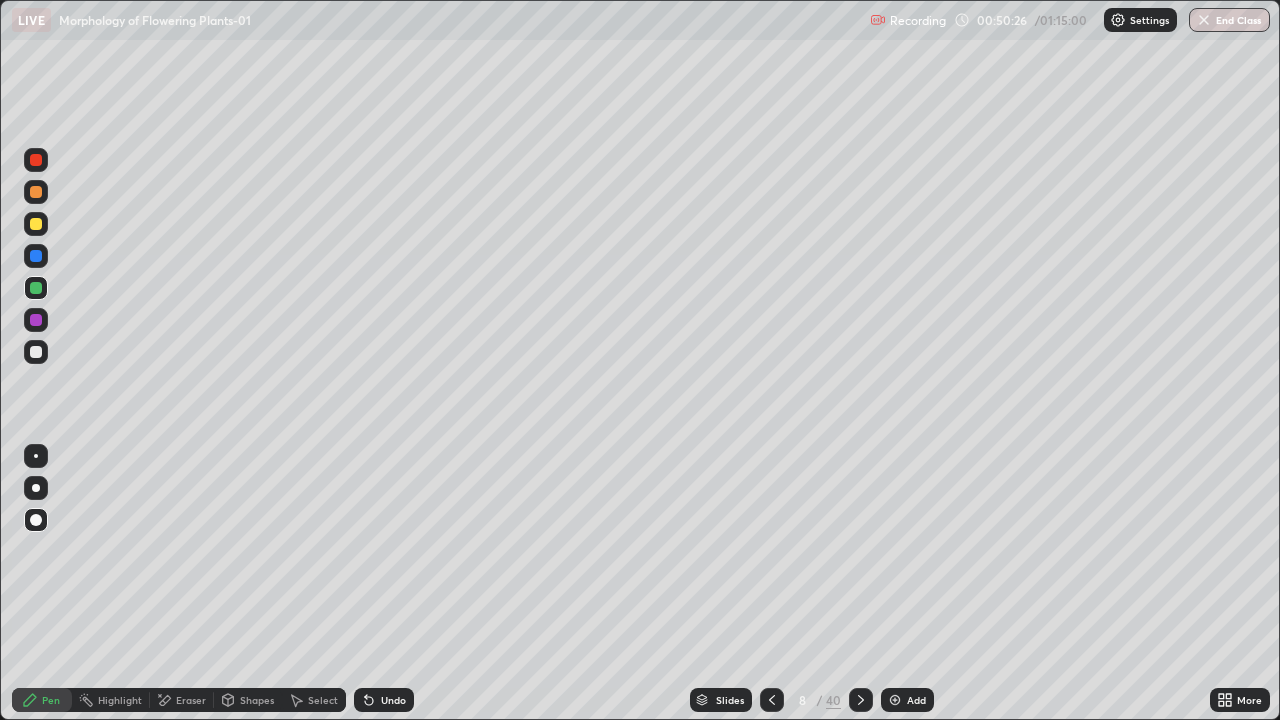 click at bounding box center [36, 224] 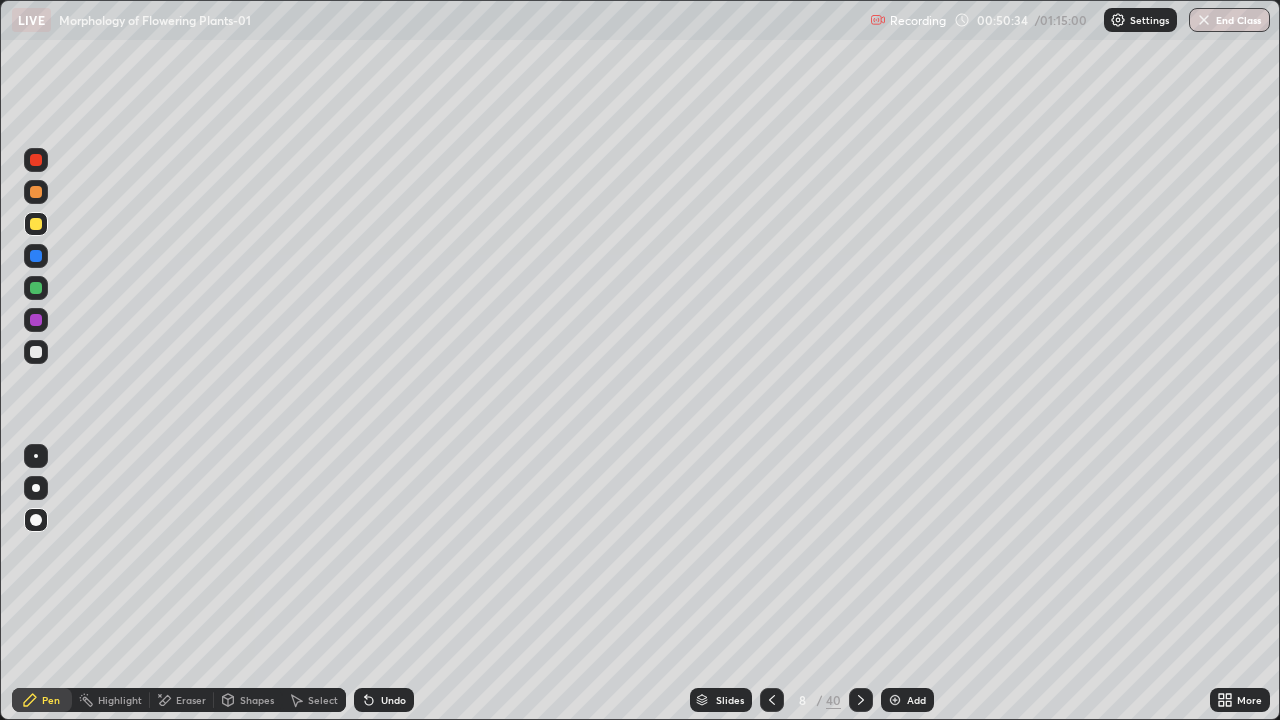 click at bounding box center [36, 352] 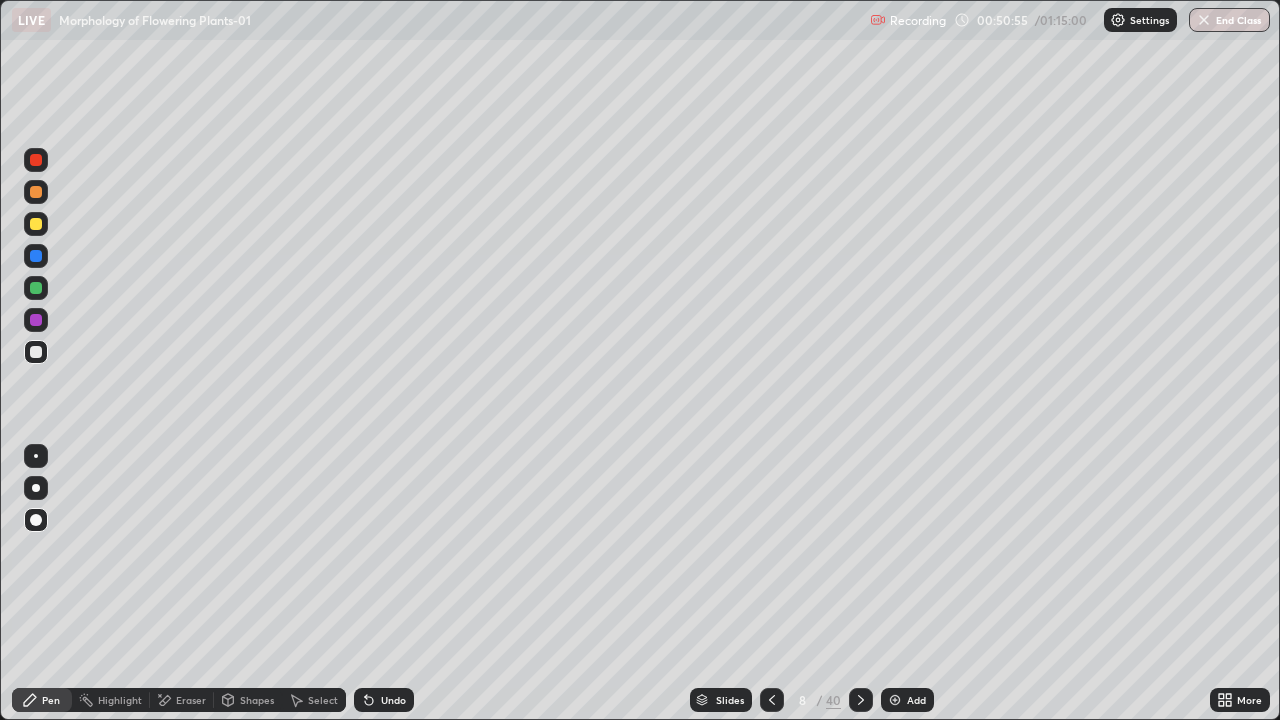 click at bounding box center (36, 256) 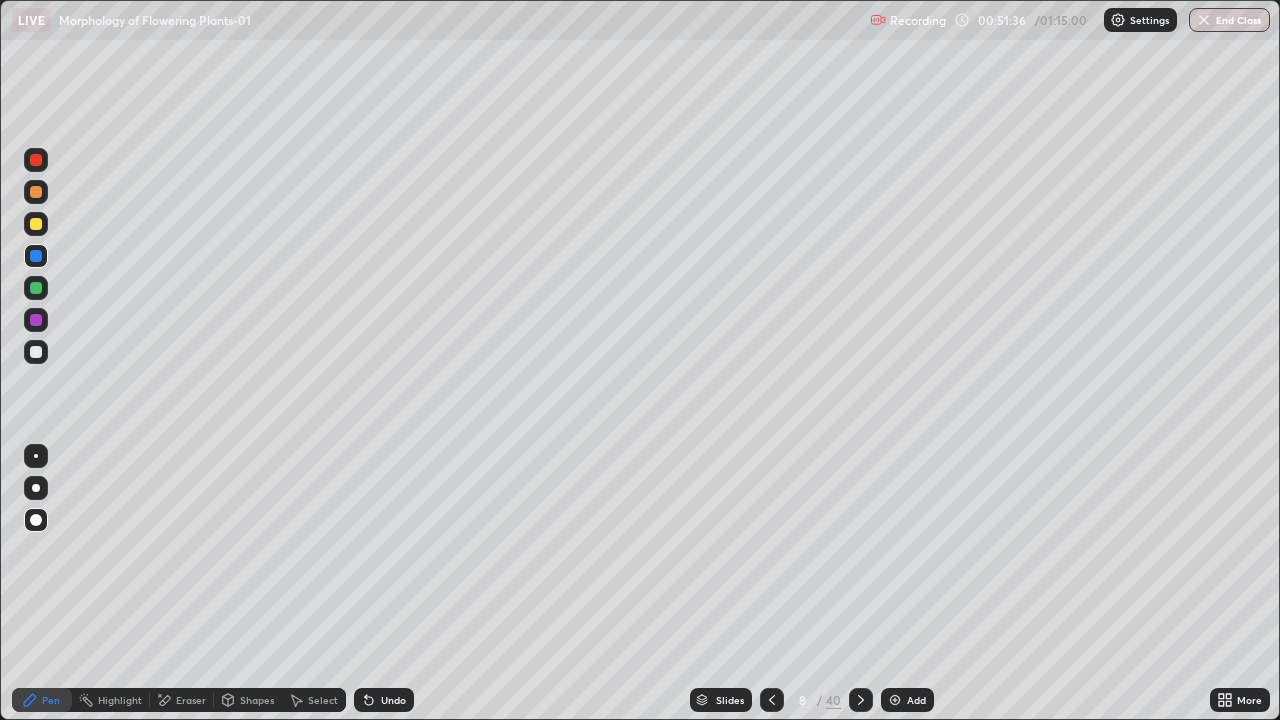 click at bounding box center (36, 352) 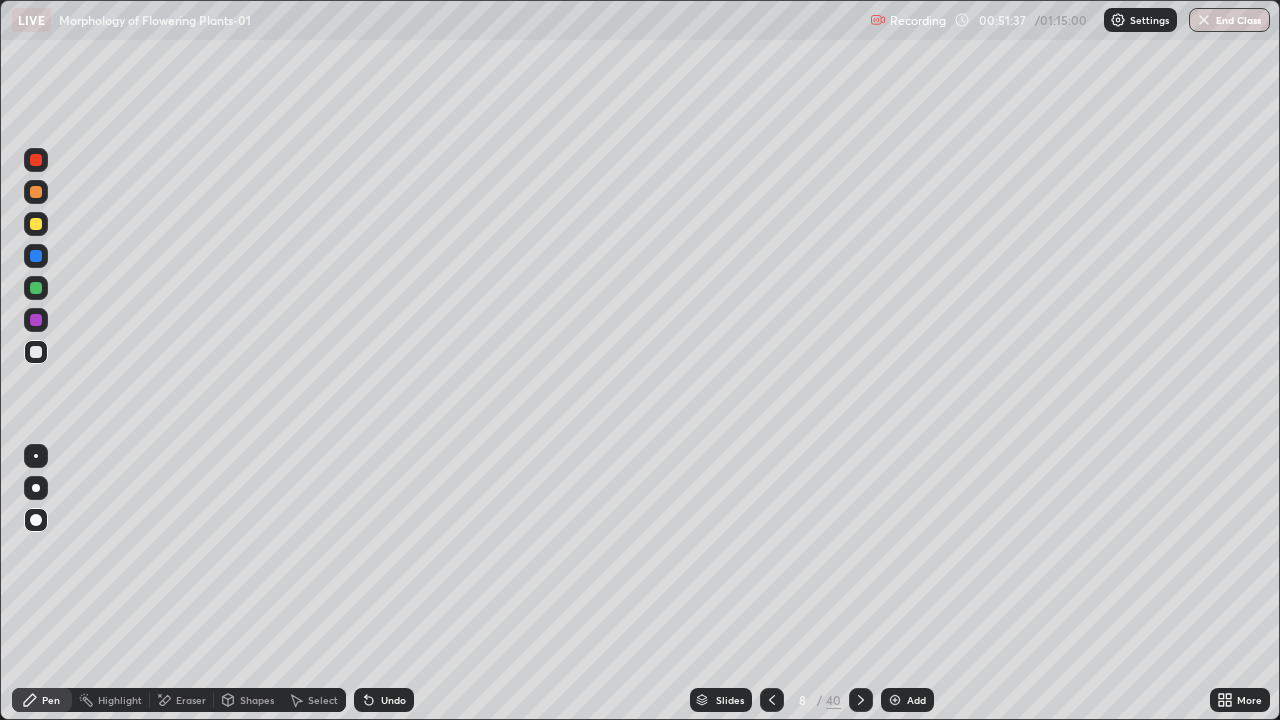 click at bounding box center (36, 456) 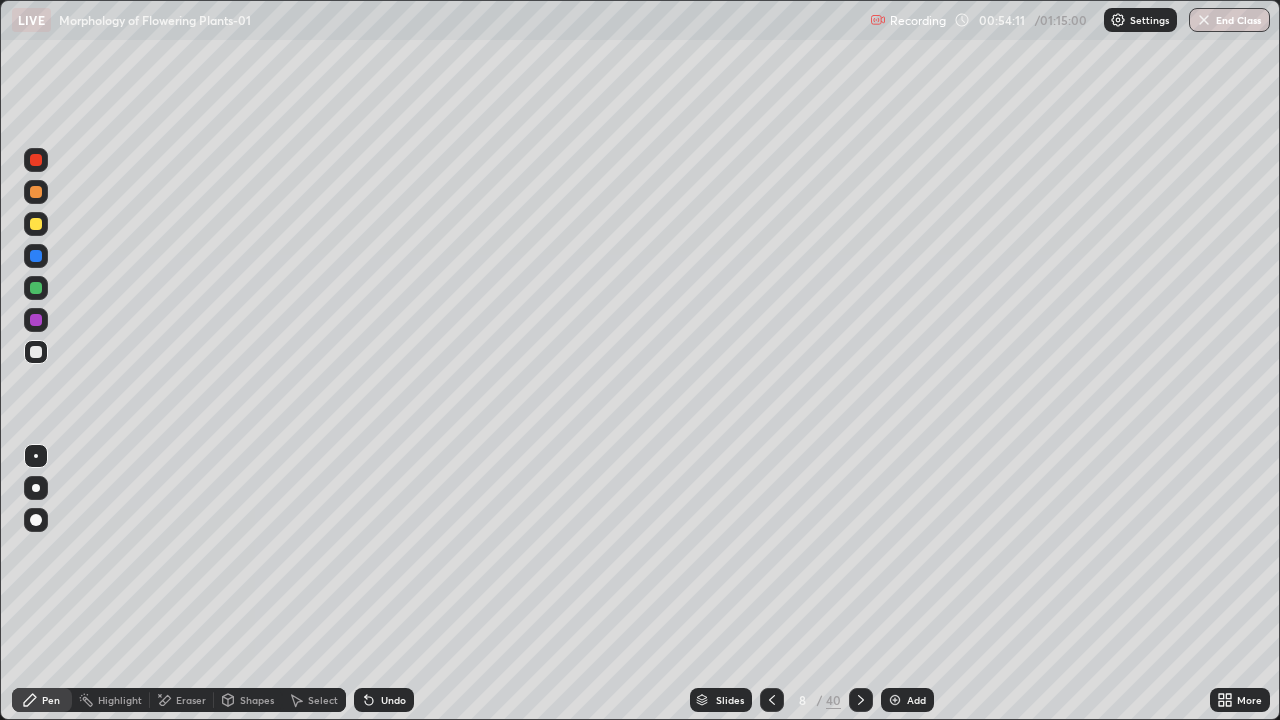 click at bounding box center (36, 488) 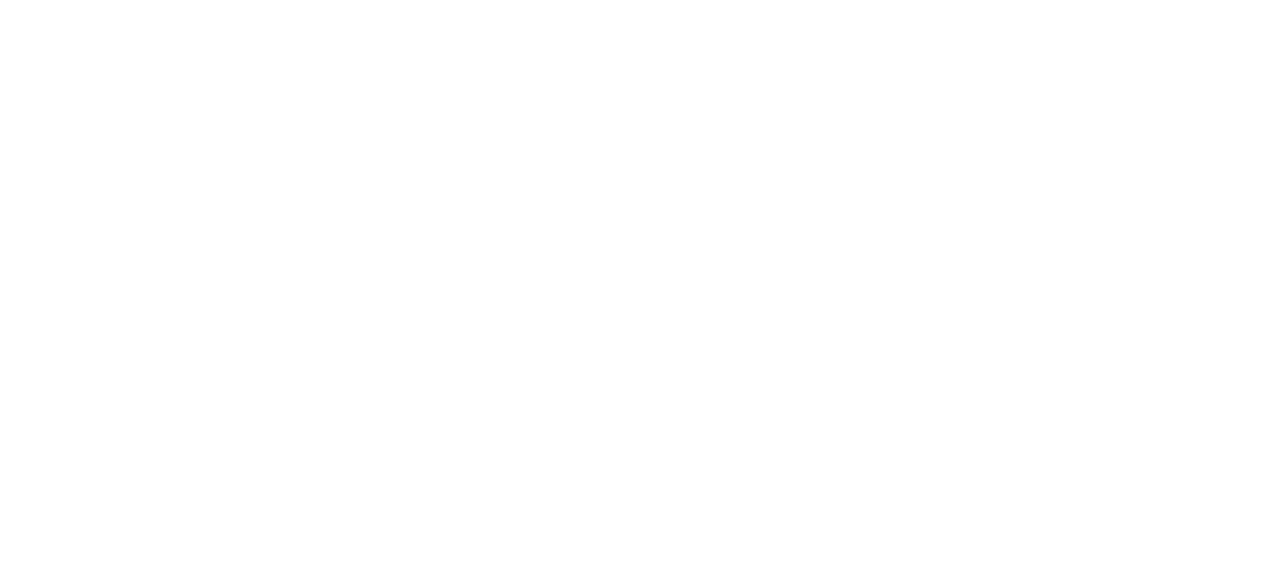 scroll, scrollTop: 0, scrollLeft: 0, axis: both 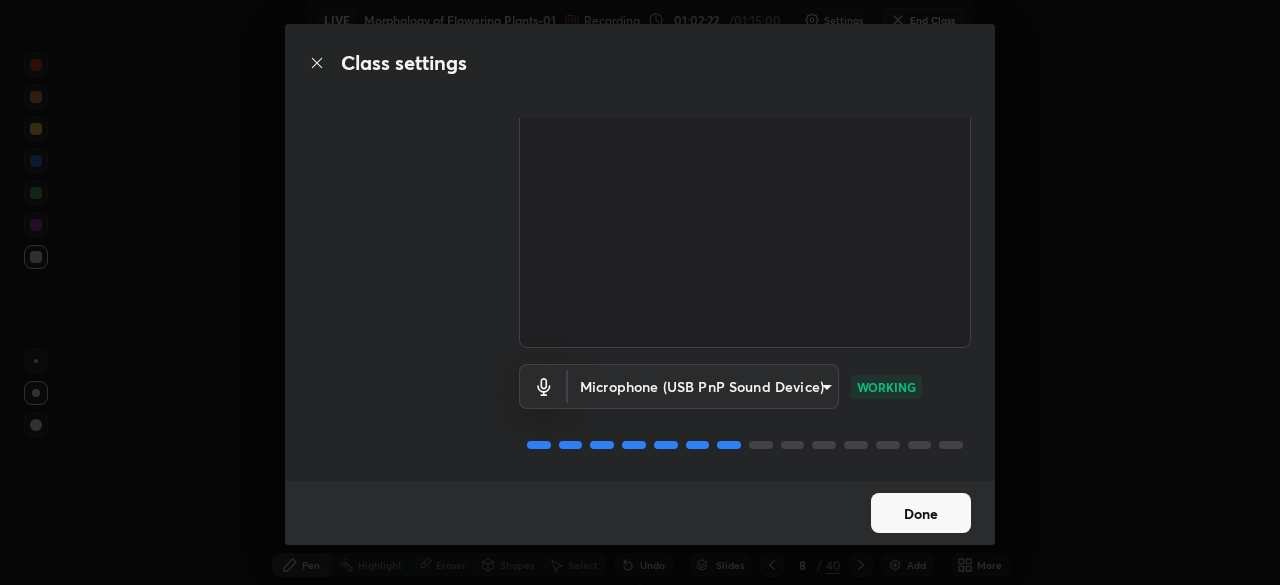 click on "Done" at bounding box center (921, 513) 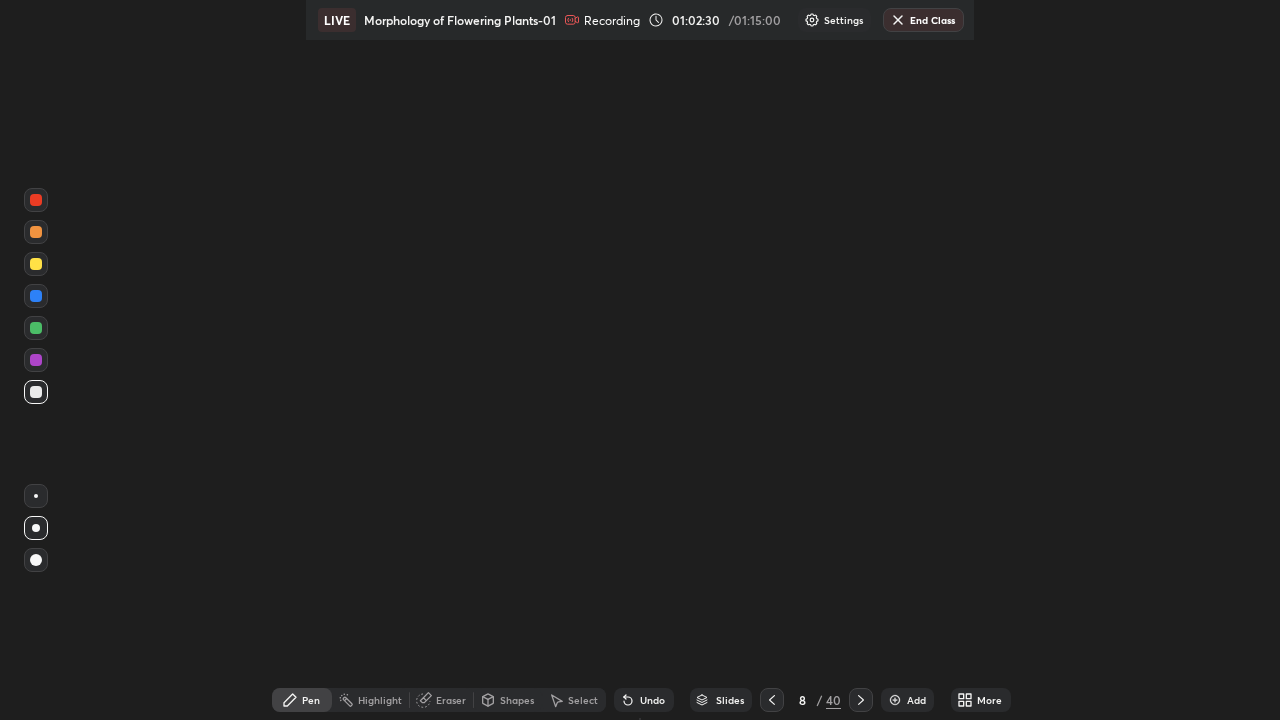 click 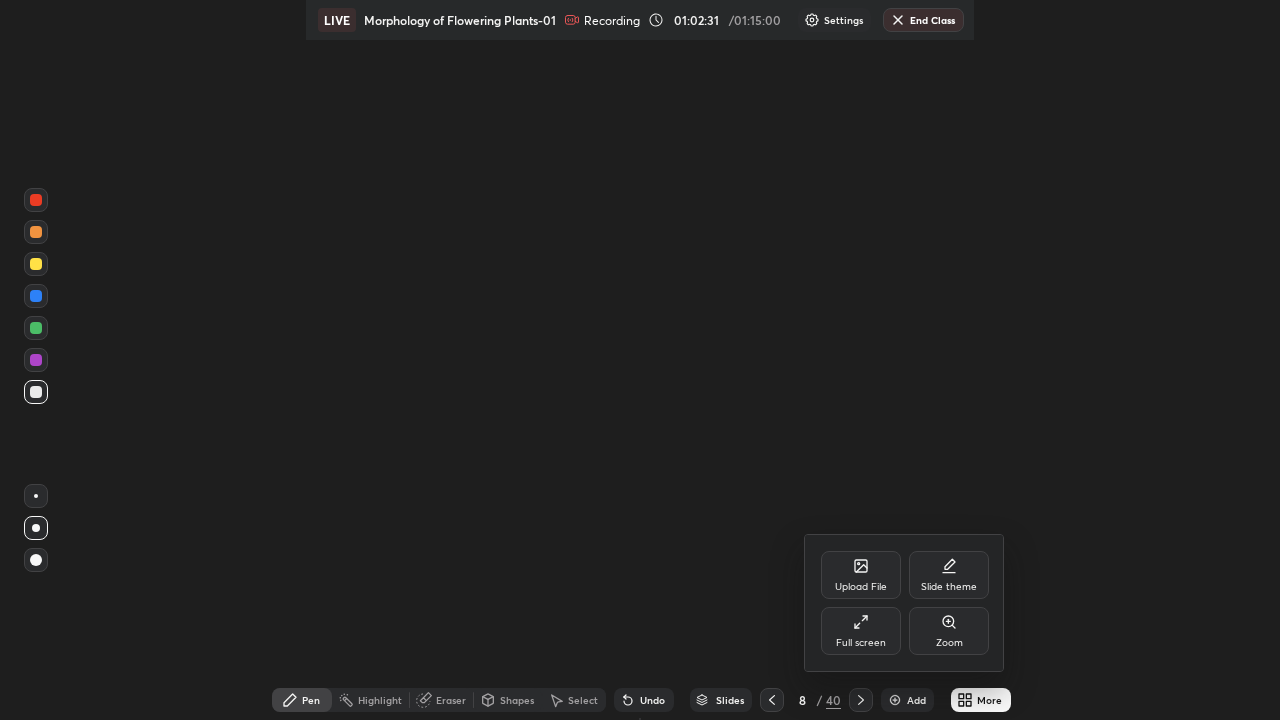 click on "Full screen" at bounding box center (861, 643) 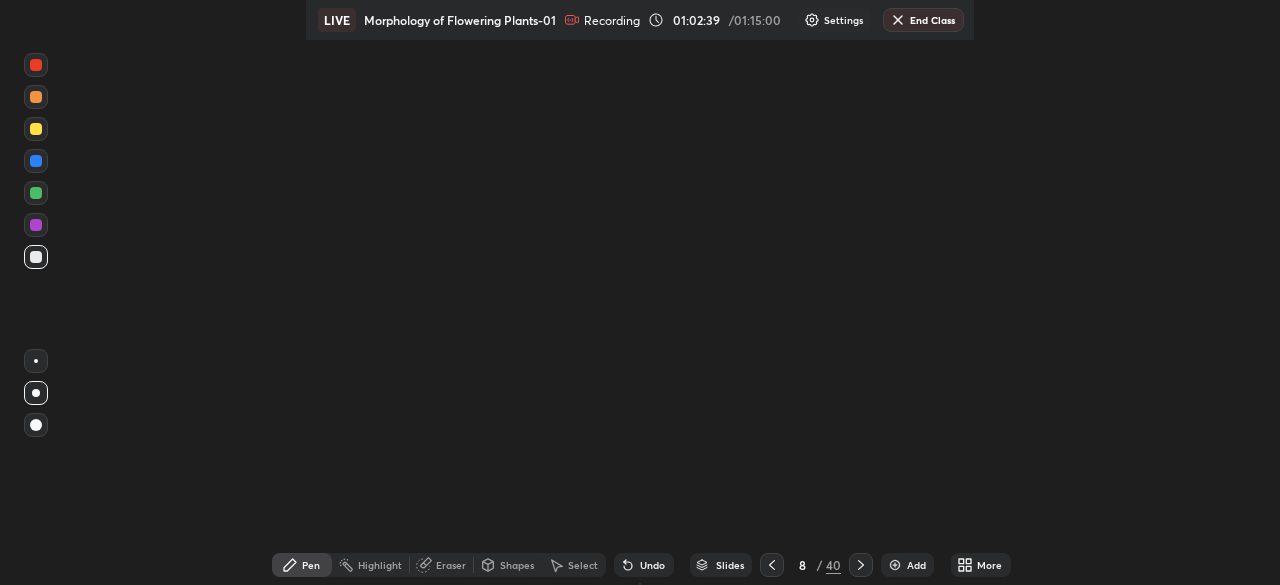 click on "Setting up your live class" at bounding box center [640, 292] 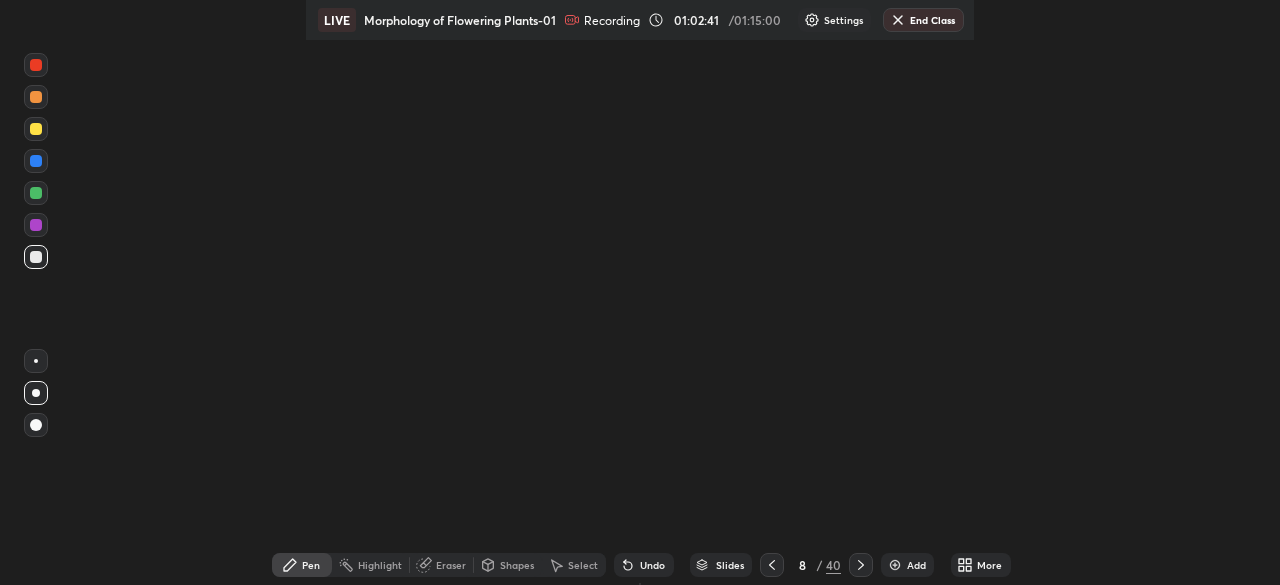 click 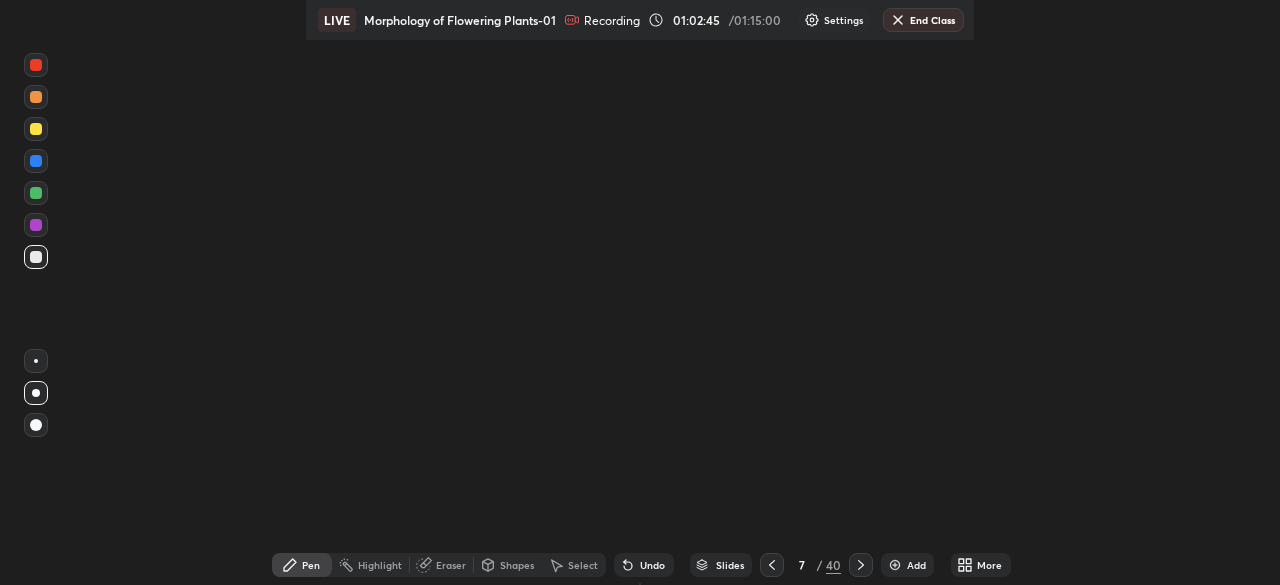 click 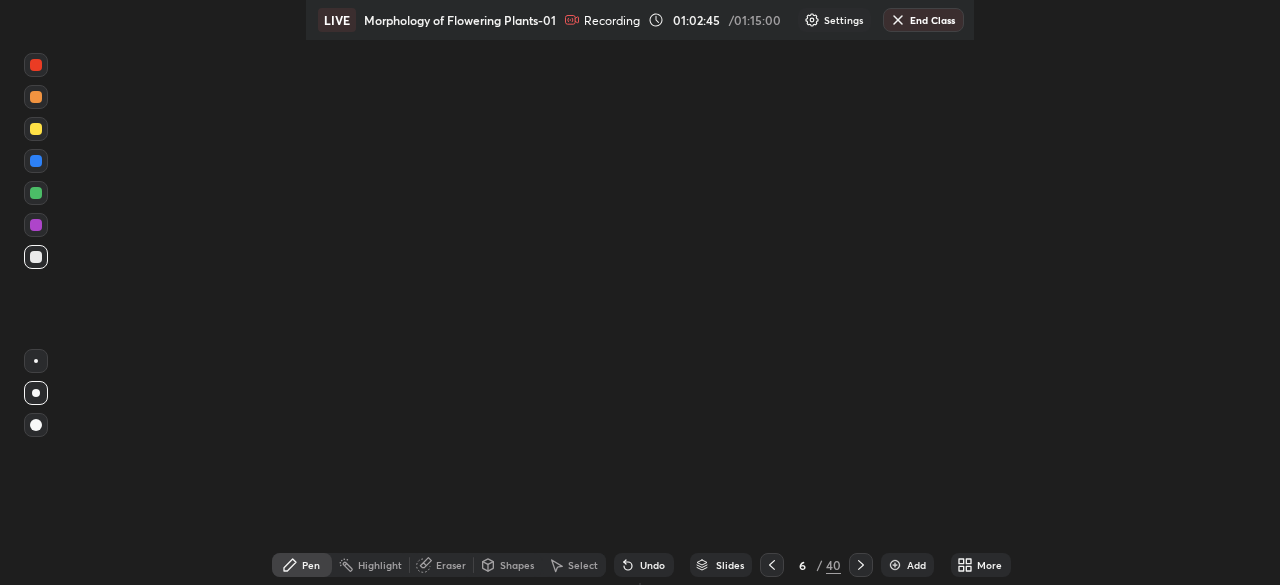 click 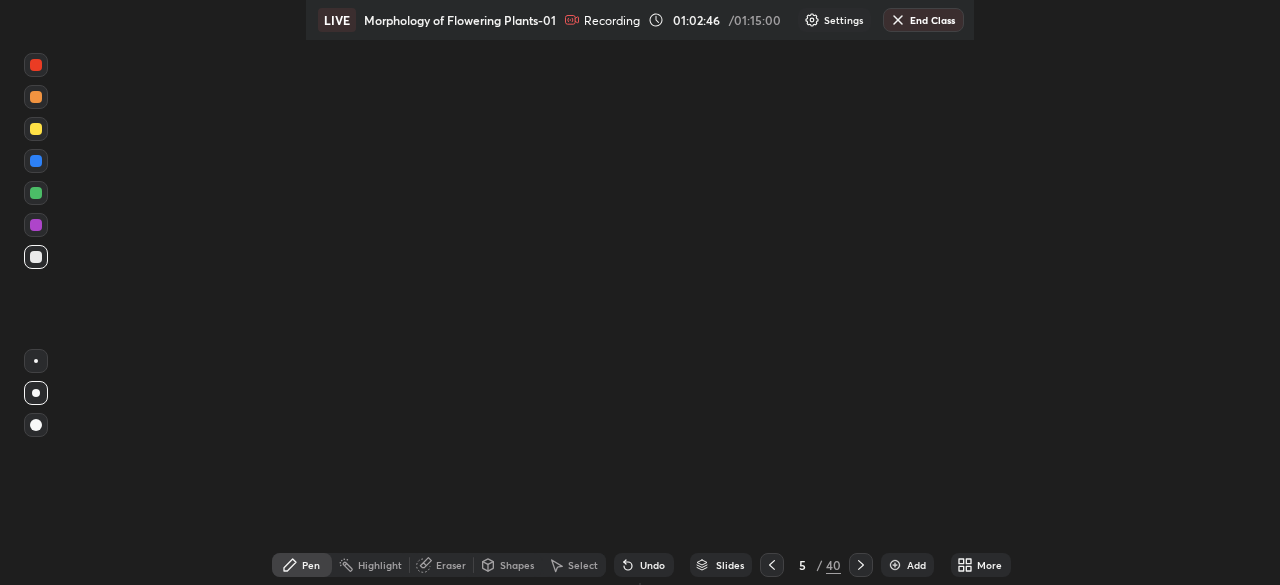 click on "Slides" at bounding box center [730, 565] 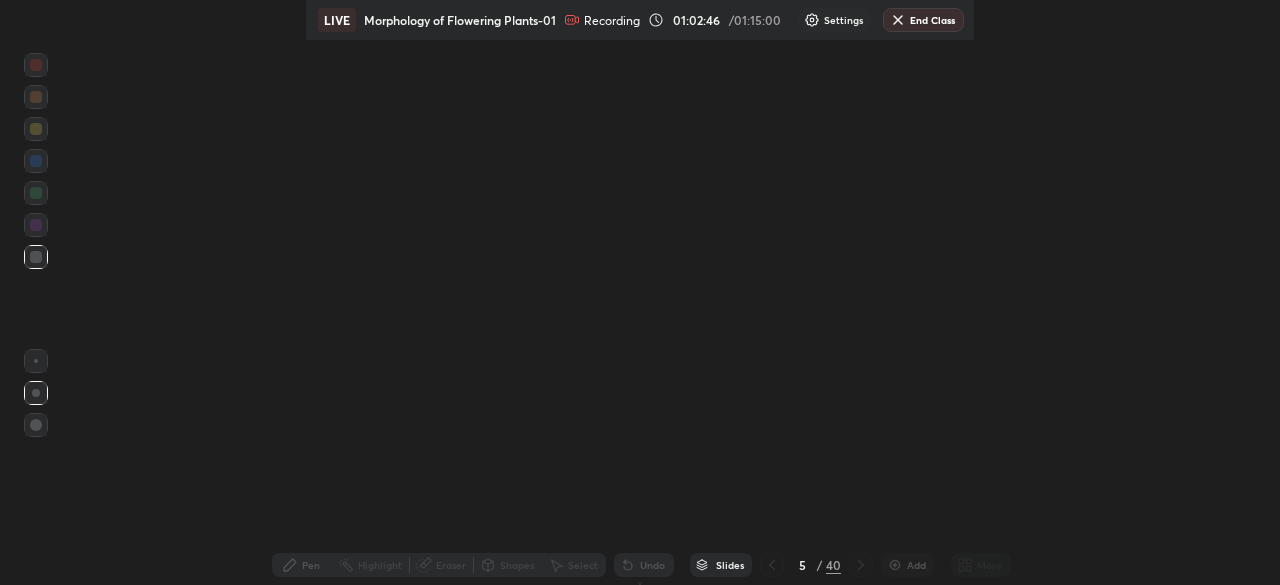 scroll, scrollTop: 1, scrollLeft: 11, axis: both 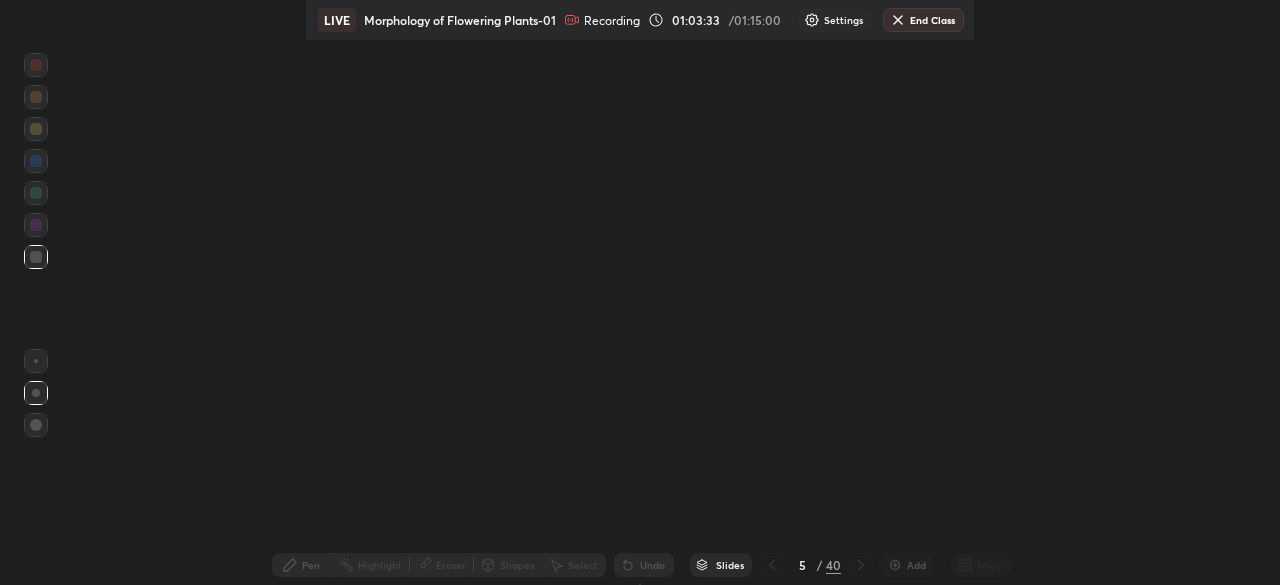 click on "5 / 40" at bounding box center (816, 565) 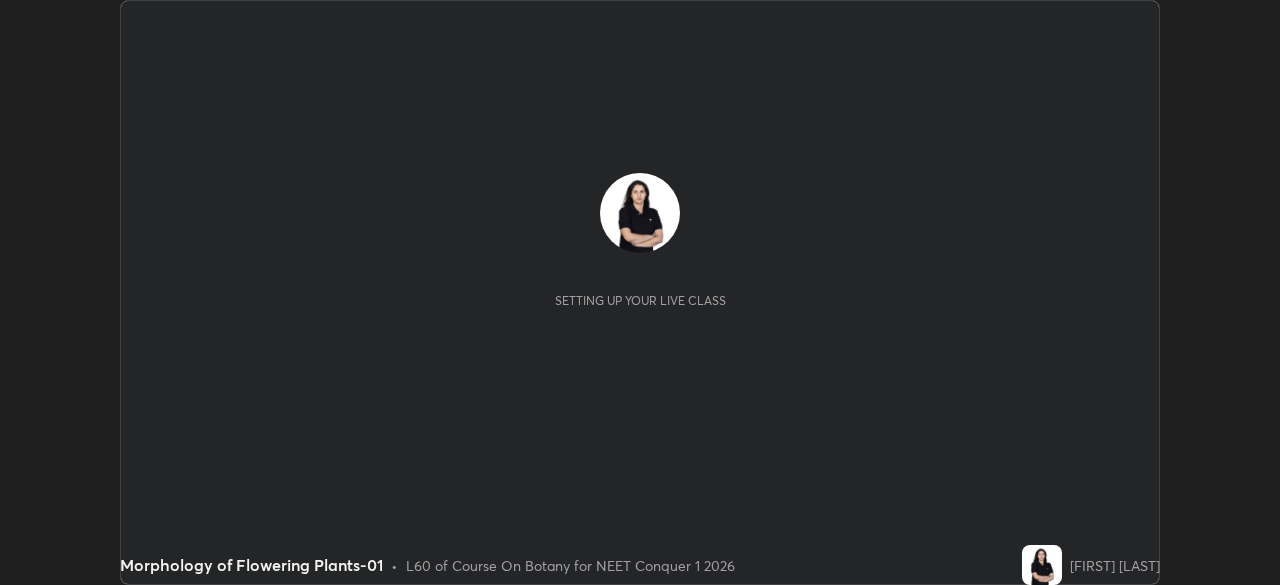 scroll, scrollTop: 0, scrollLeft: 0, axis: both 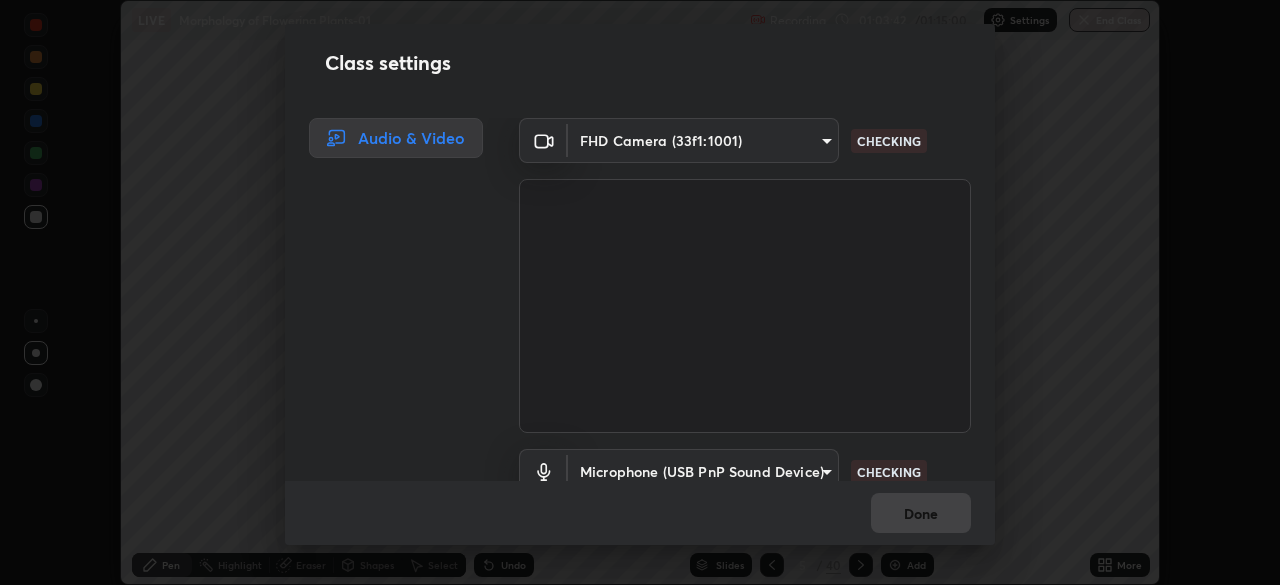 click on "Class settings Audio & Video FHD Camera (33f1:1001) 49997c5035a380d1e4bfd67072f4403f37fcfd6159da511fce73e868ba03c42c CHECKING Microphone (USB PnP Sound Device) b93cbfc37ea663615e2a2758e13d6489b429ad874a2ce90456402bbb4f5a5e7c CHECKING Done" at bounding box center [640, 292] 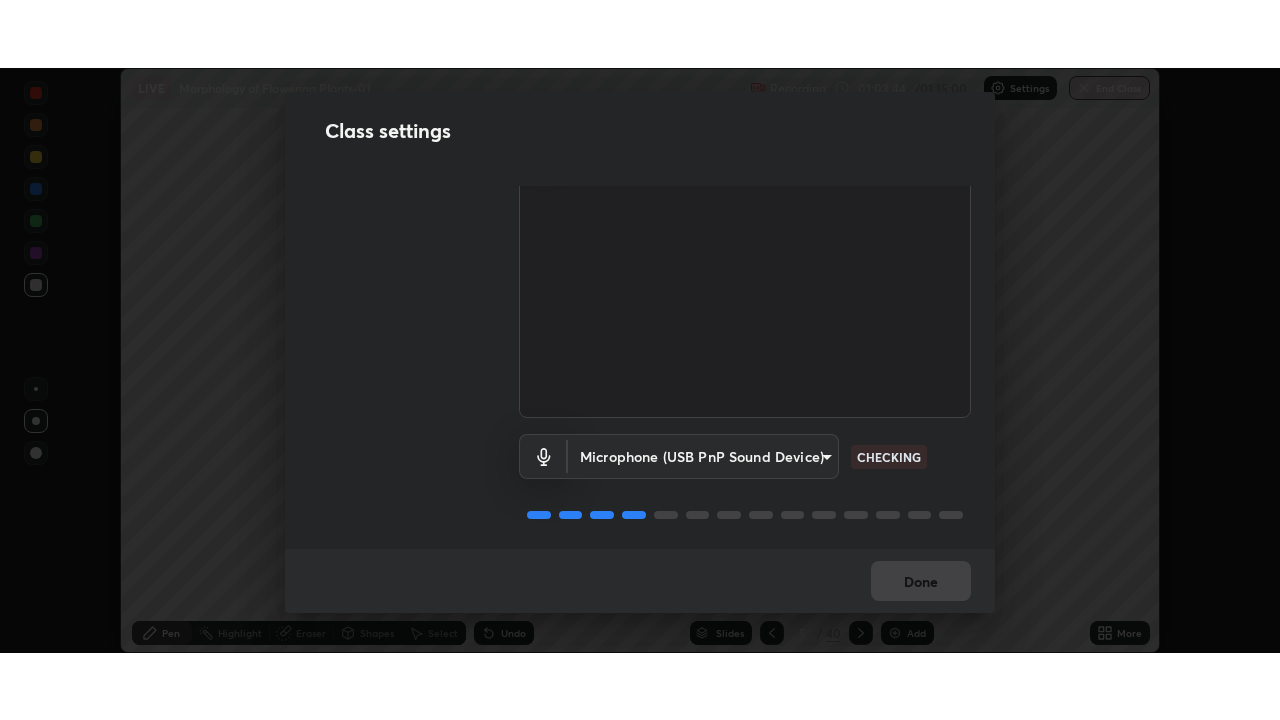 scroll, scrollTop: 91, scrollLeft: 0, axis: vertical 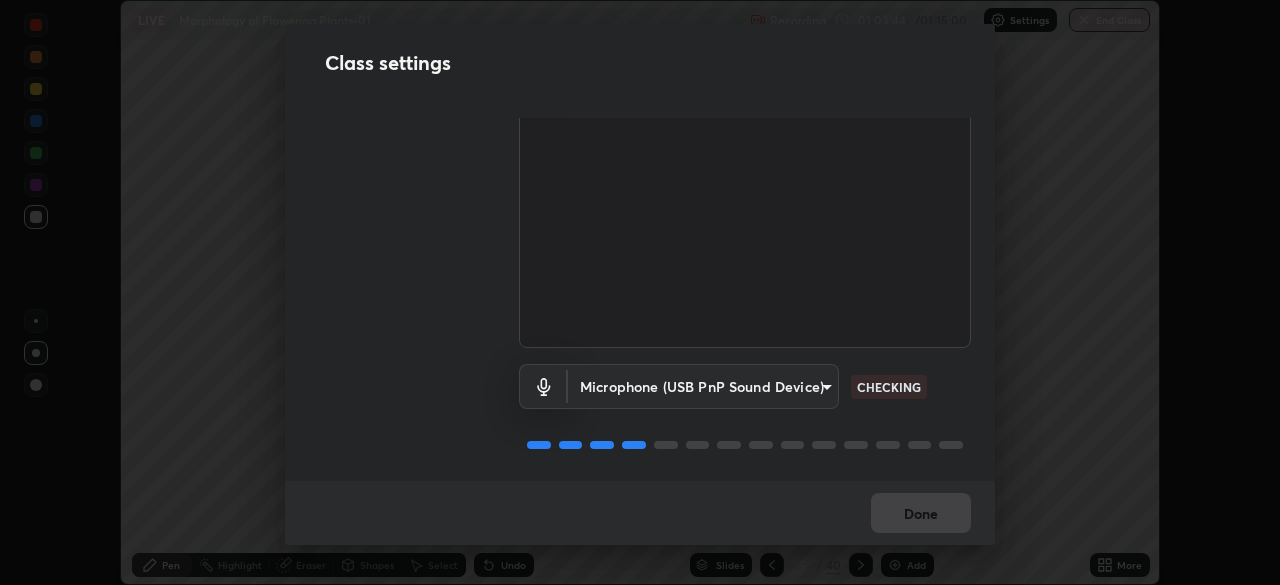 click on "Erase all LIVE Morphology of Flowering Plants-01 Recording 01:03:44 /  01:15:00 Settings End Class Setting up your live class Morphology of Flowering Plants-01 • L60 of Course On Botany for NEET Conquer 1 2026 Pooja Dubey Pen Highlight Eraser Shapes Select Undo Slides 5 / 40 Add More No doubts shared Encourage your learners to ask a doubt for better clarity Report an issue Reason for reporting Buffering Chat not working Audio - Video sync issue Educator video quality low ​ Attach an image Report Class settings Audio & Video FHD Camera (33f1:1001) 49997c5035a380d1e4bfd67072f4403f37fcfd6159da511fce73e868ba03c42c CHECKING Microphone (USB PnP Sound Device) b93cbfc37ea663615e2a2758e13d6489b429ad874a2ce90456402bbb4f5a5e7c CHECKING Done" at bounding box center [640, 292] 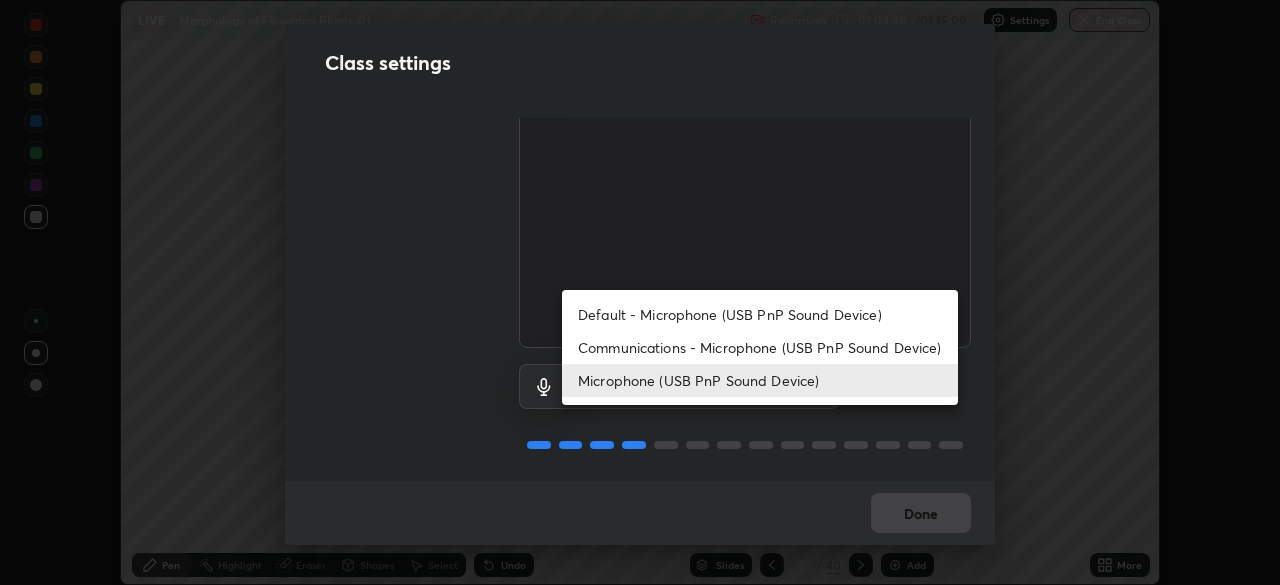 click on "Default - Microphone (USB PnP Sound Device)" at bounding box center (760, 314) 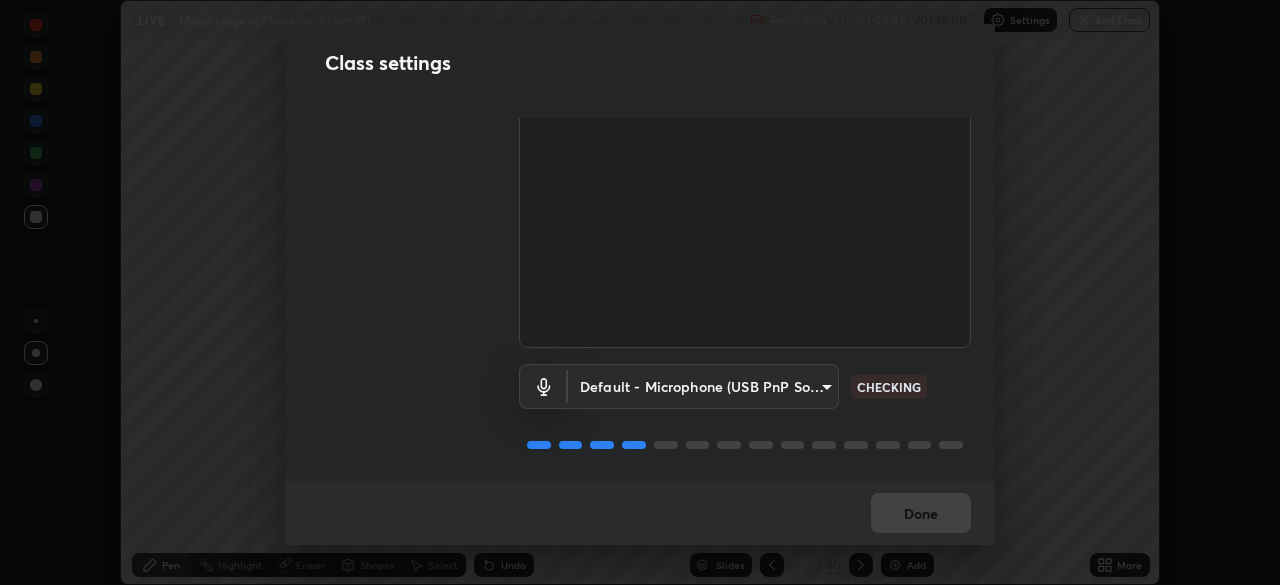 click on "Erase all LIVE Morphology of Flowering Plants-01 Recording 01:03:46 /  01:15:00 Settings End Class Setting up your live class Morphology of Flowering Plants-01 • L60 of Course On Botany for NEET Conquer 1 2026 Pooja Dubey Pen Highlight Eraser Shapes Select Undo Slides 5 / 40 Add More No doubts shared Encourage your learners to ask a doubt for better clarity Report an issue Reason for reporting Buffering Chat not working Audio - Video sync issue Educator video quality low ​ Attach an image Report Class settings Audio & Video FHD Camera (33f1:1001) 49997c5035a380d1e4bfd67072f4403f37fcfd6159da511fce73e868ba03c42c CHECKING Default - Microphone (USB PnP Sound Device) default CHECKING Done" at bounding box center [640, 292] 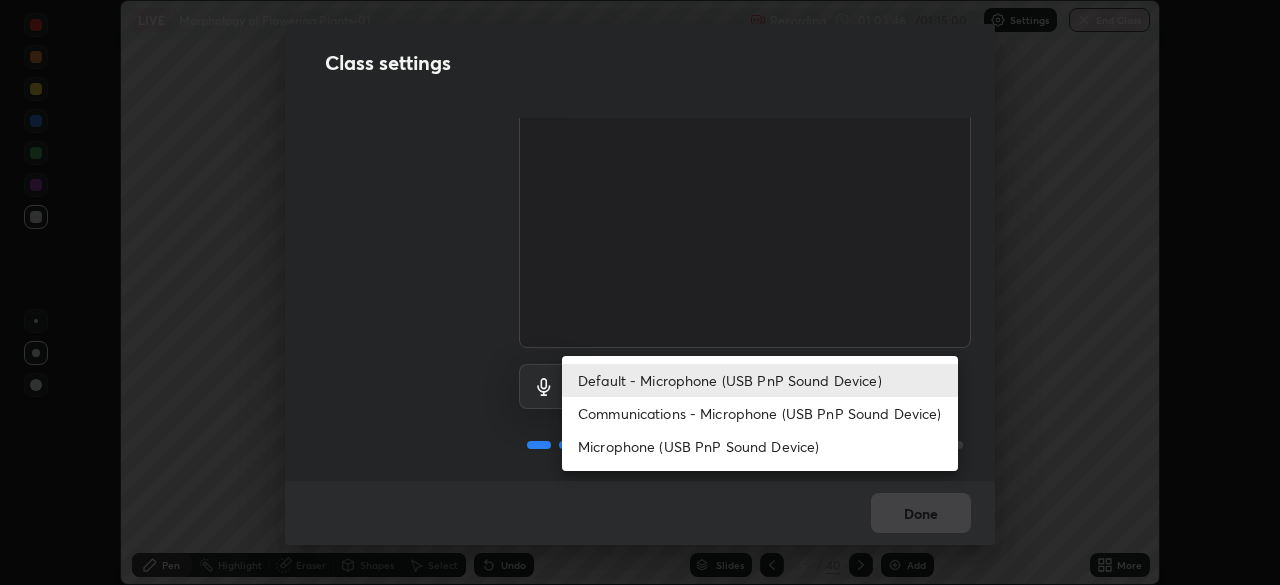 click on "Microphone (USB PnP Sound Device)" at bounding box center [760, 446] 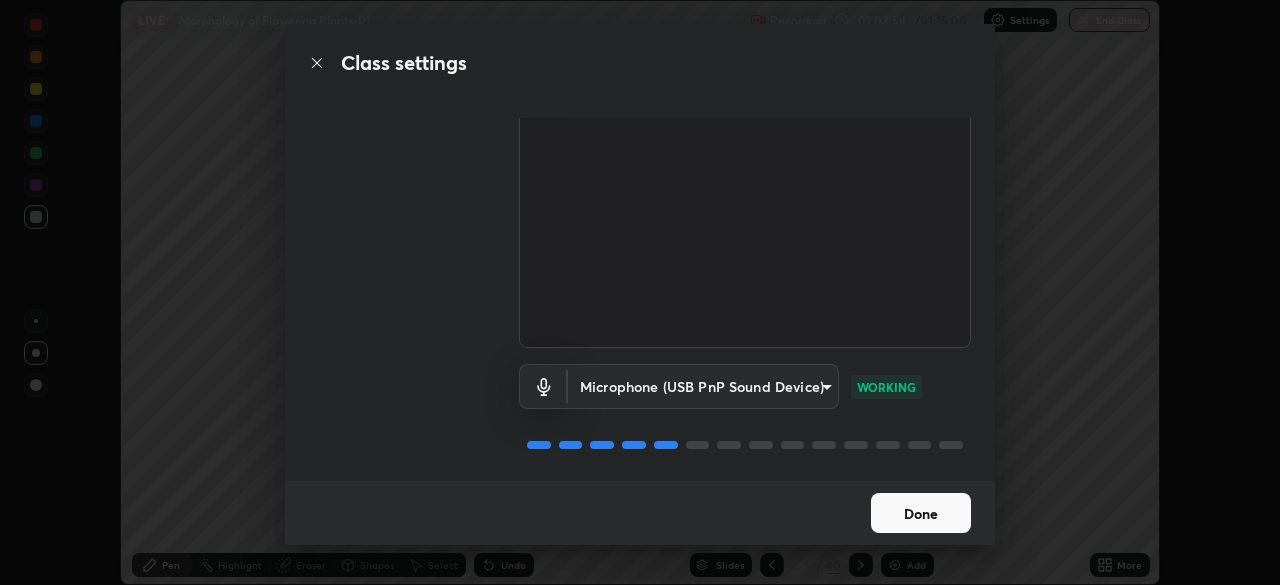 click on "Done" at bounding box center (921, 513) 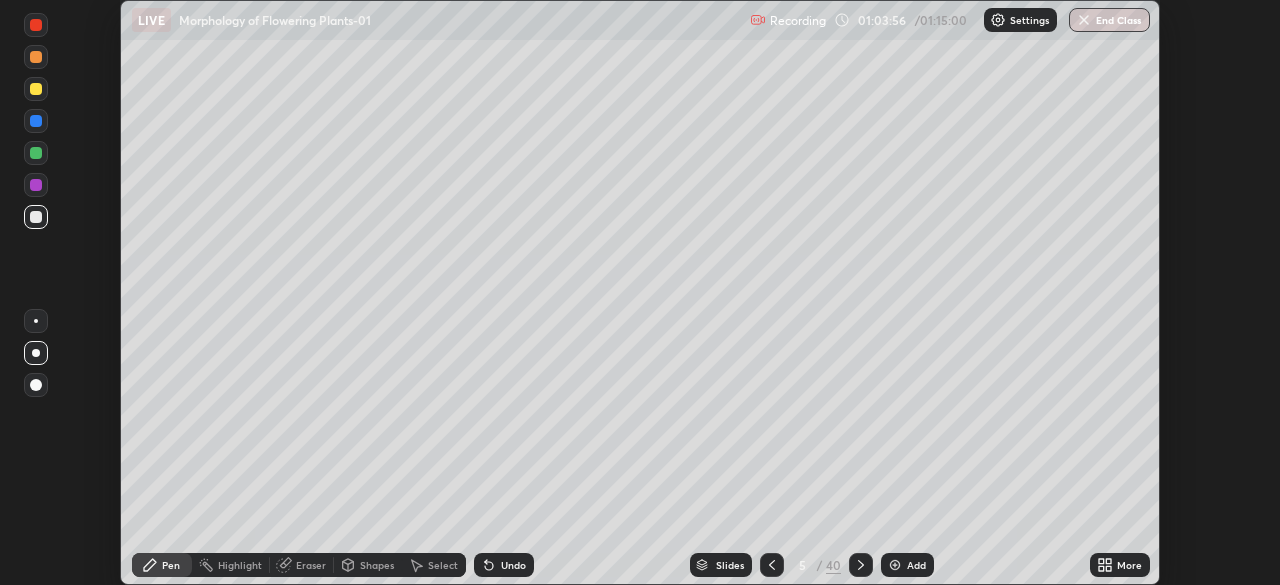 click on "More" at bounding box center (1129, 565) 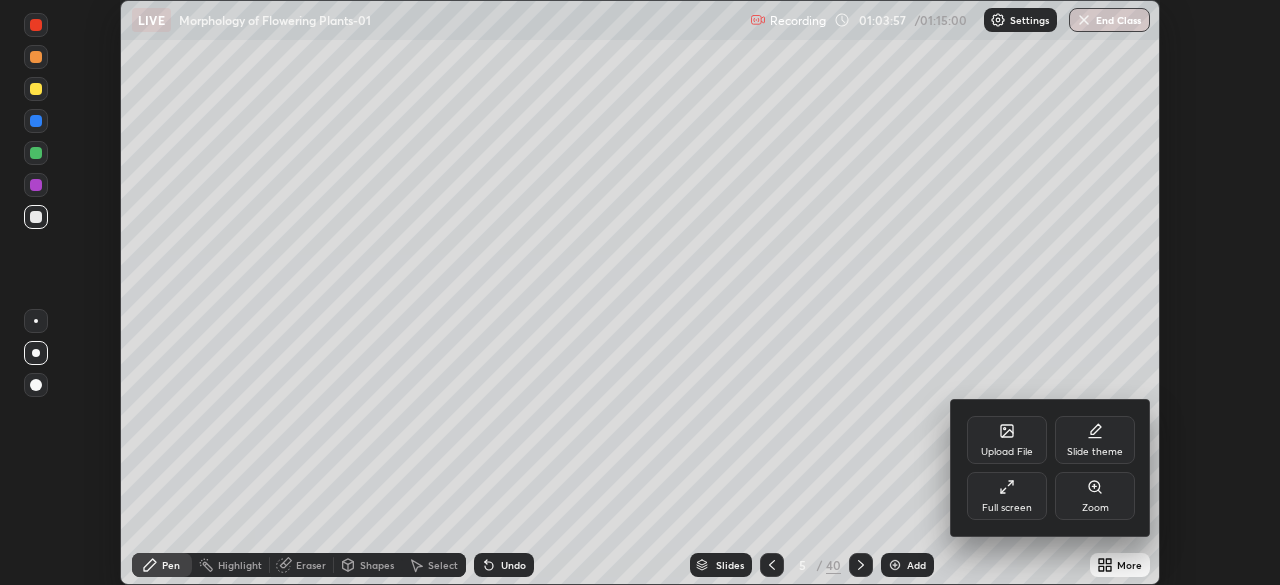 click on "Full screen" at bounding box center (1007, 508) 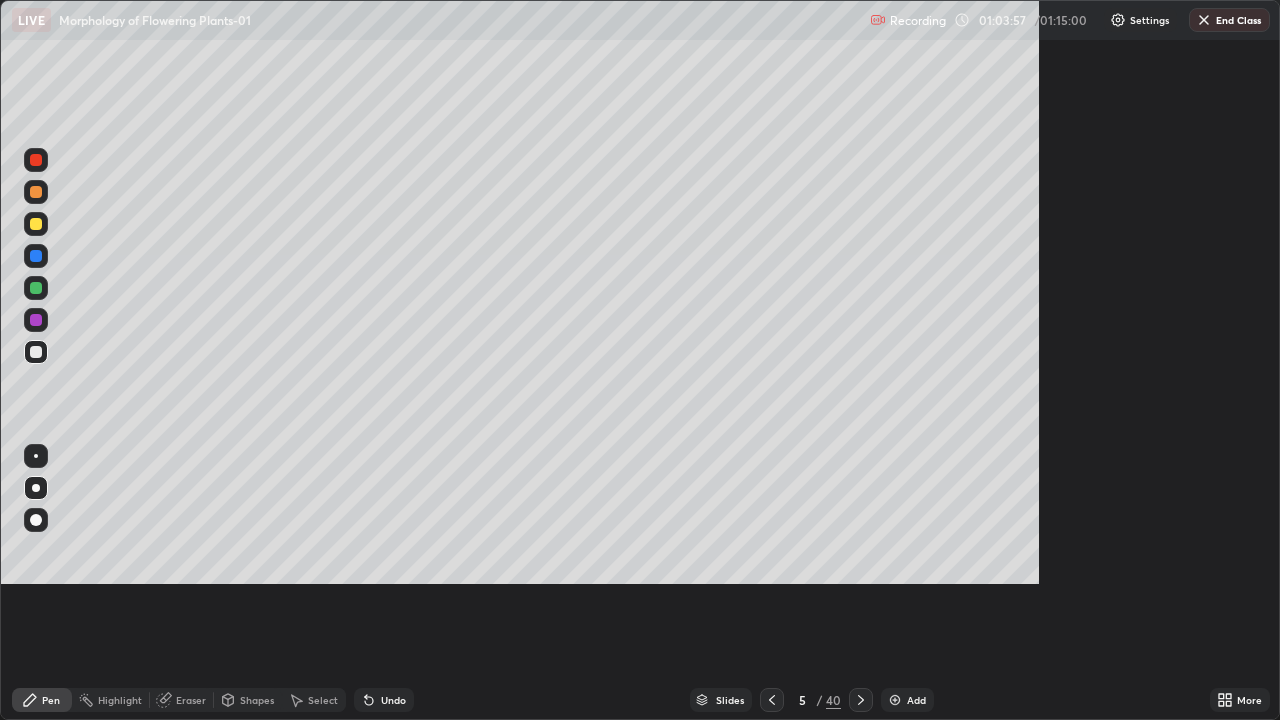 scroll, scrollTop: 99280, scrollLeft: 98720, axis: both 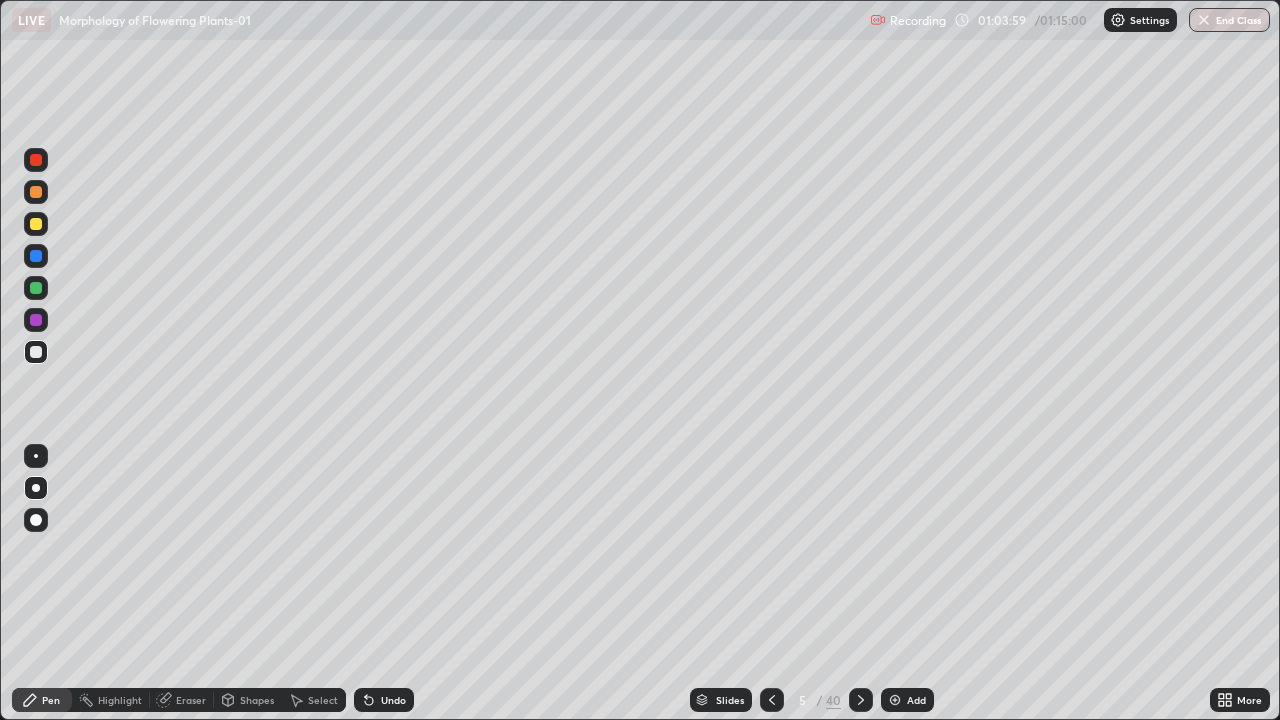 click 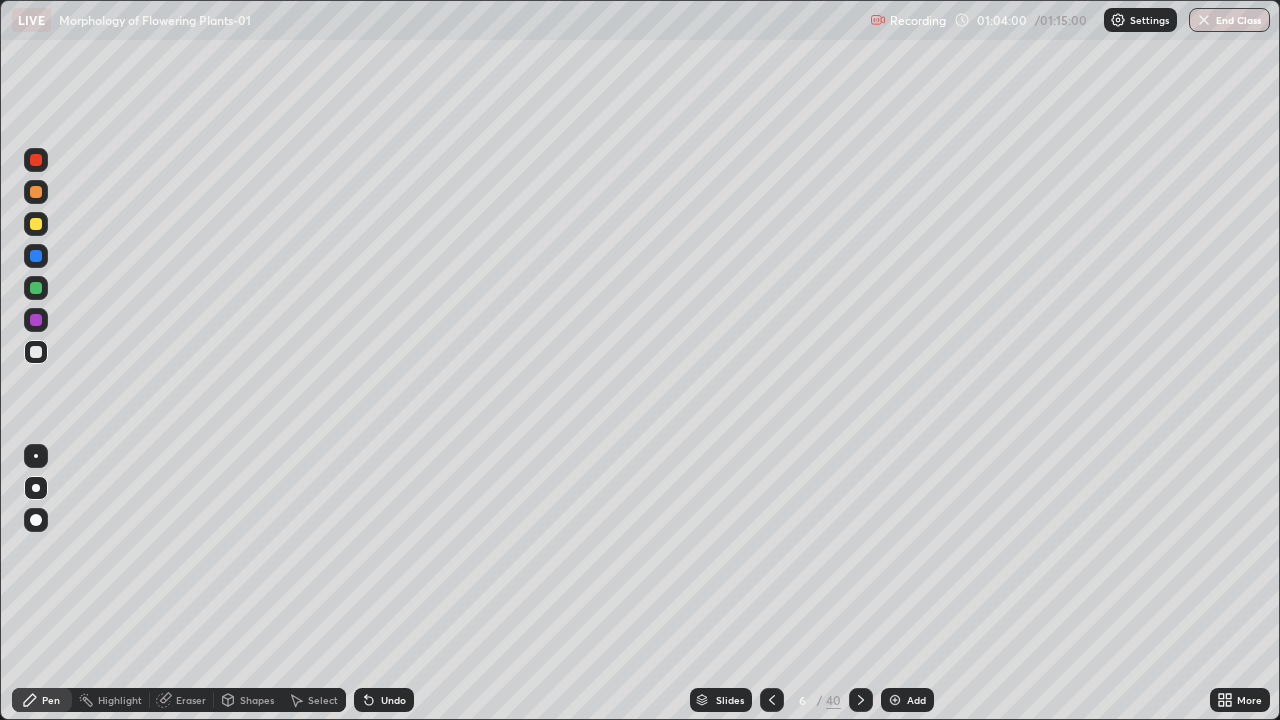 click 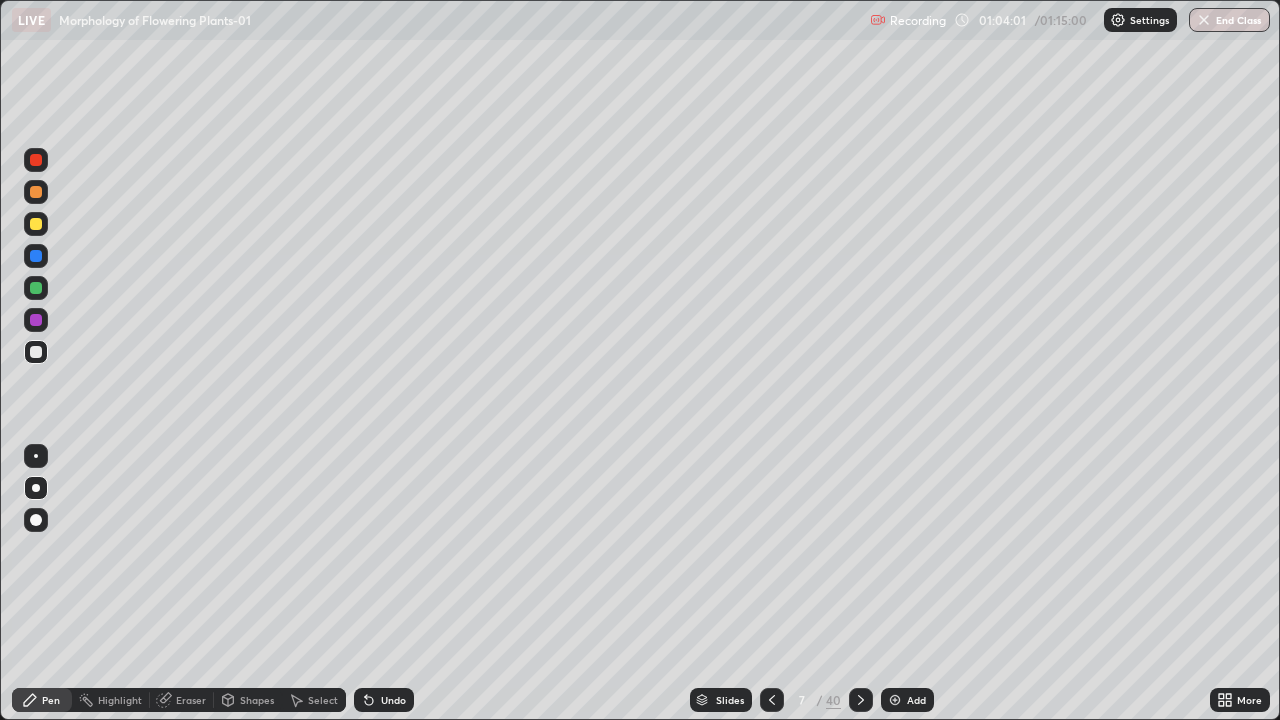 click at bounding box center [861, 700] 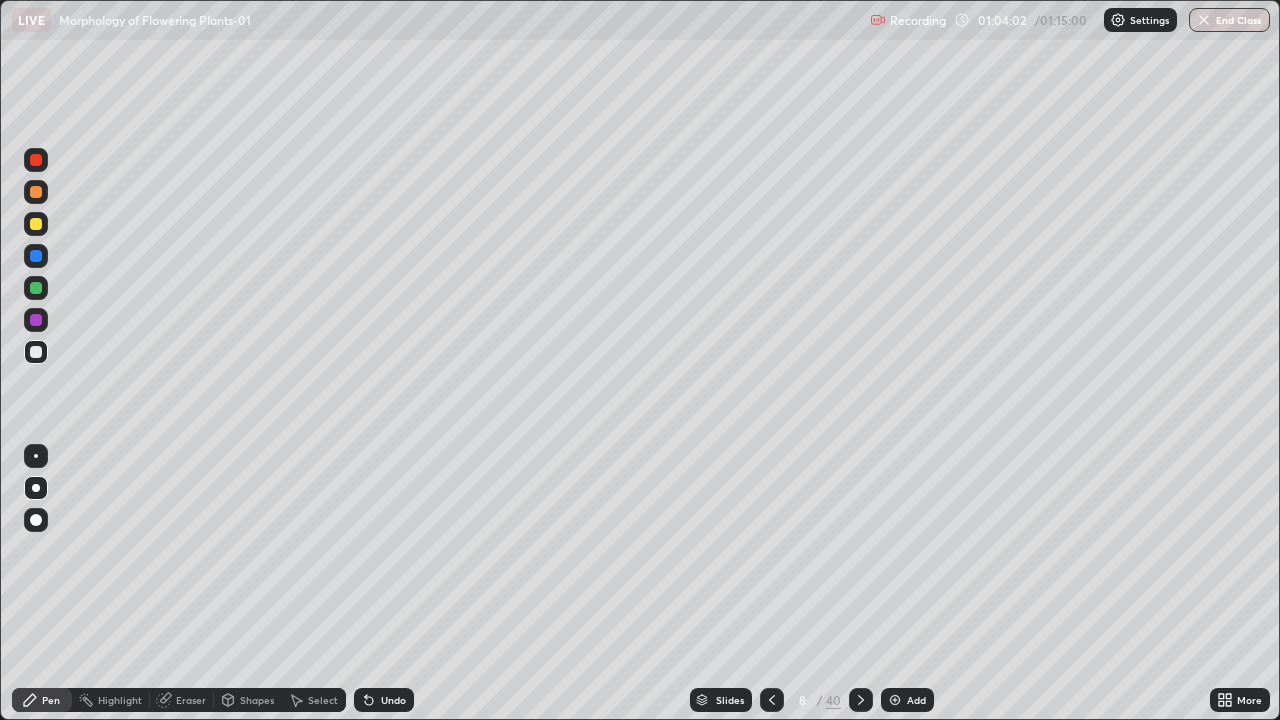 click at bounding box center (861, 700) 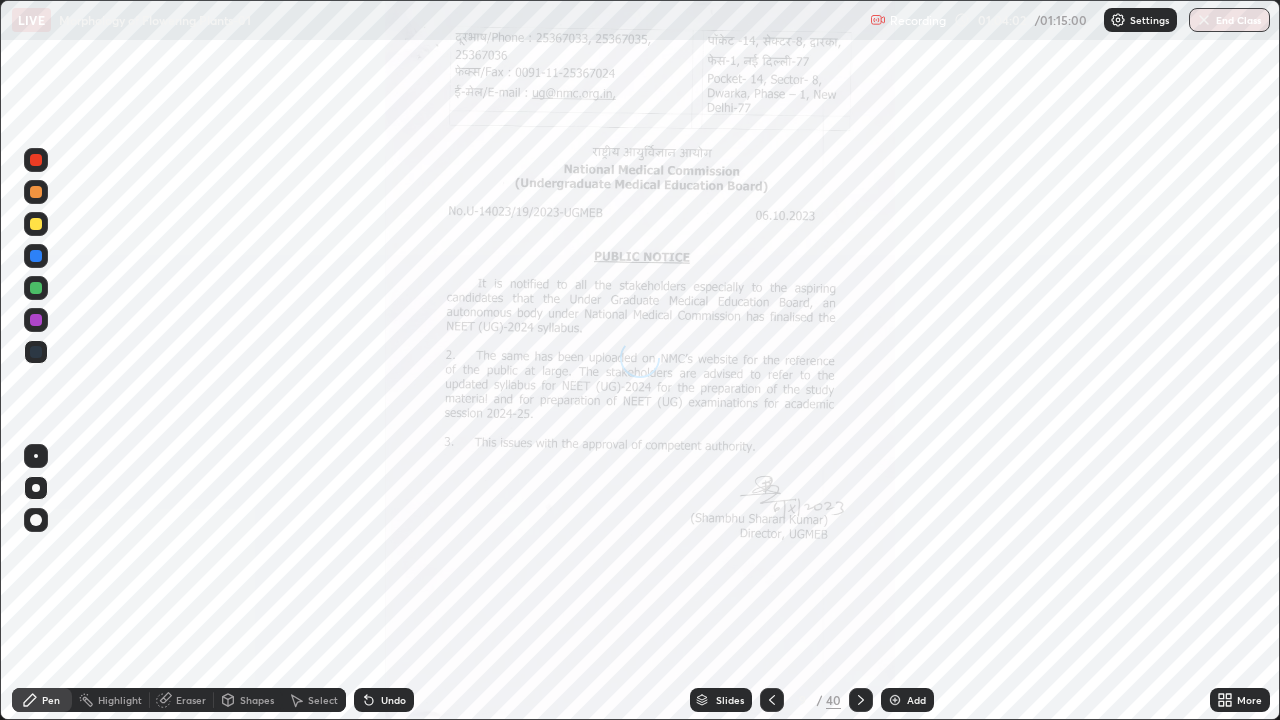 click 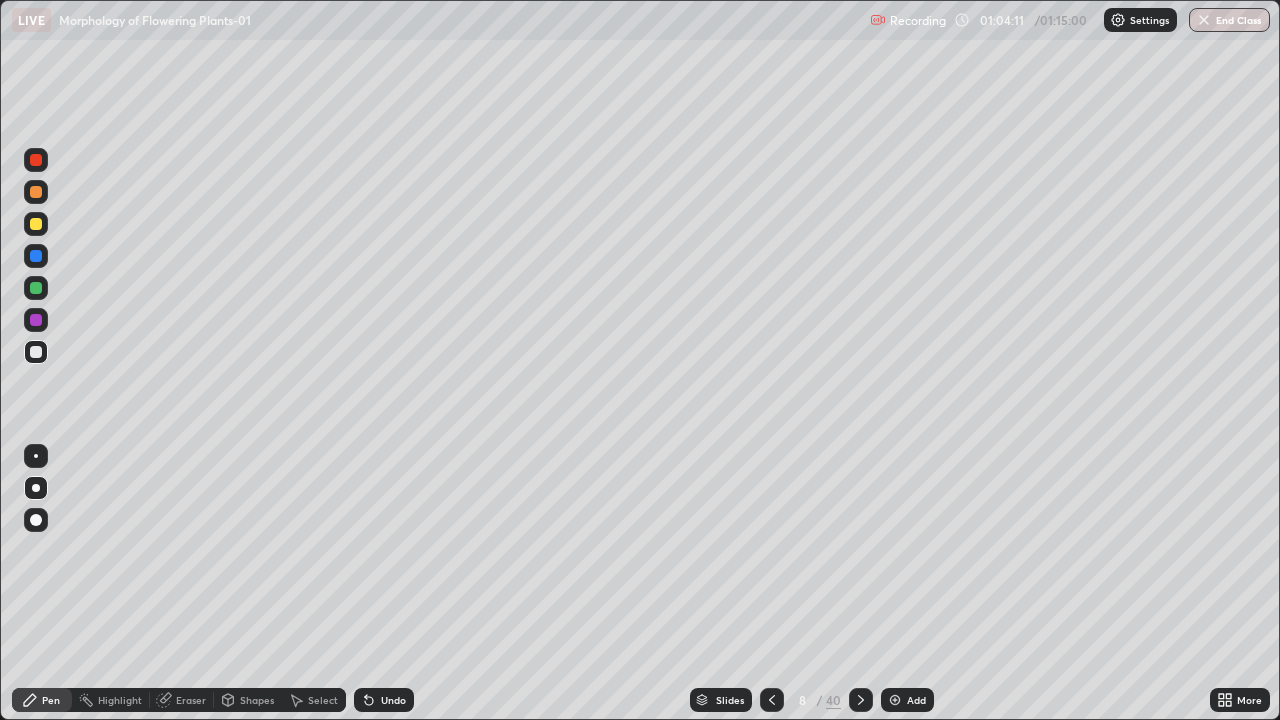 click on "Eraser" at bounding box center (191, 700) 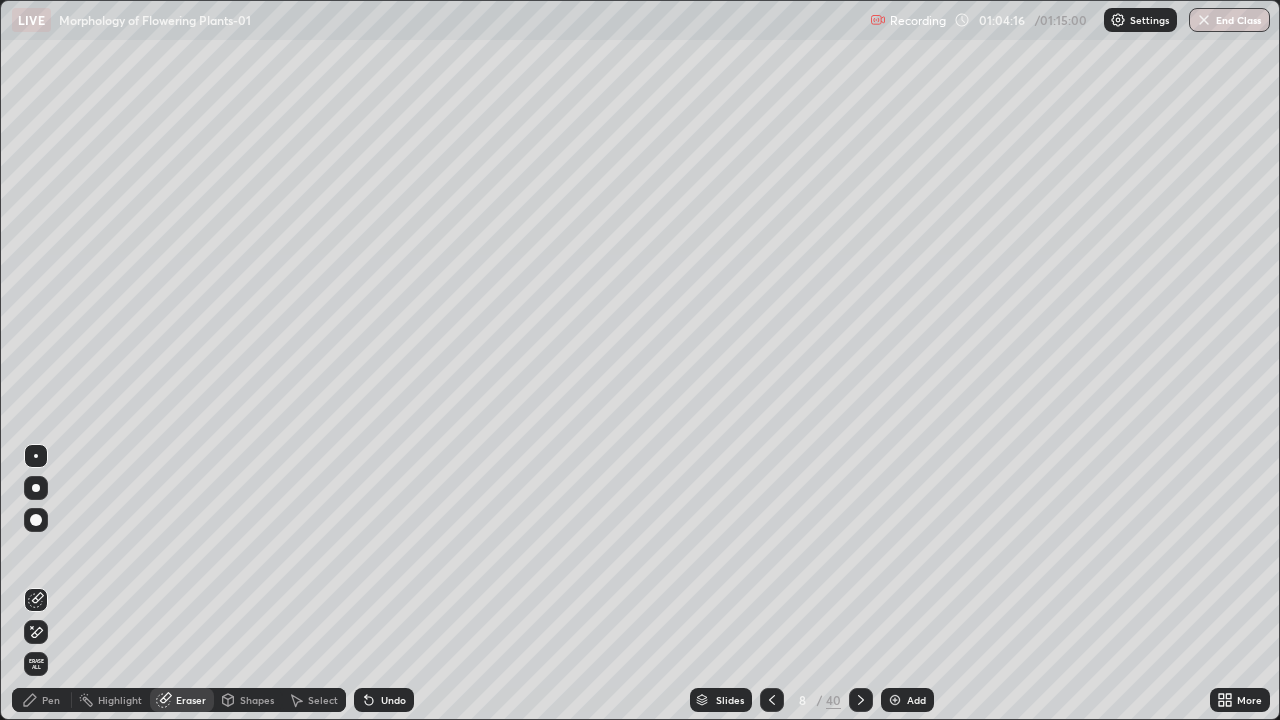 click on "Pen" at bounding box center [51, 700] 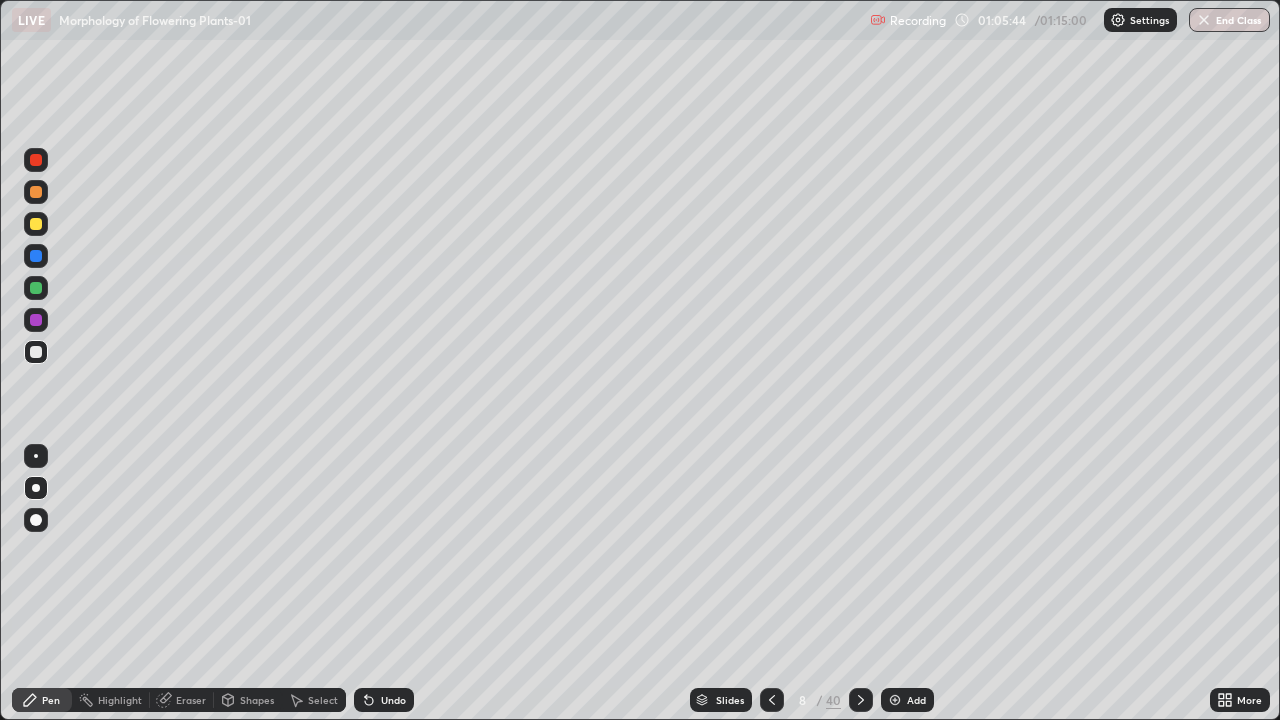 click on "Shapes" at bounding box center [257, 700] 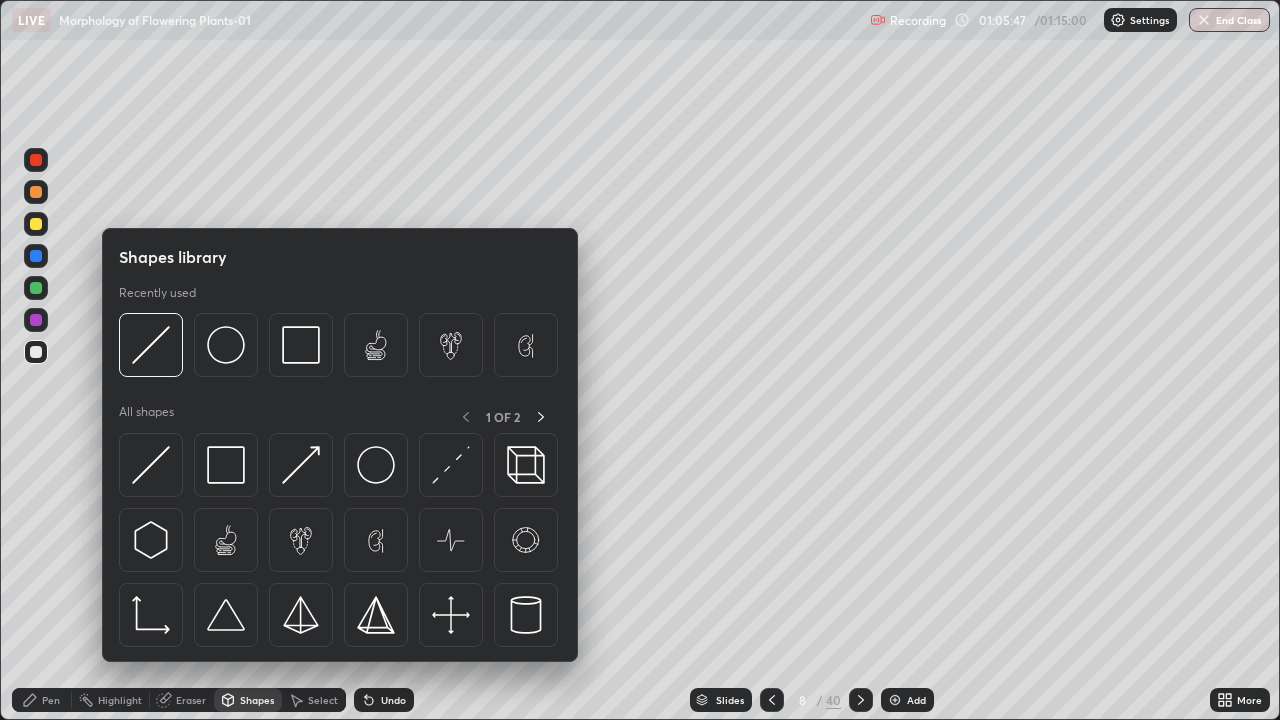 click on "Eraser" at bounding box center (191, 700) 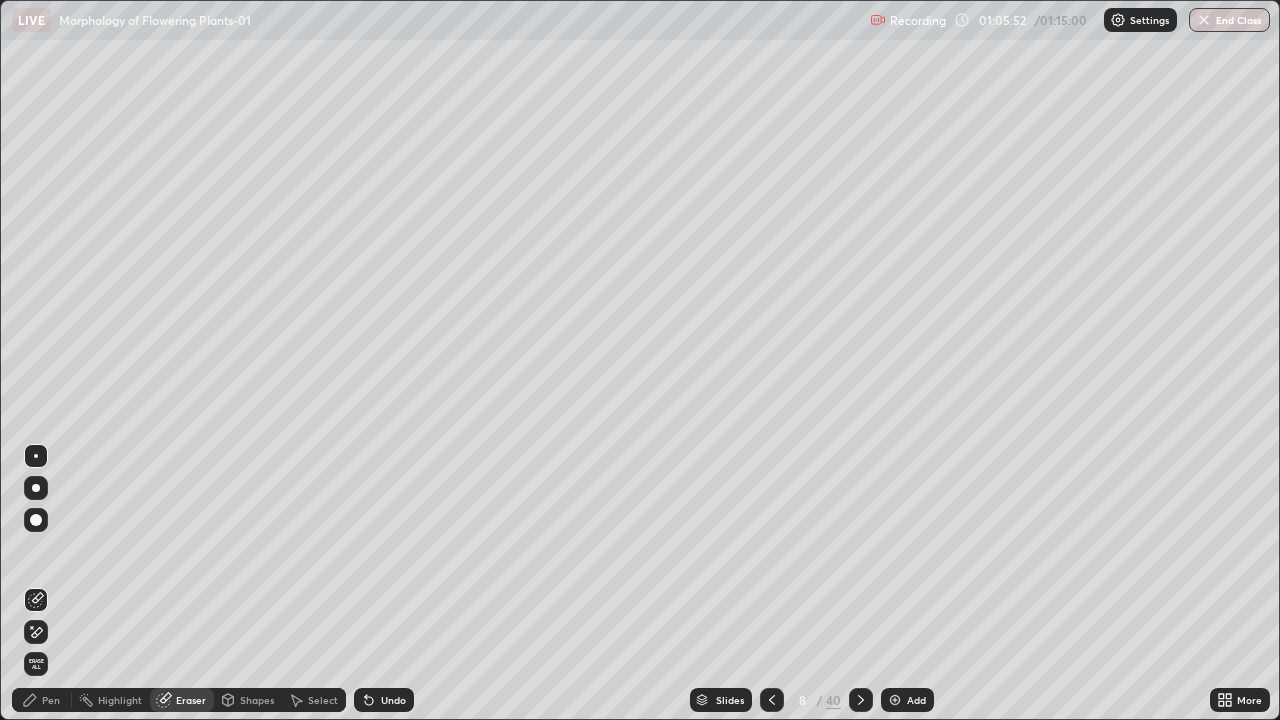 click on "Pen" at bounding box center [51, 700] 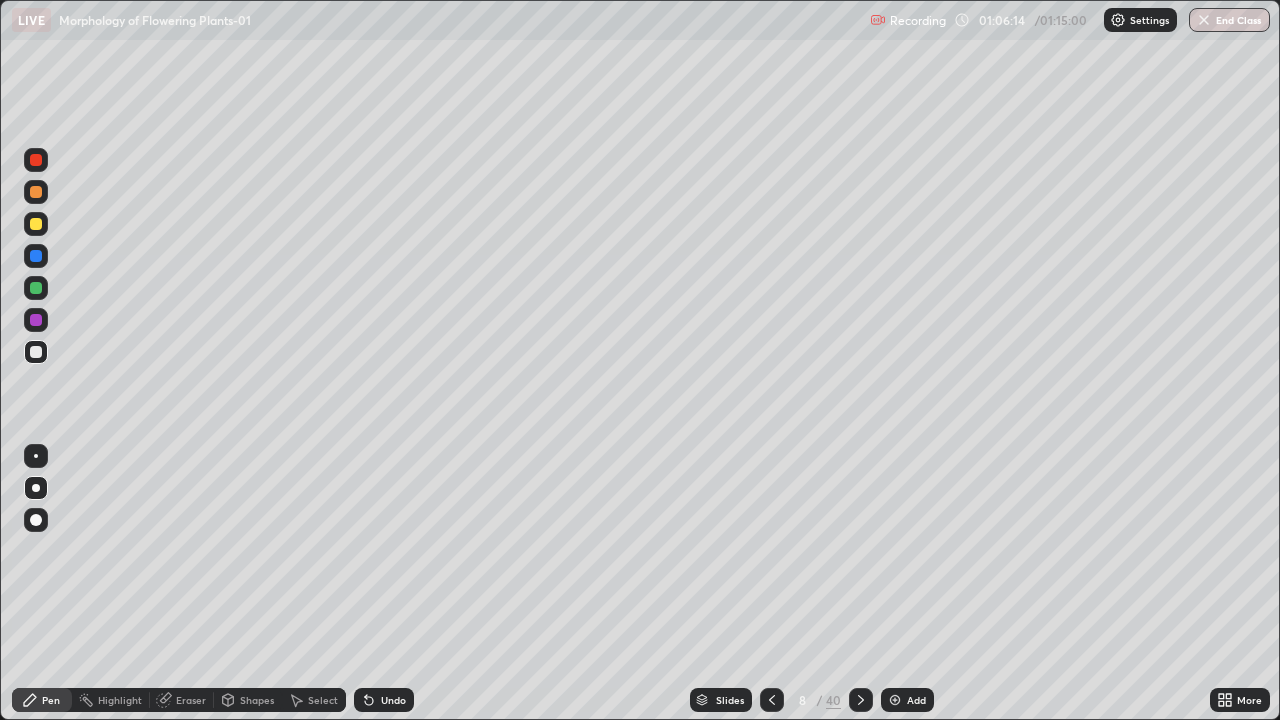 click at bounding box center [895, 700] 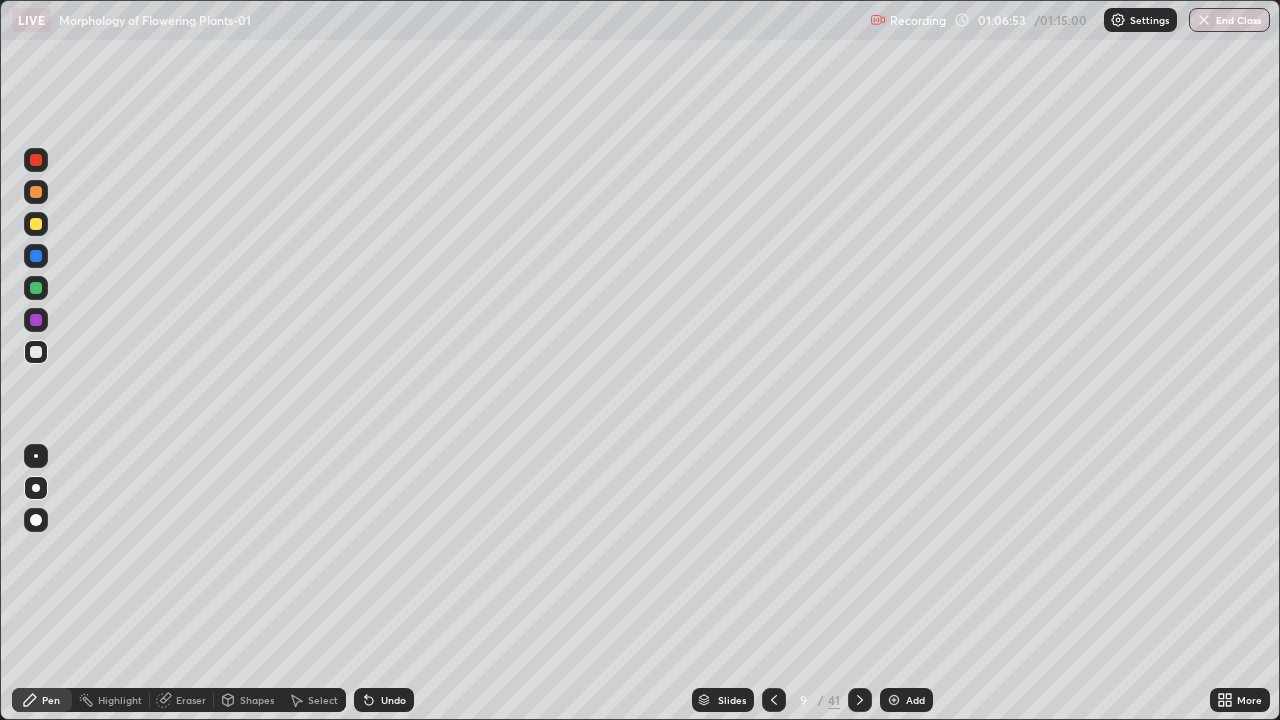 click 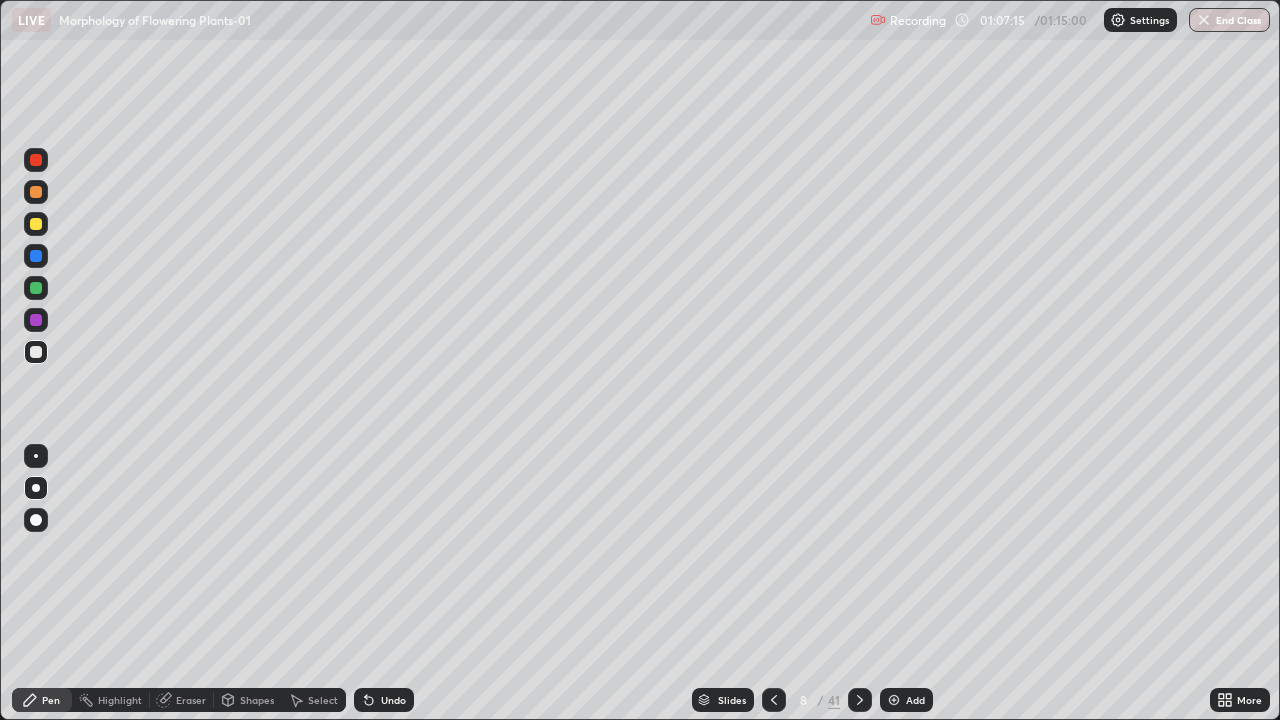 click at bounding box center (36, 160) 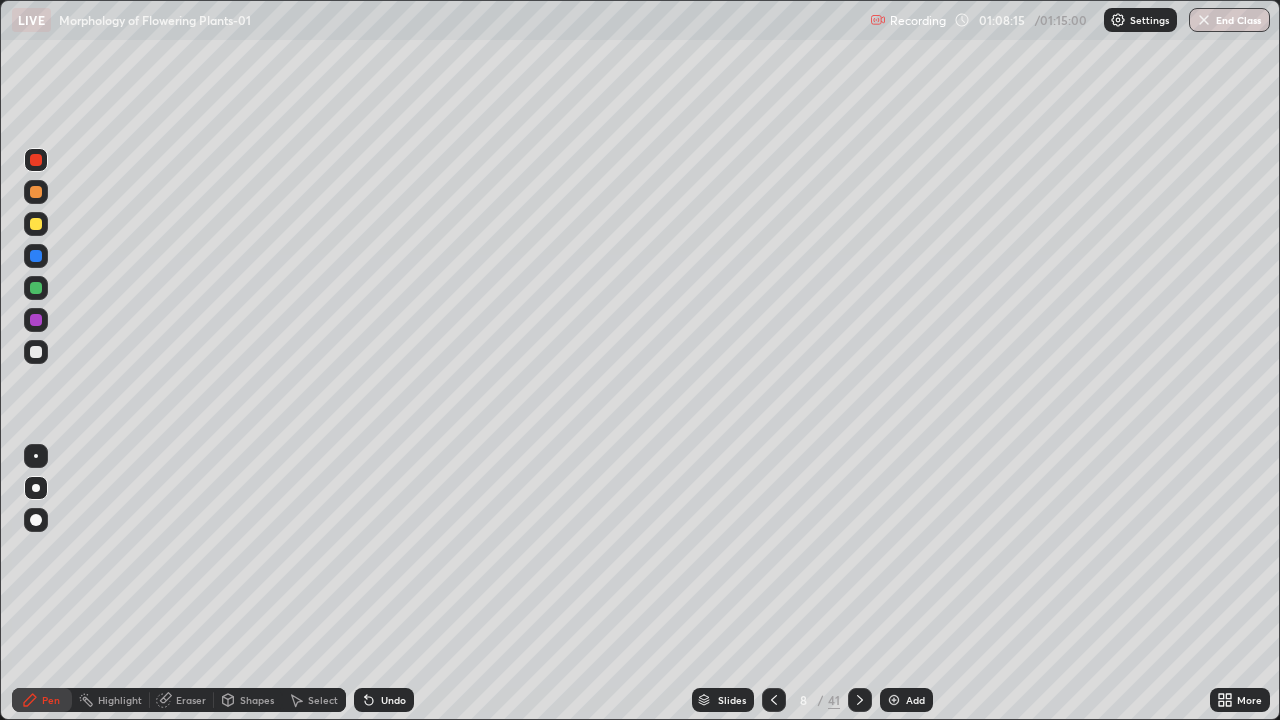click on "Slides" at bounding box center (723, 700) 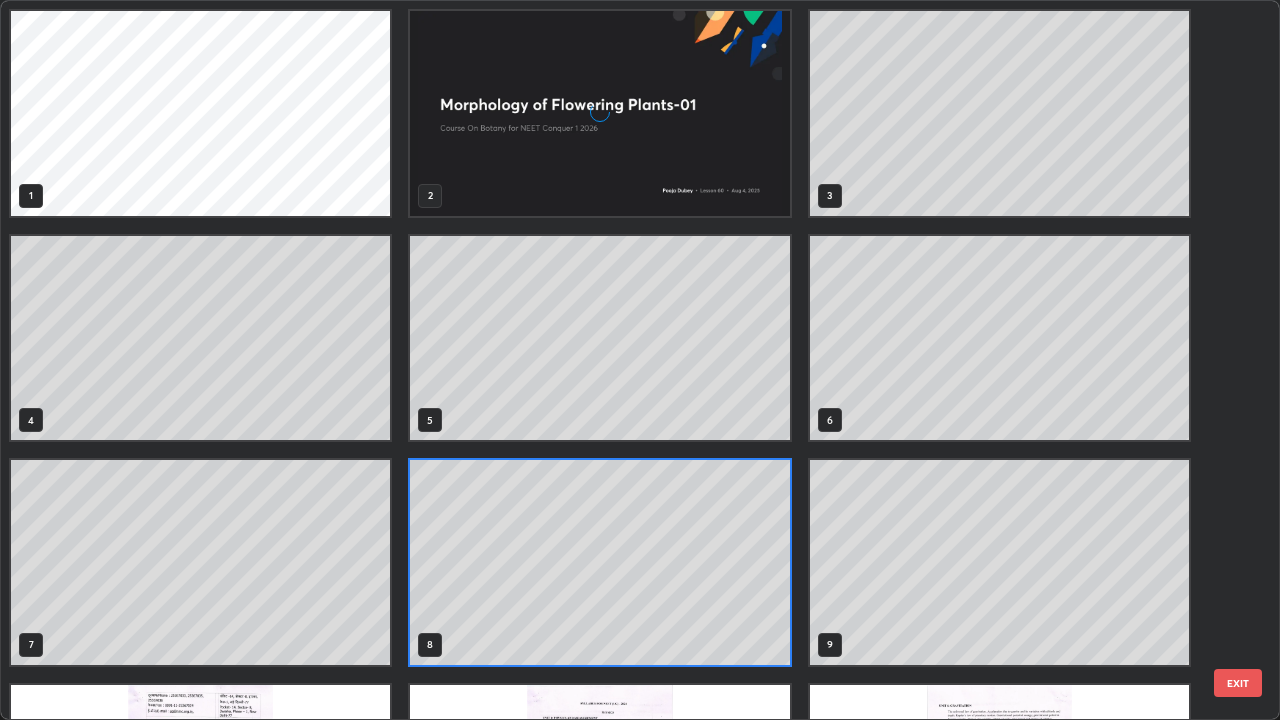 scroll, scrollTop: 7, scrollLeft: 11, axis: both 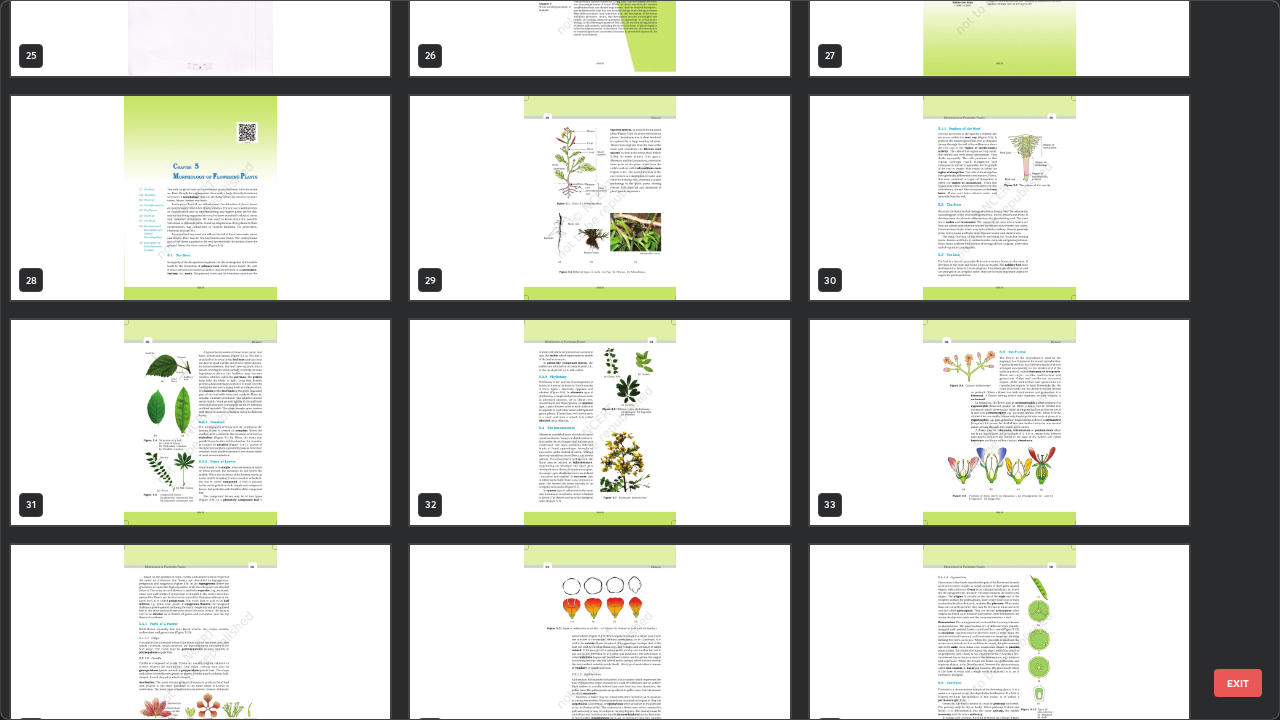 click at bounding box center [999, 198] 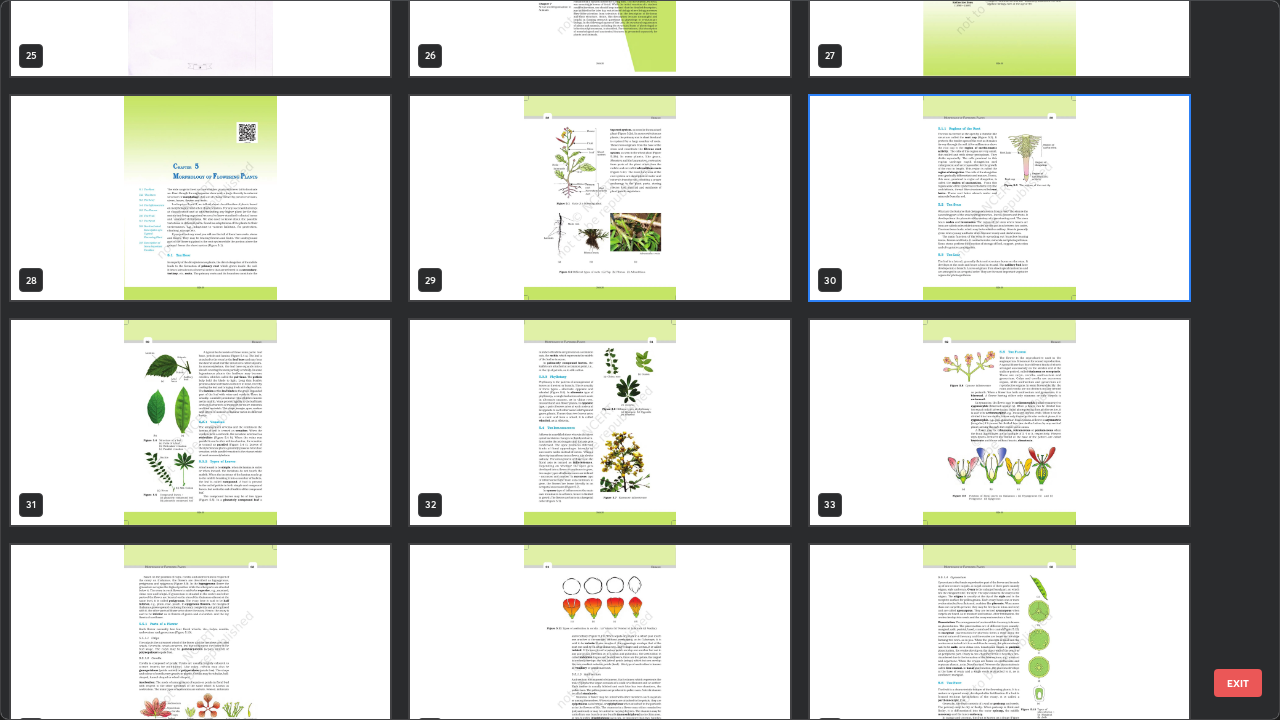 click at bounding box center (999, 198) 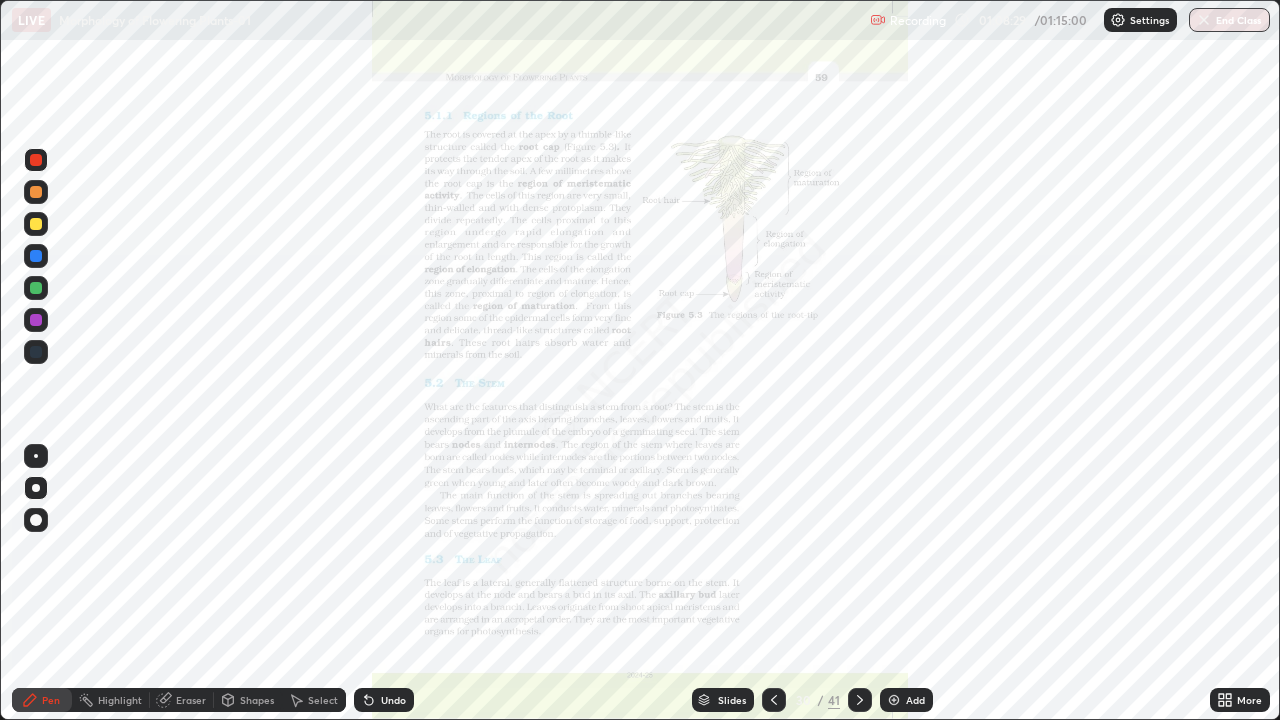 click on "More" at bounding box center [1249, 700] 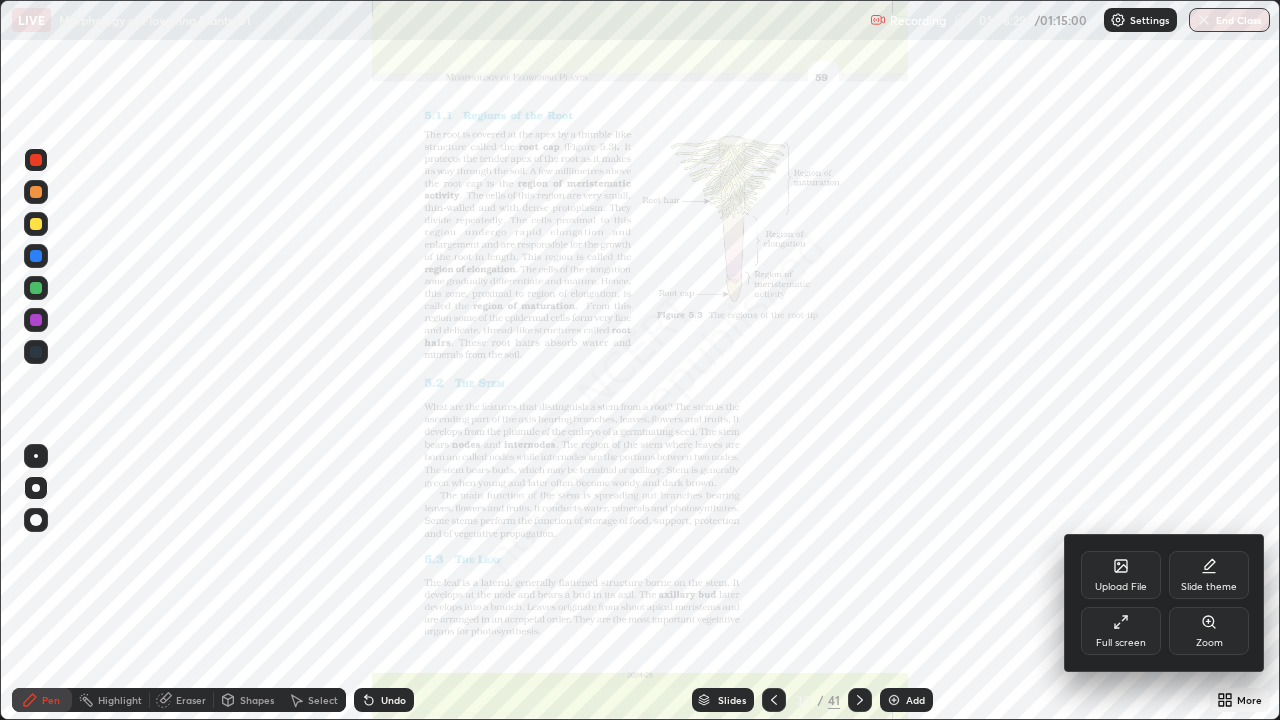 click on "Zoom" at bounding box center (1209, 631) 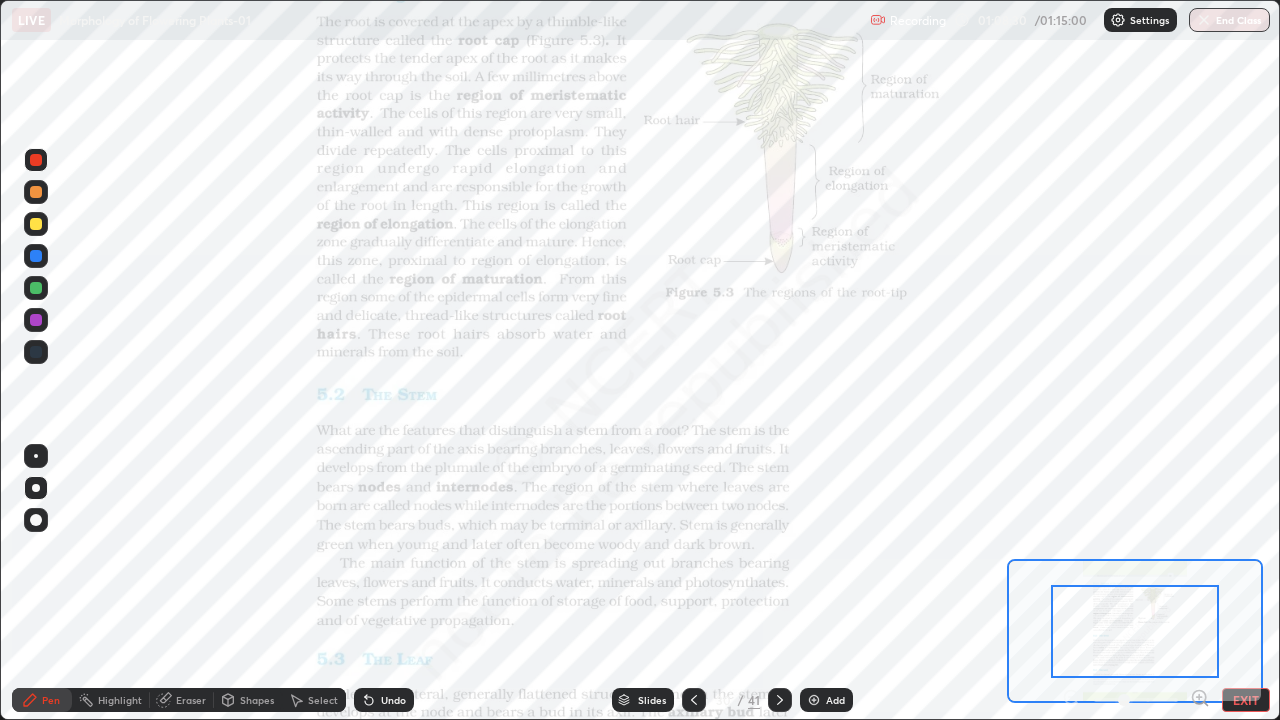 click 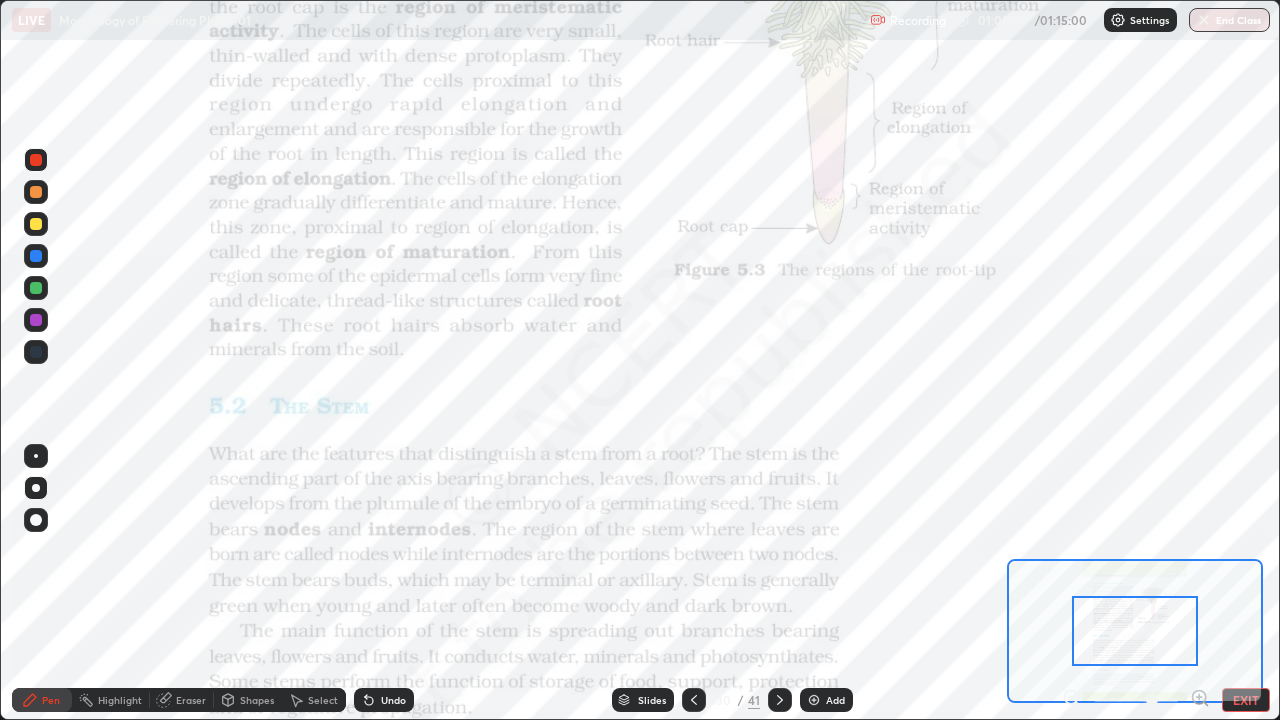 click 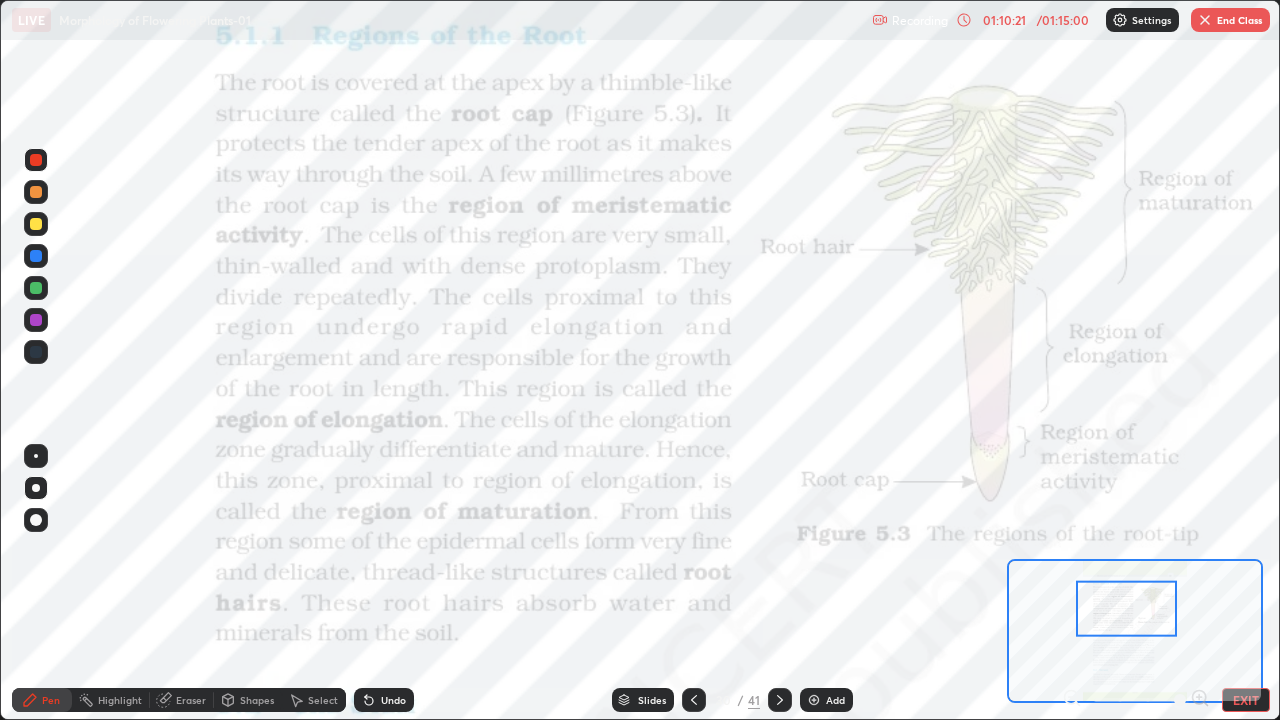 click on "Slides" at bounding box center (652, 700) 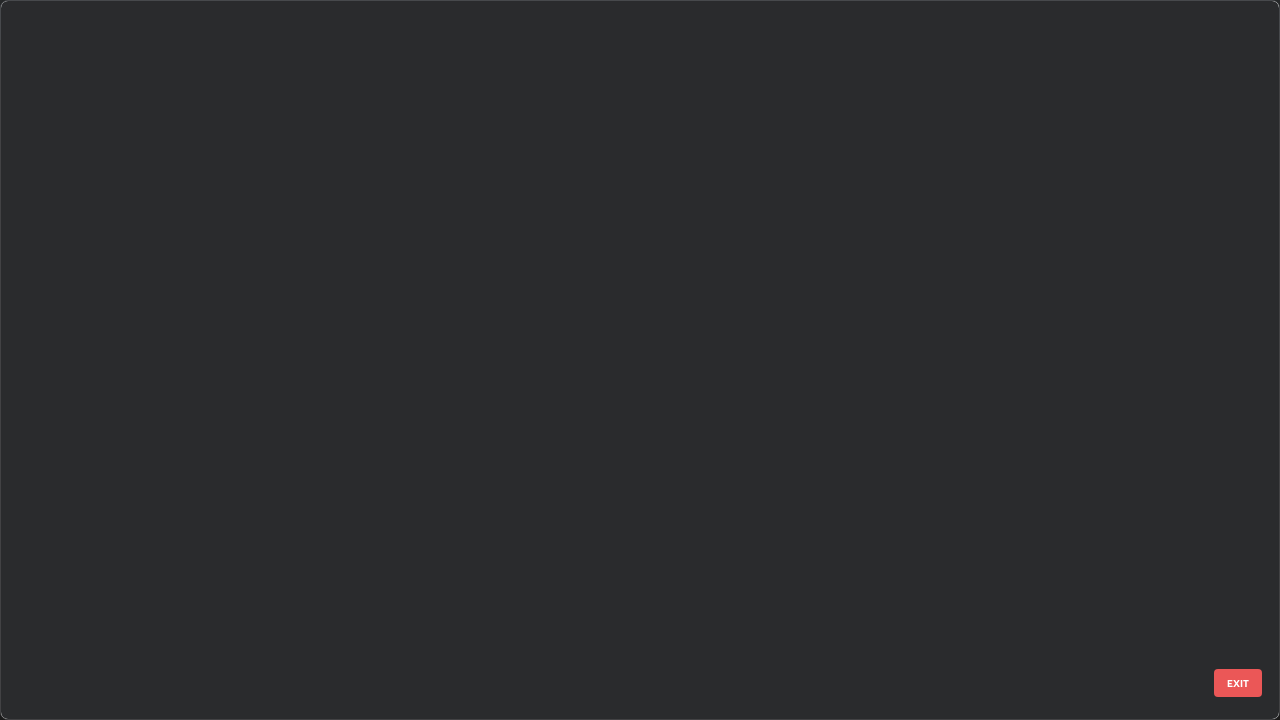 scroll, scrollTop: 1528, scrollLeft: 0, axis: vertical 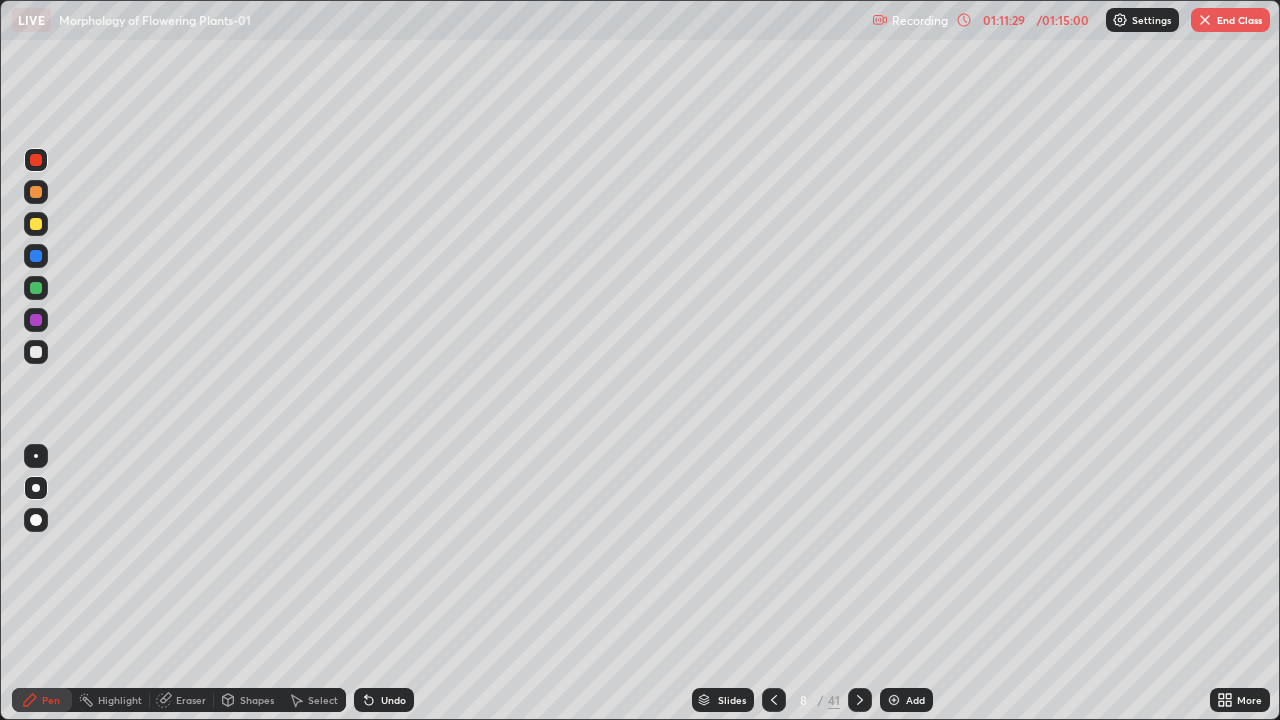 click on "End Class" at bounding box center (1230, 20) 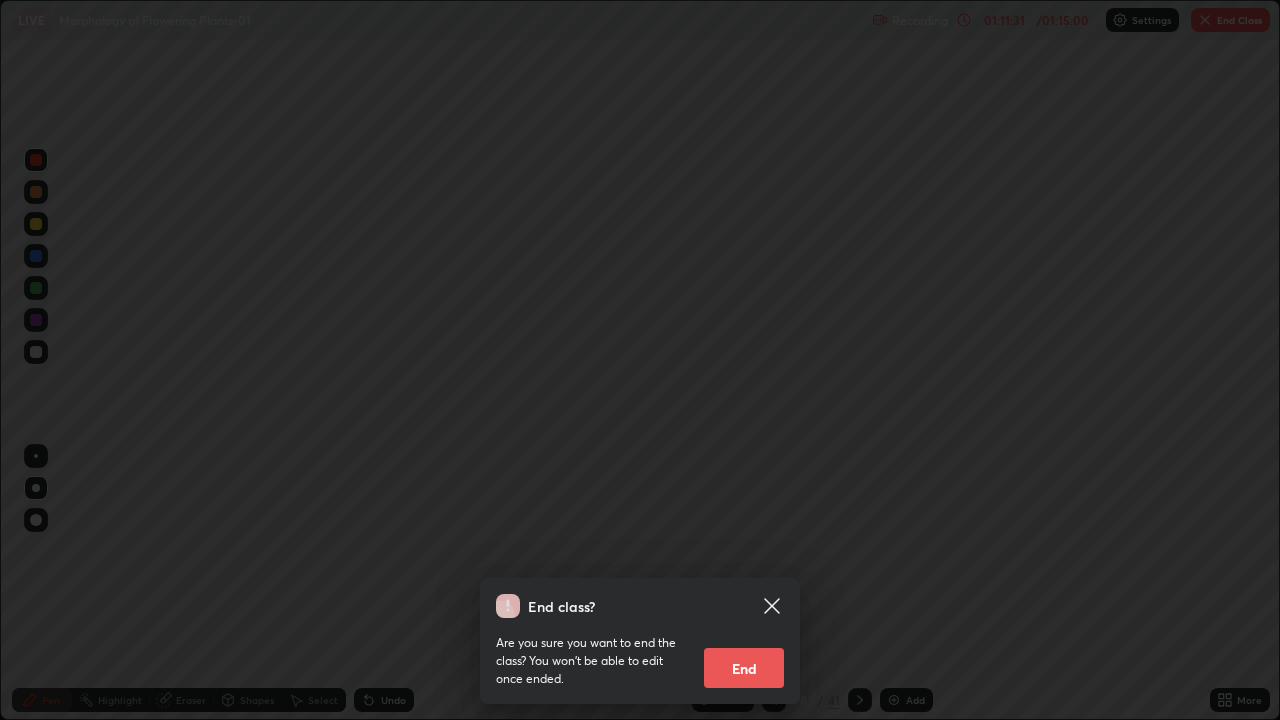 click on "End" at bounding box center [744, 668] 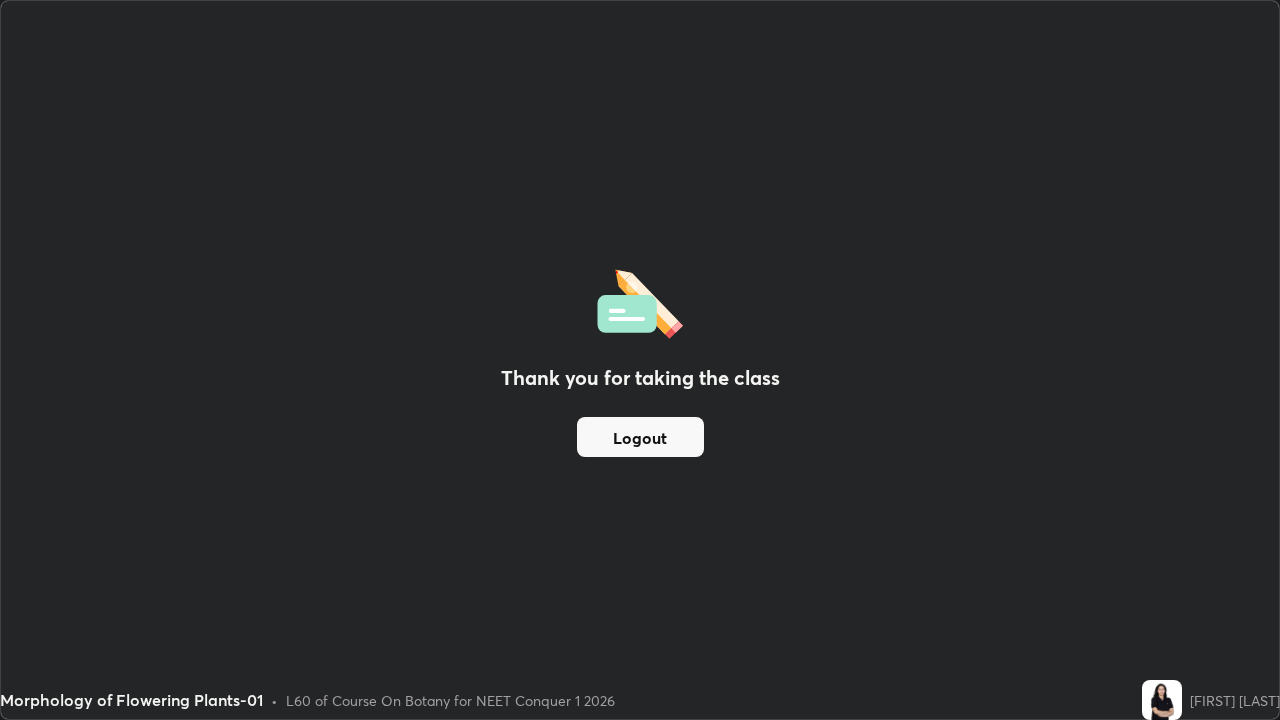 click on "Logout" at bounding box center (640, 437) 